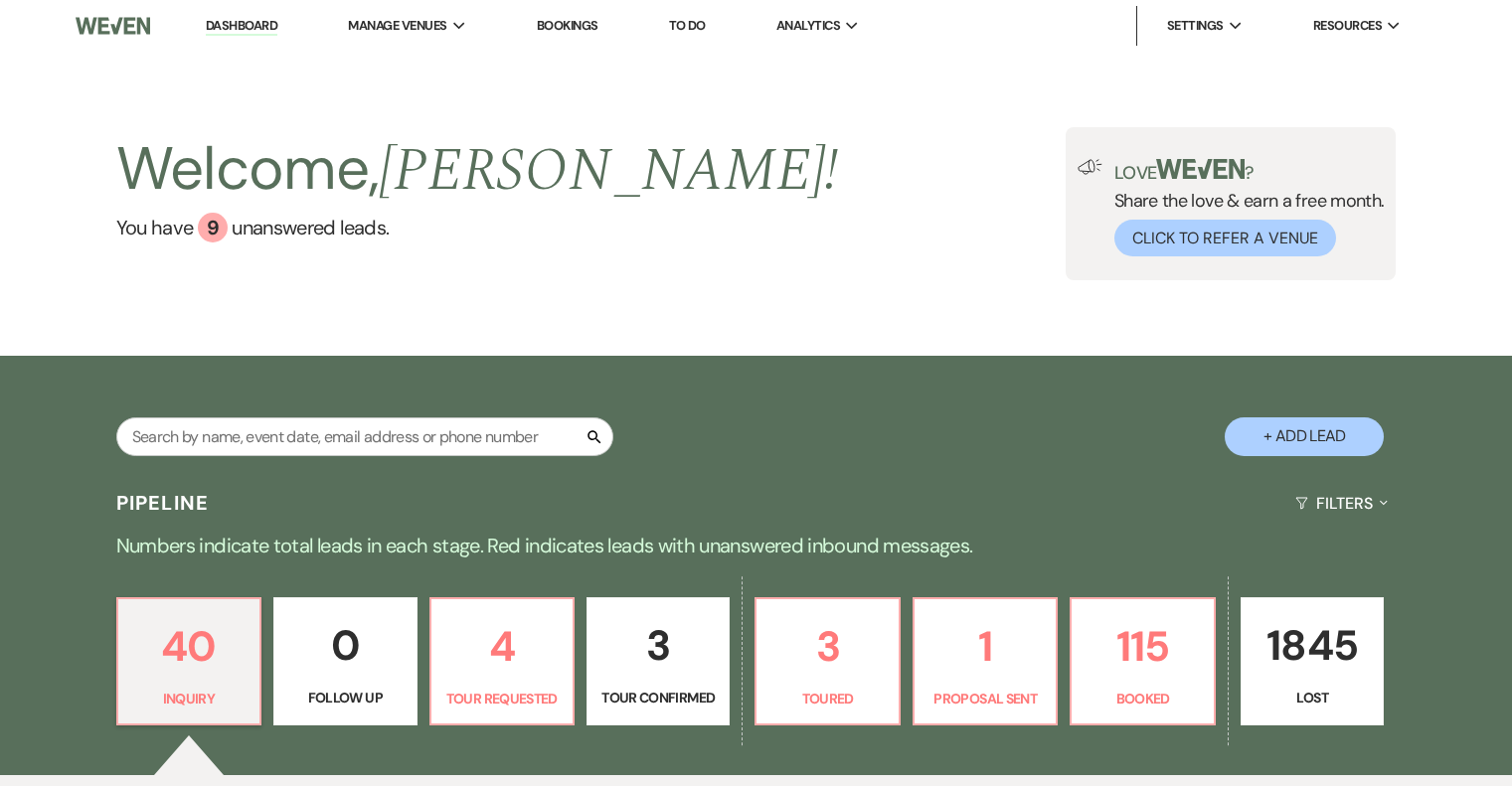 scroll, scrollTop: 0, scrollLeft: 0, axis: both 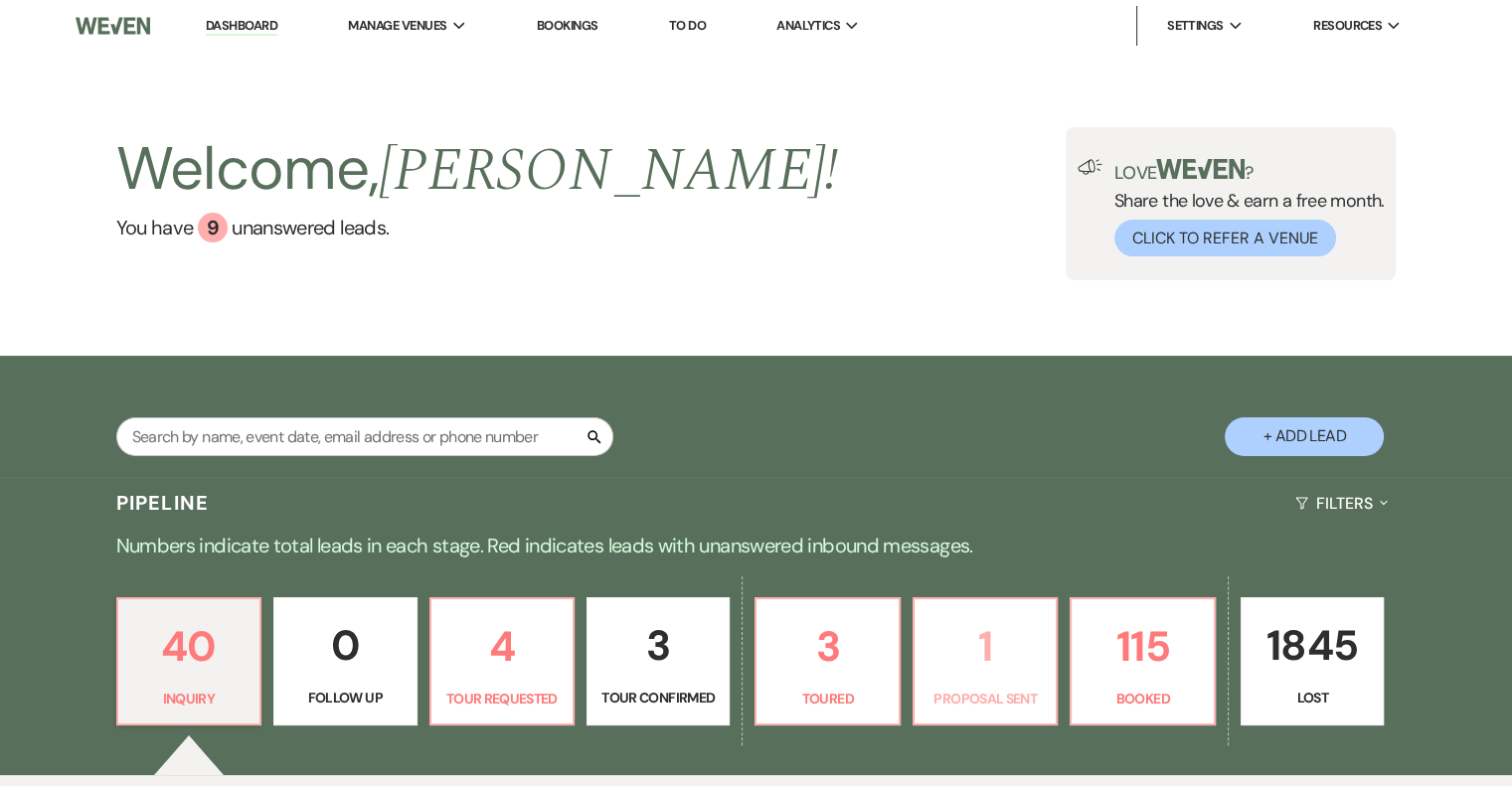 click on "1" at bounding box center (985, 646) 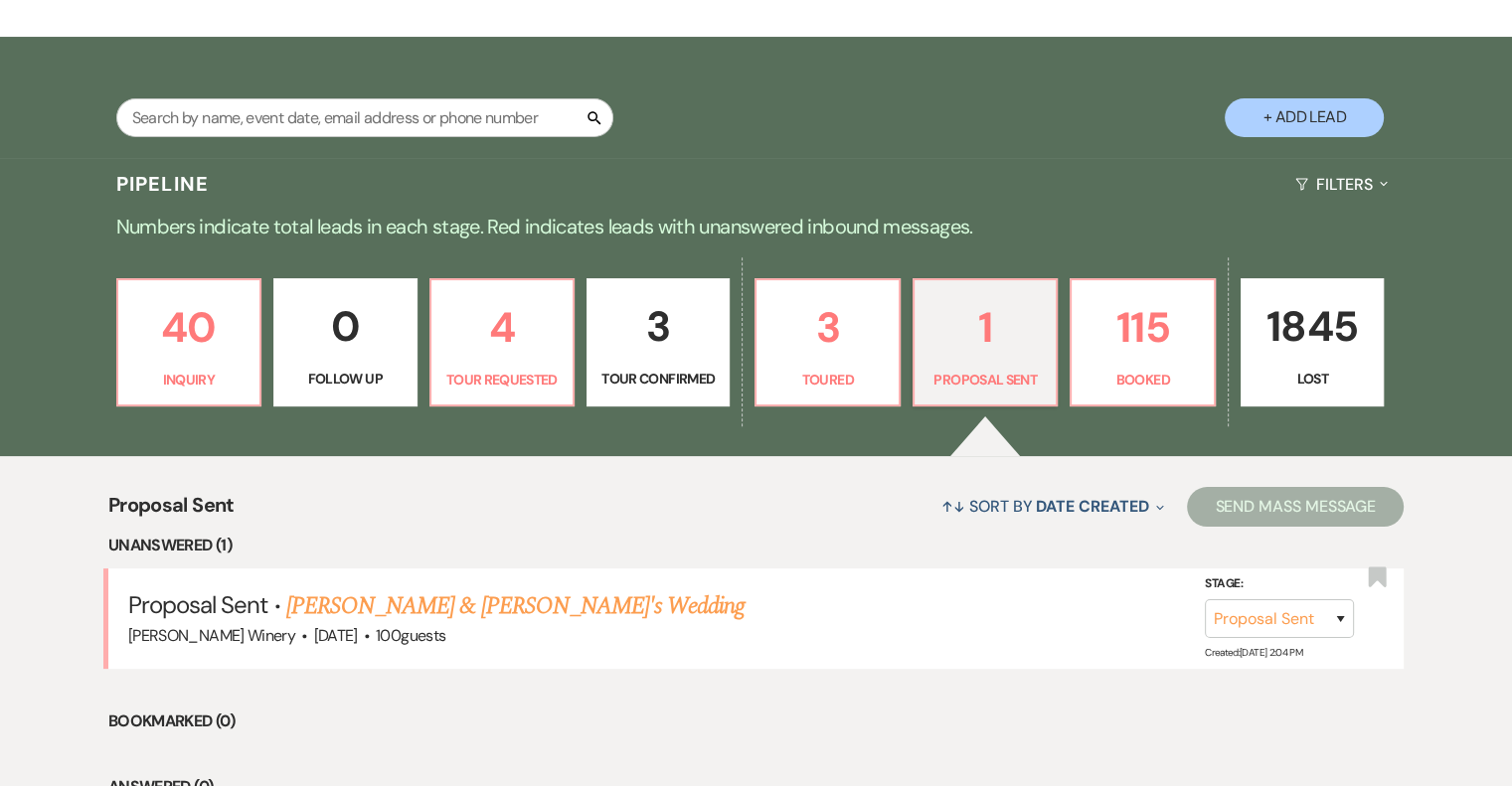 scroll, scrollTop: 482, scrollLeft: 0, axis: vertical 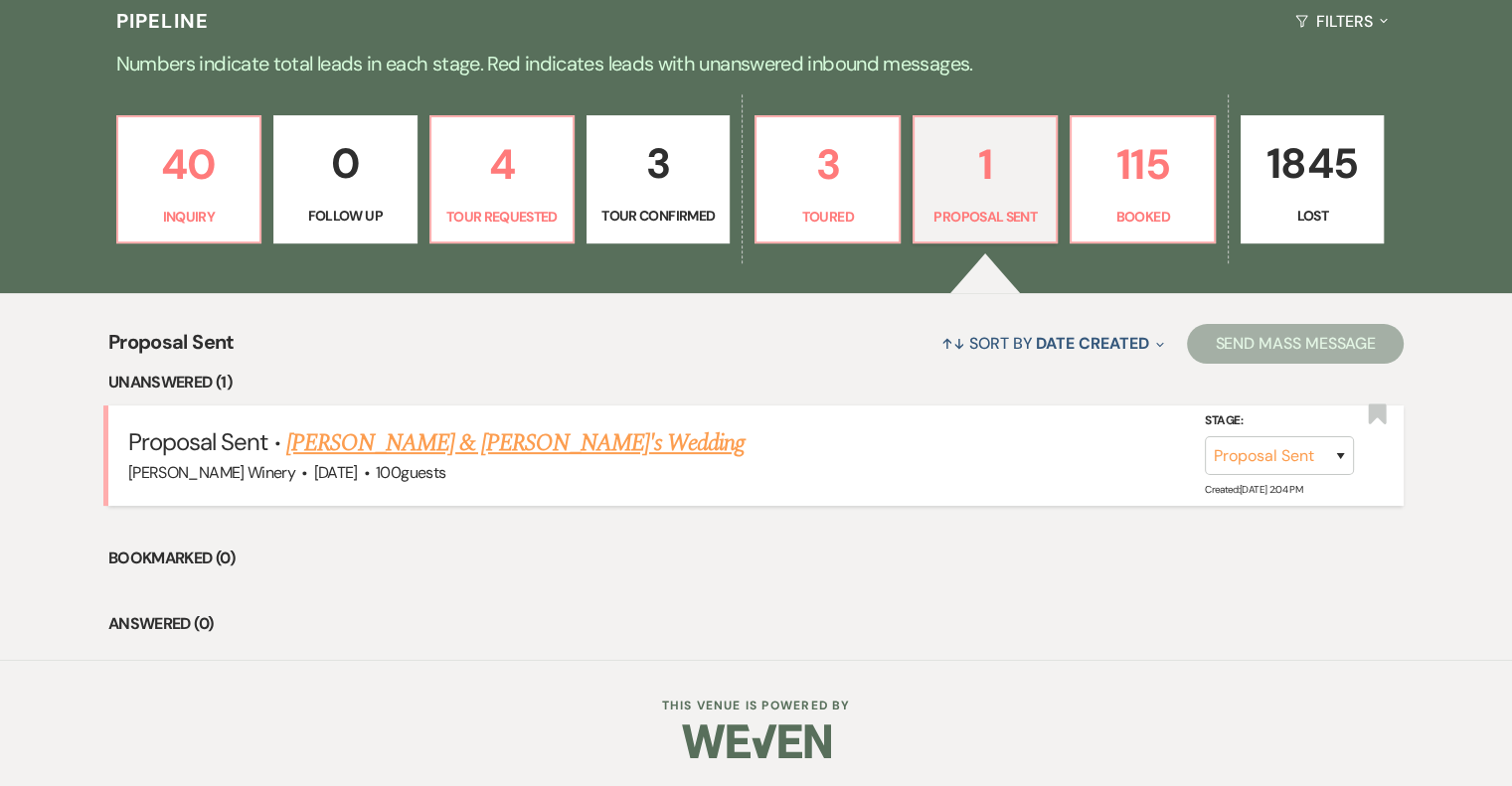 click on "[PERSON_NAME] & [PERSON_NAME]'s Wedding" at bounding box center [516, 443] 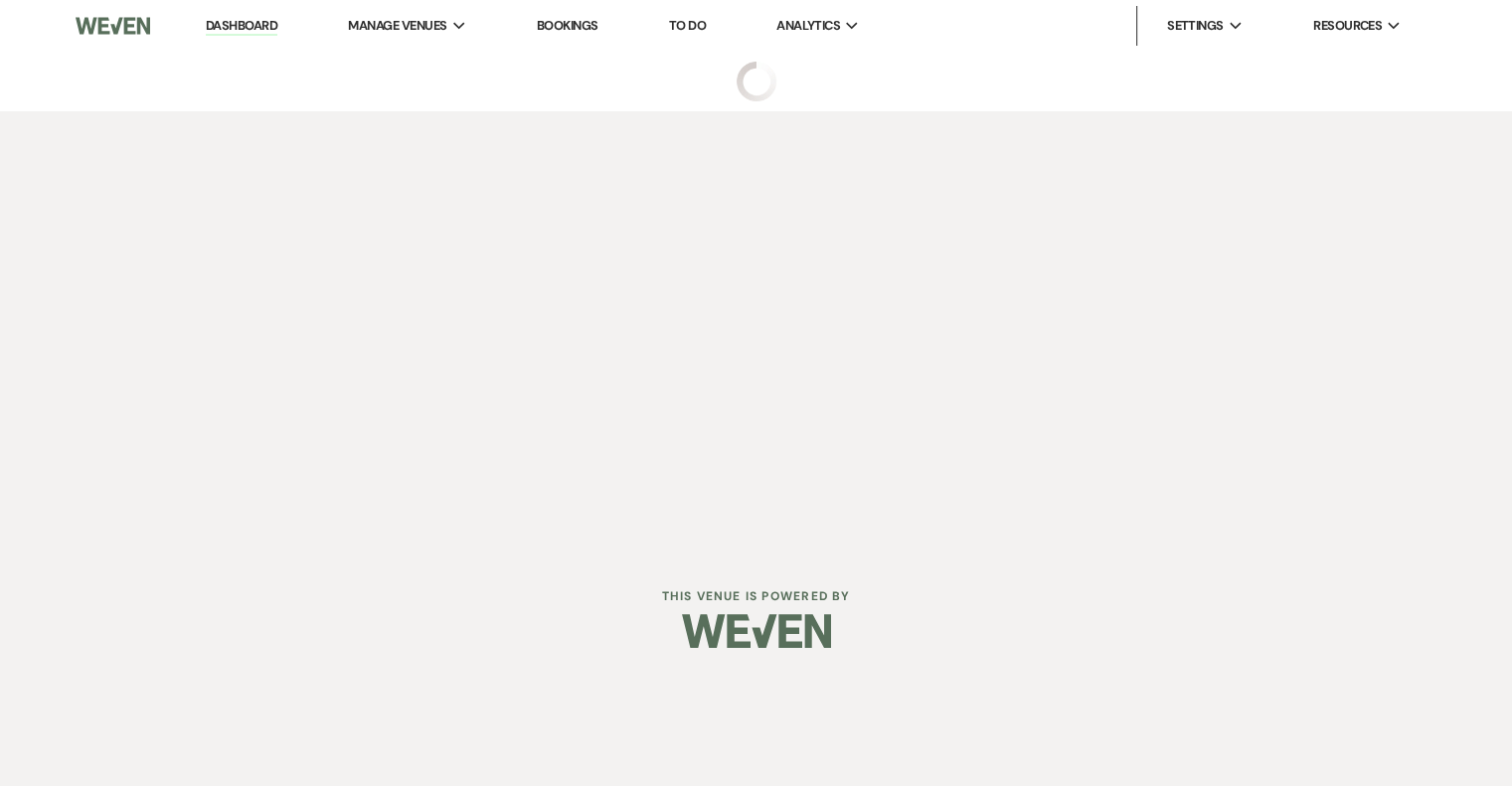 scroll, scrollTop: 0, scrollLeft: 0, axis: both 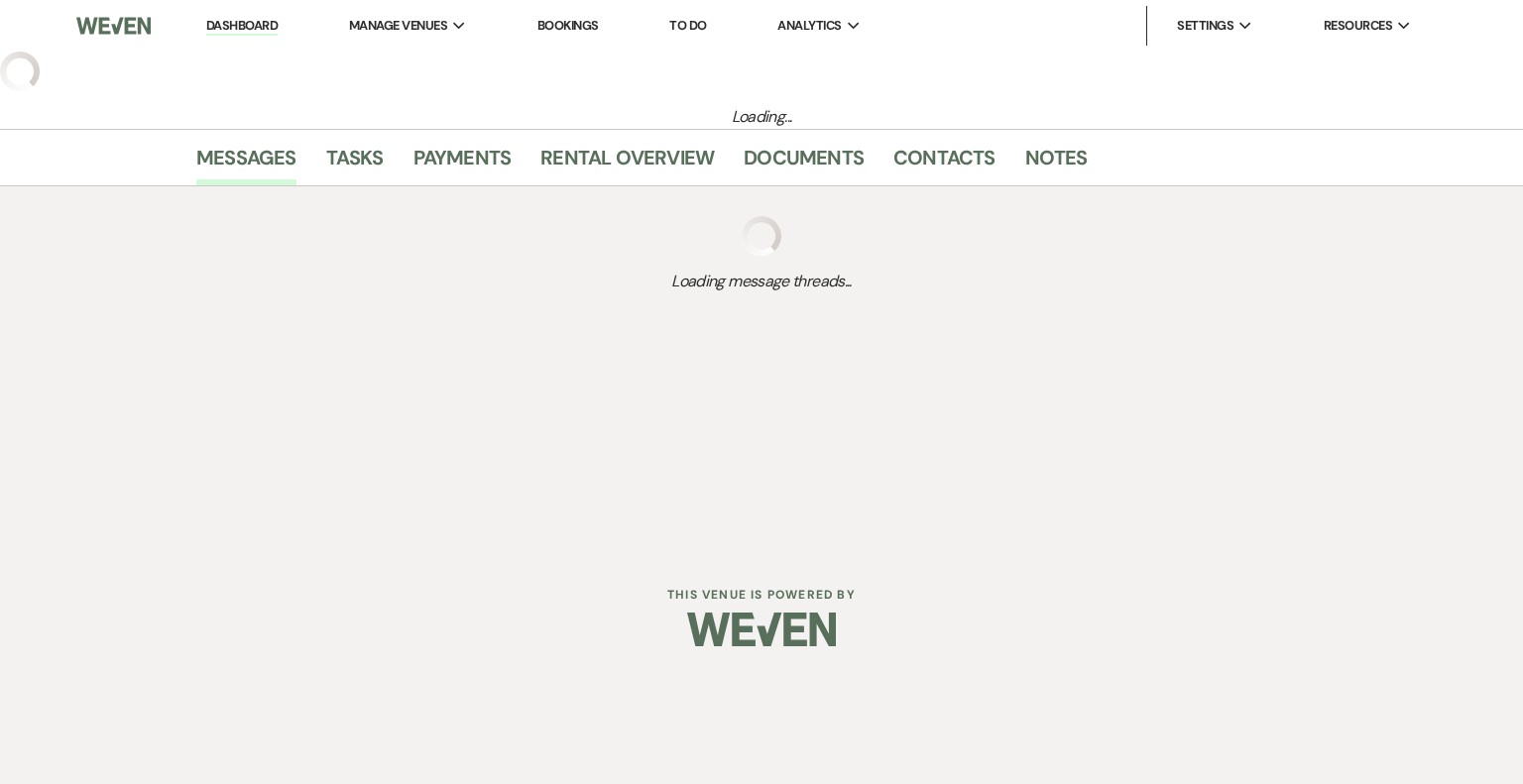 select on "6" 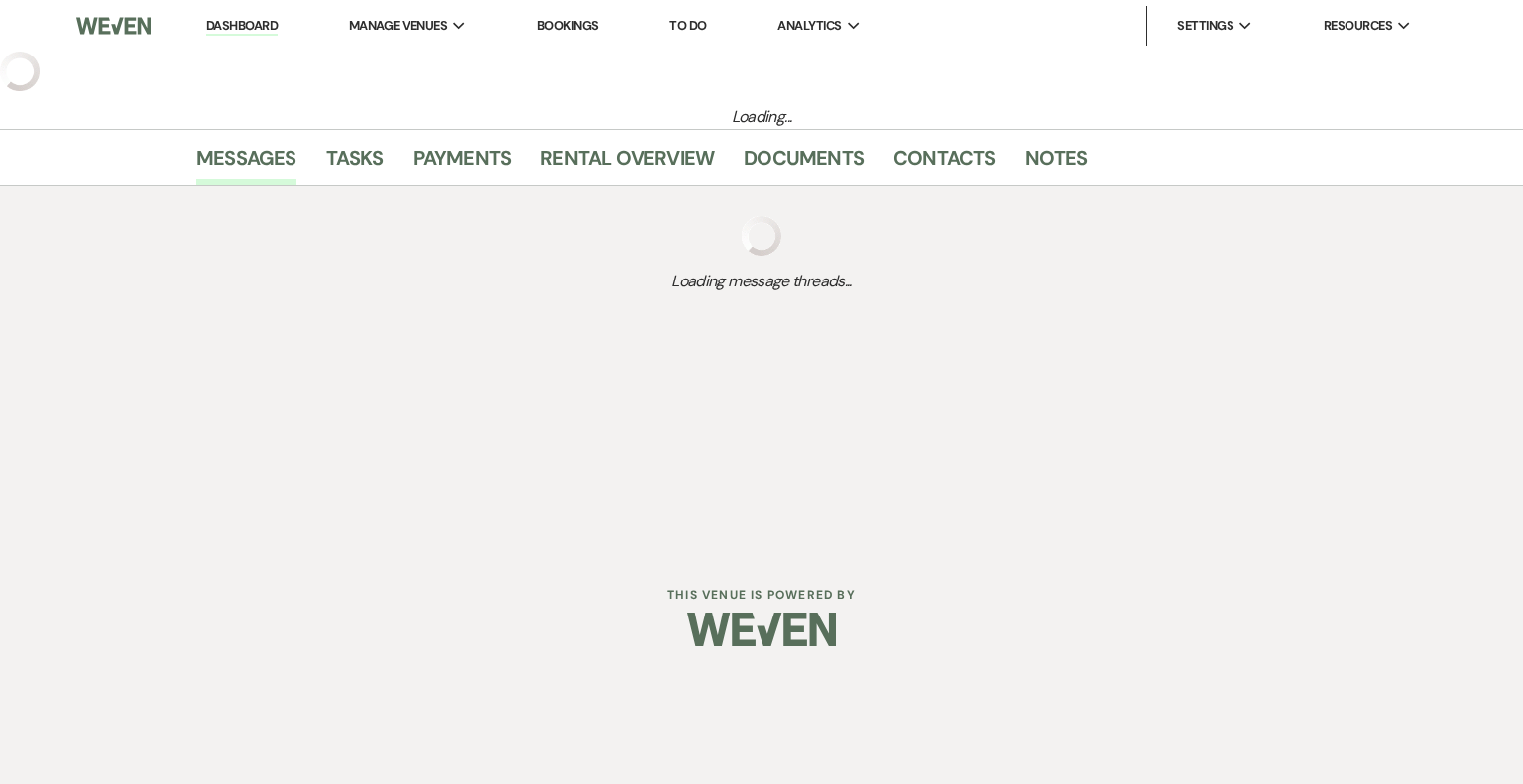 select on "5" 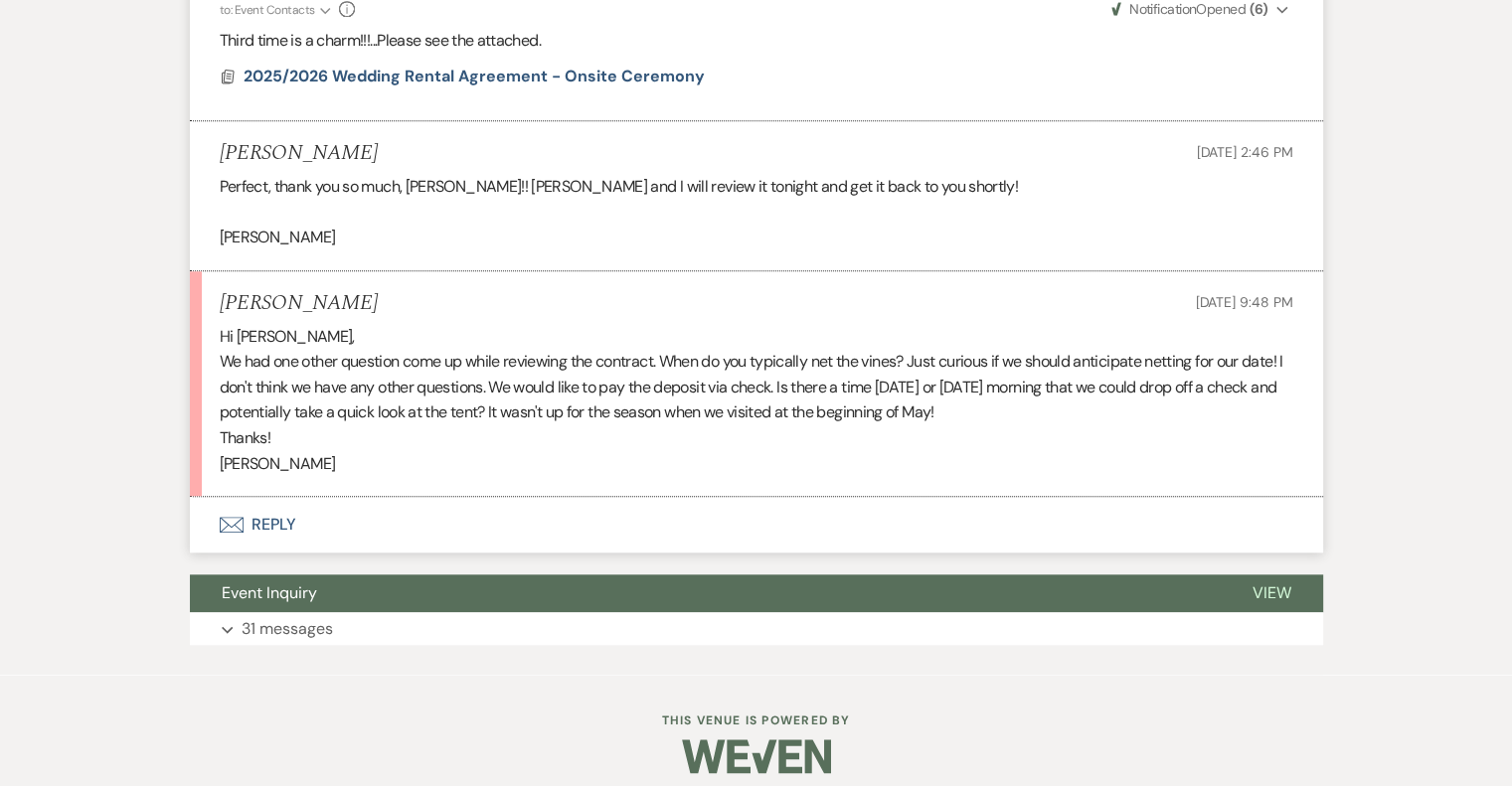 scroll, scrollTop: 1789, scrollLeft: 0, axis: vertical 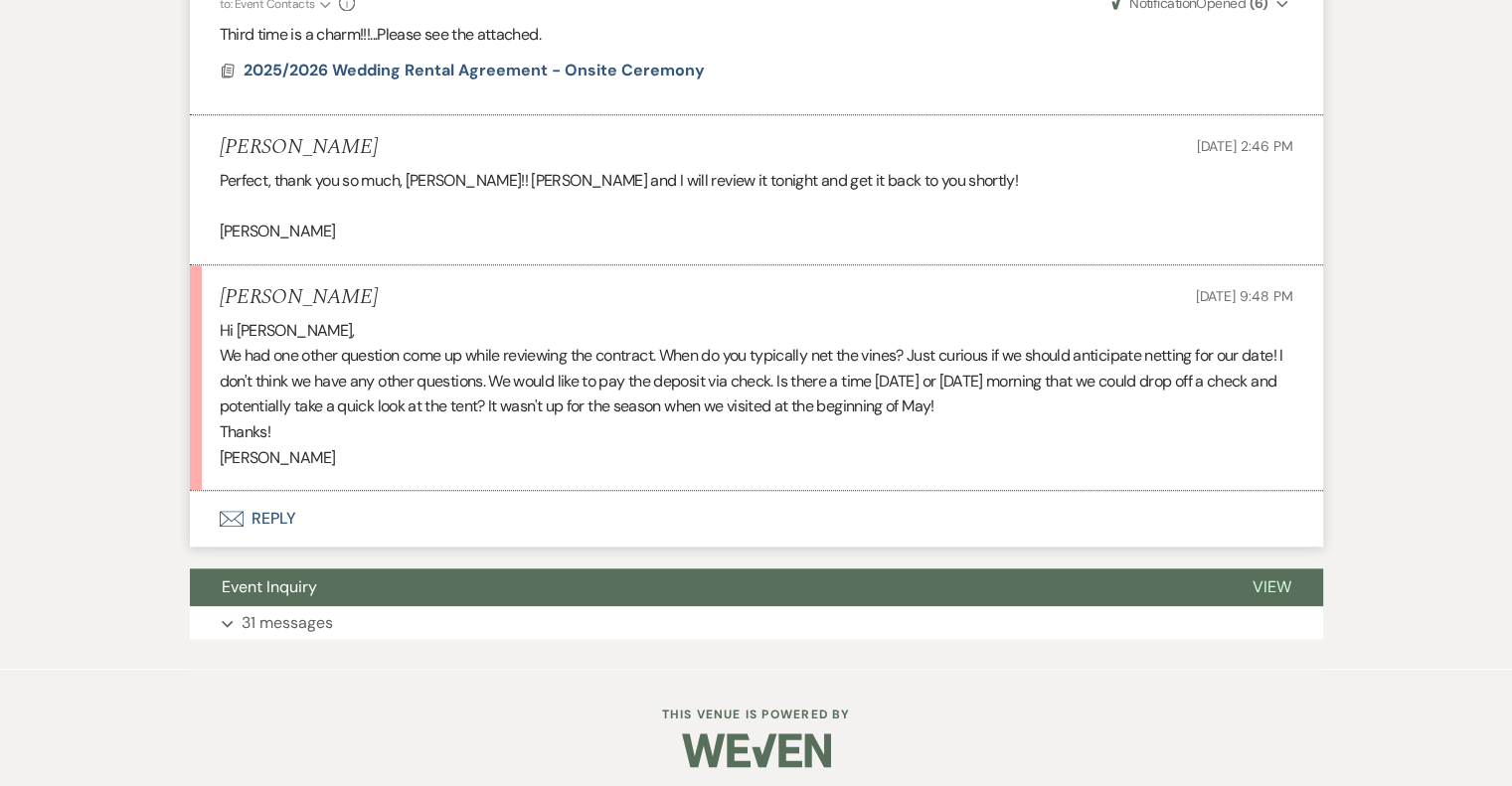click on "Envelope Reply" at bounding box center [756, 519] 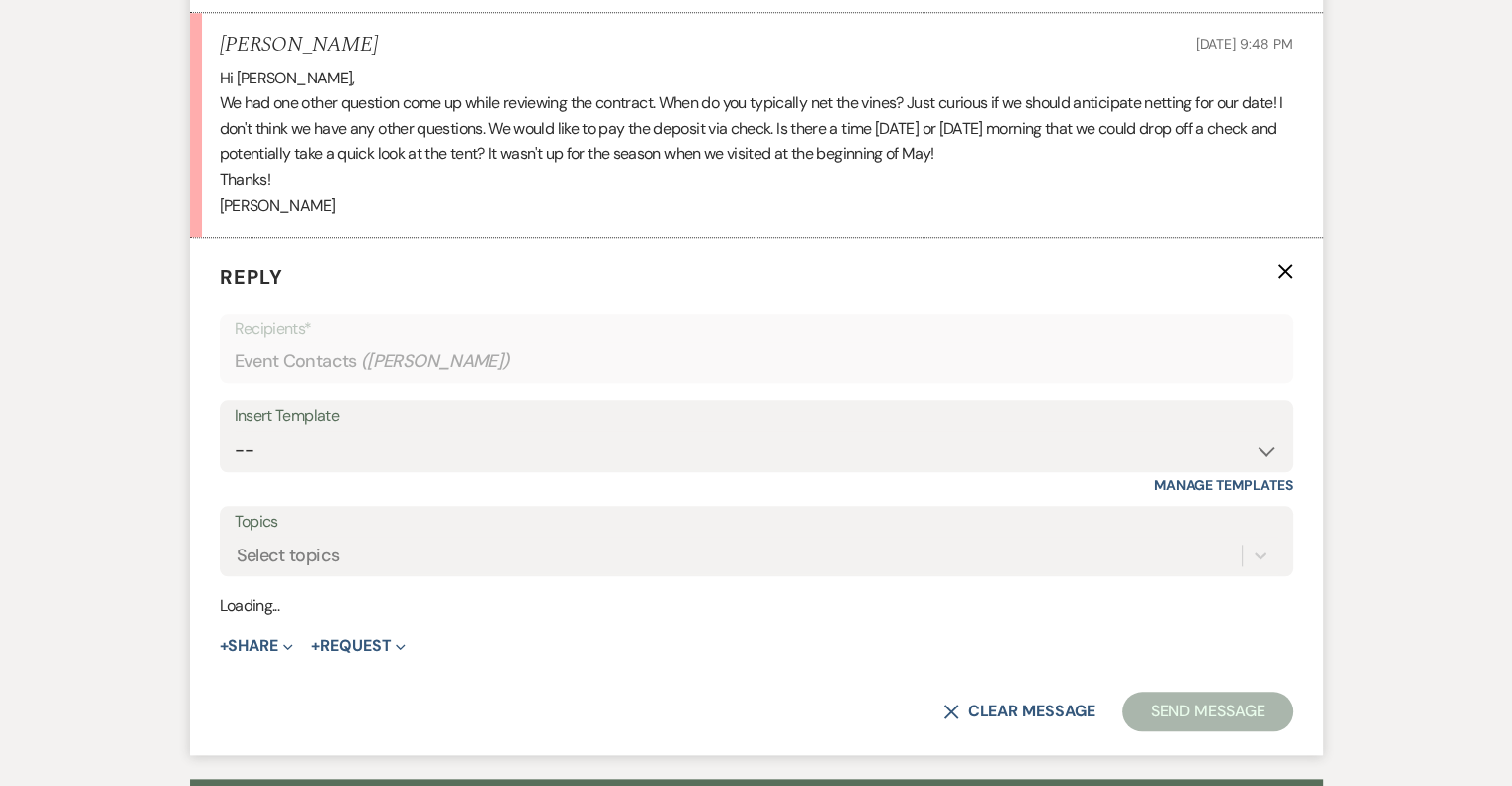 scroll, scrollTop: 2091, scrollLeft: 0, axis: vertical 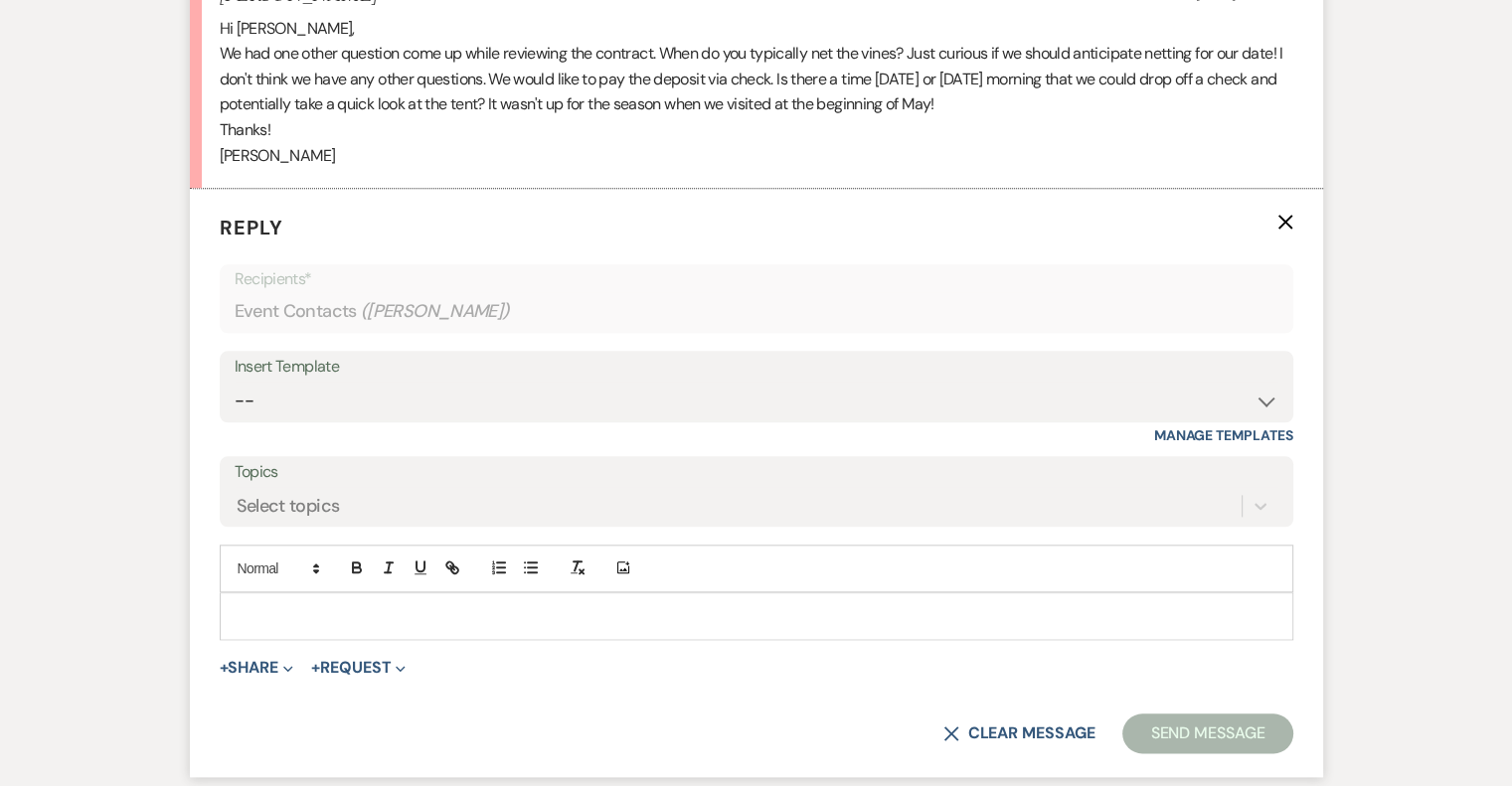click at bounding box center (756, 616) 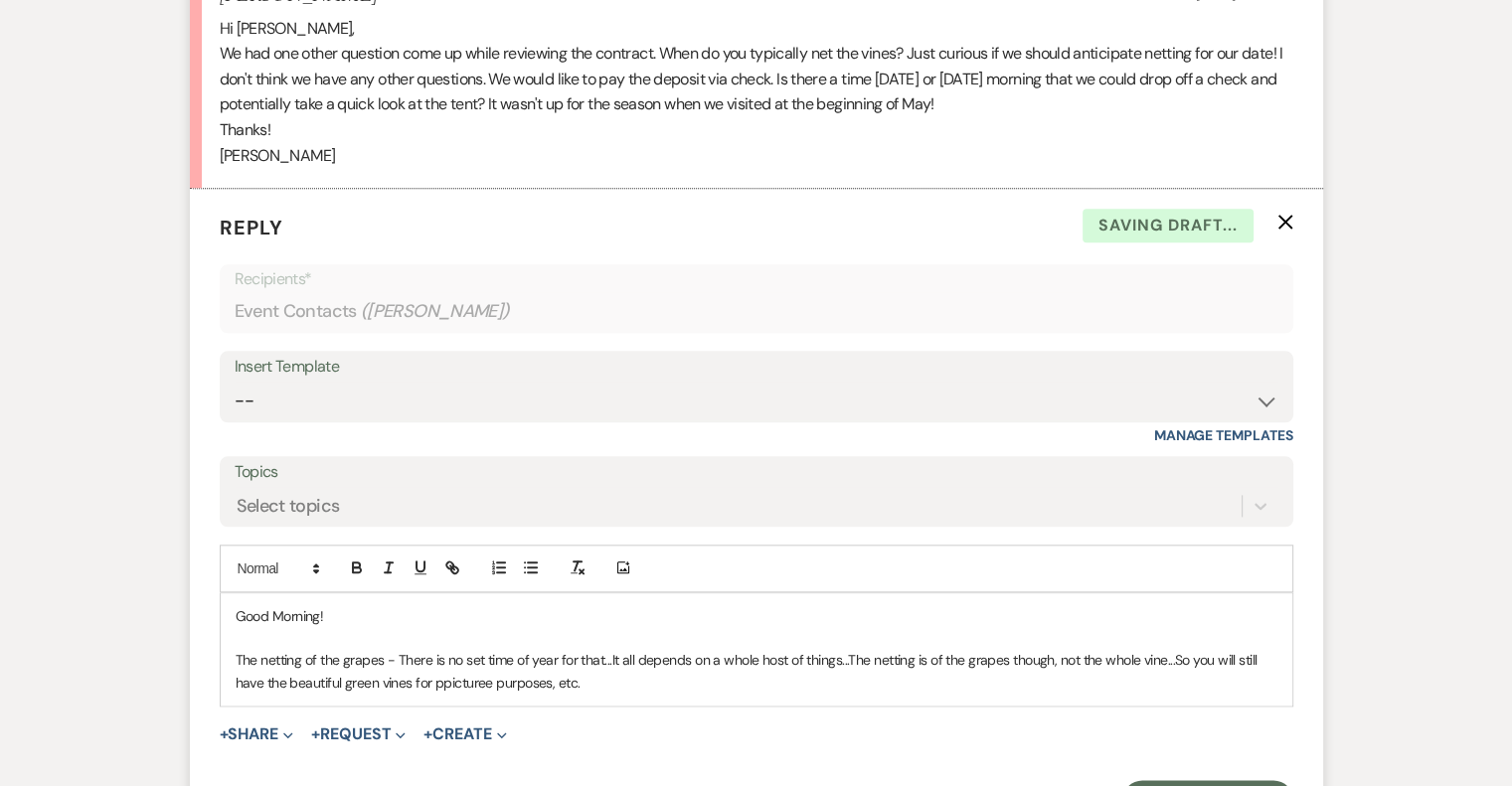 click on "The netting of the grapes - There is no set time of year for that...It all depends on a whole host of things...The netting is of the grapes though, not the whole vine...So you will still have the beautiful green vines for ppicturee purposes, etc." at bounding box center [756, 671] 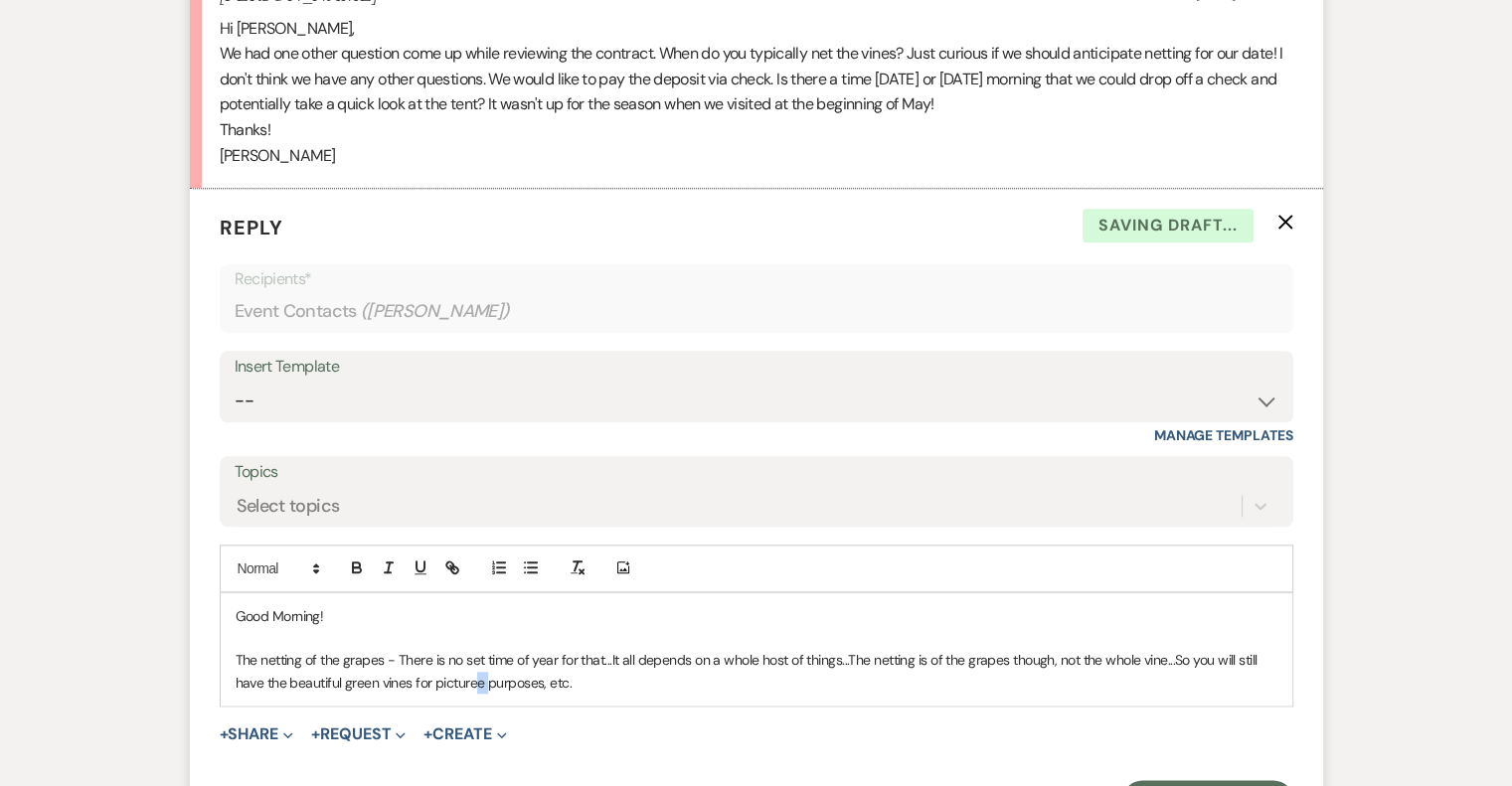 drag, startPoint x: 477, startPoint y: 683, endPoint x: 487, endPoint y: 682, distance: 10.049876 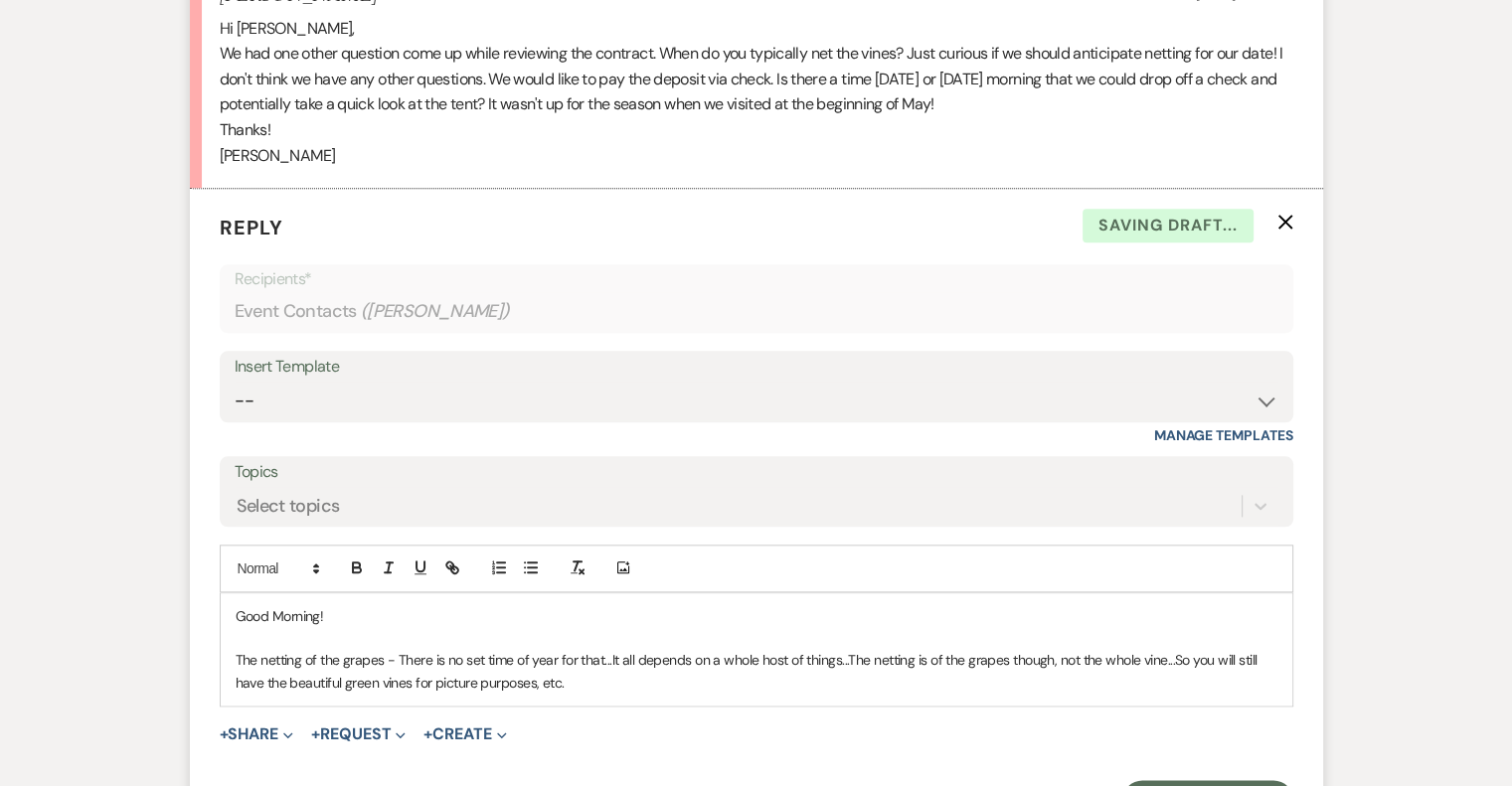 click on "The netting of the grapes - There is no set time of year for that...It all depends on a whole host of things...The netting is of the grapes though, not the whole vine...So you will still have the beautiful green vines for picture purposes, etc." at bounding box center [756, 671] 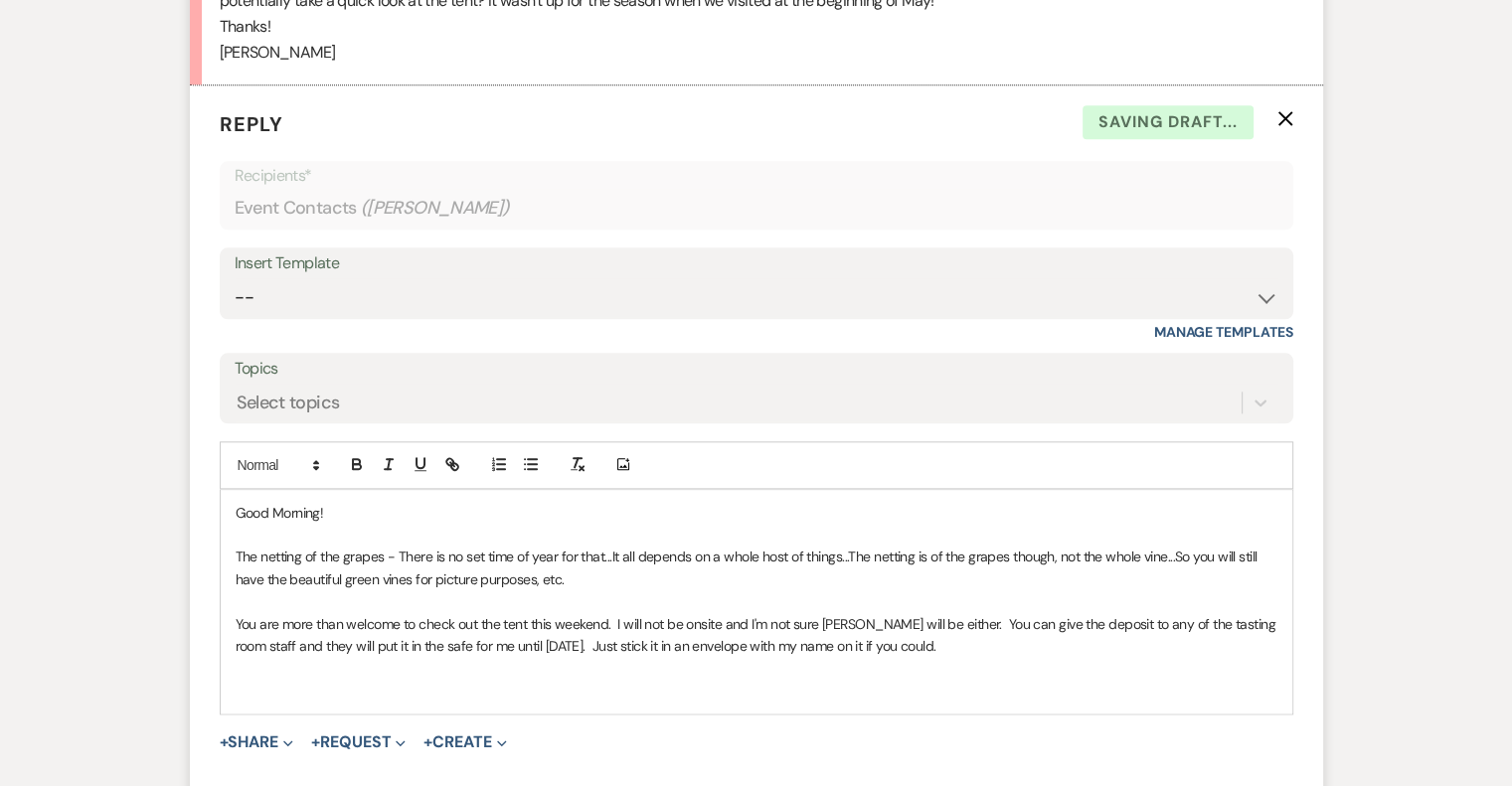 scroll, scrollTop: 2289, scrollLeft: 0, axis: vertical 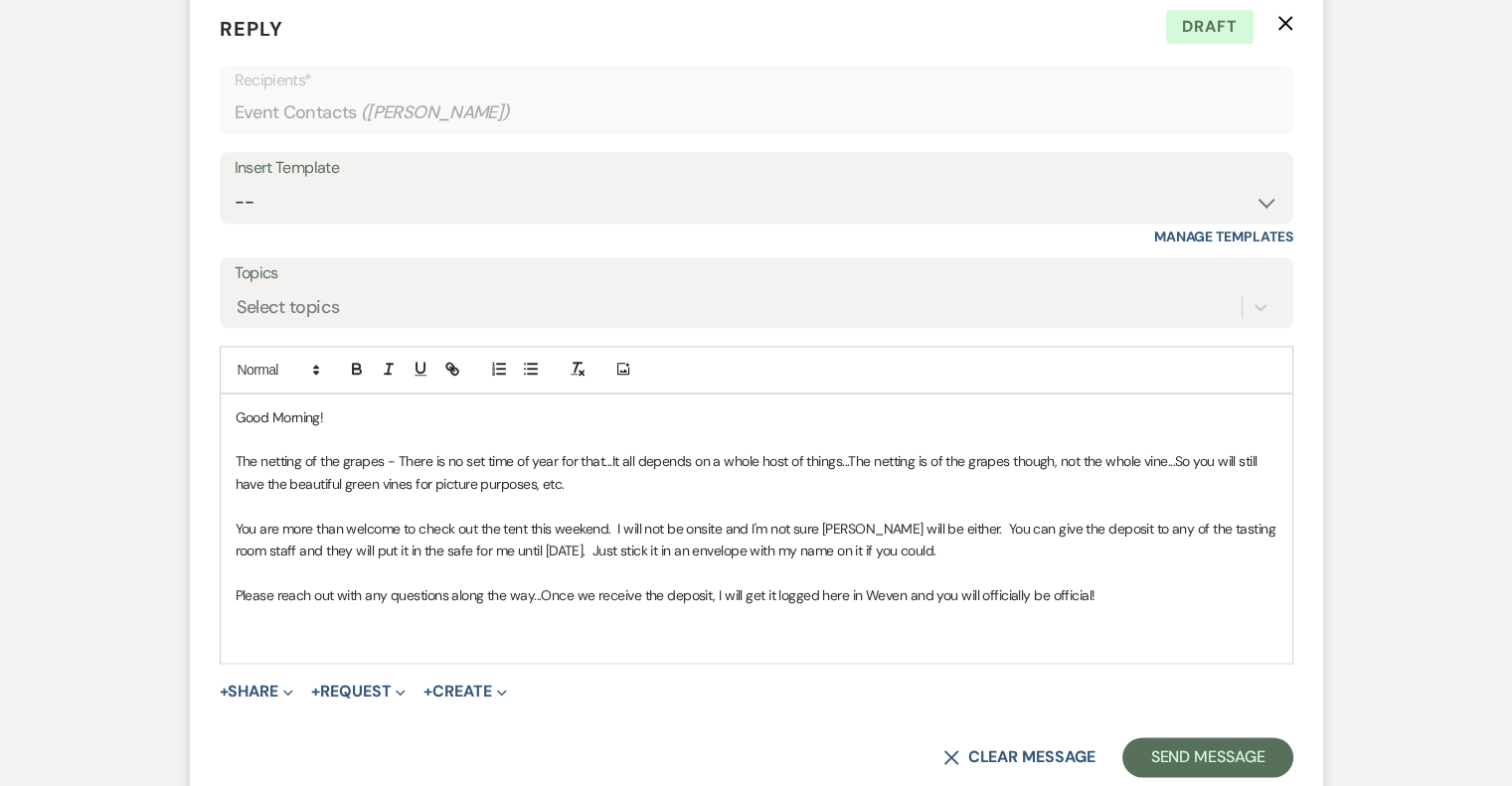 click on "You are more than welcome to check out the tent this weekend.  I will not be onsite and I'm not sure [PERSON_NAME] will be either.  You can give the deposit to any of the tasting room staff and they will put it in the safe for me until [DATE].  Just stick it in an envelope with my name on it if you could." at bounding box center [756, 540] 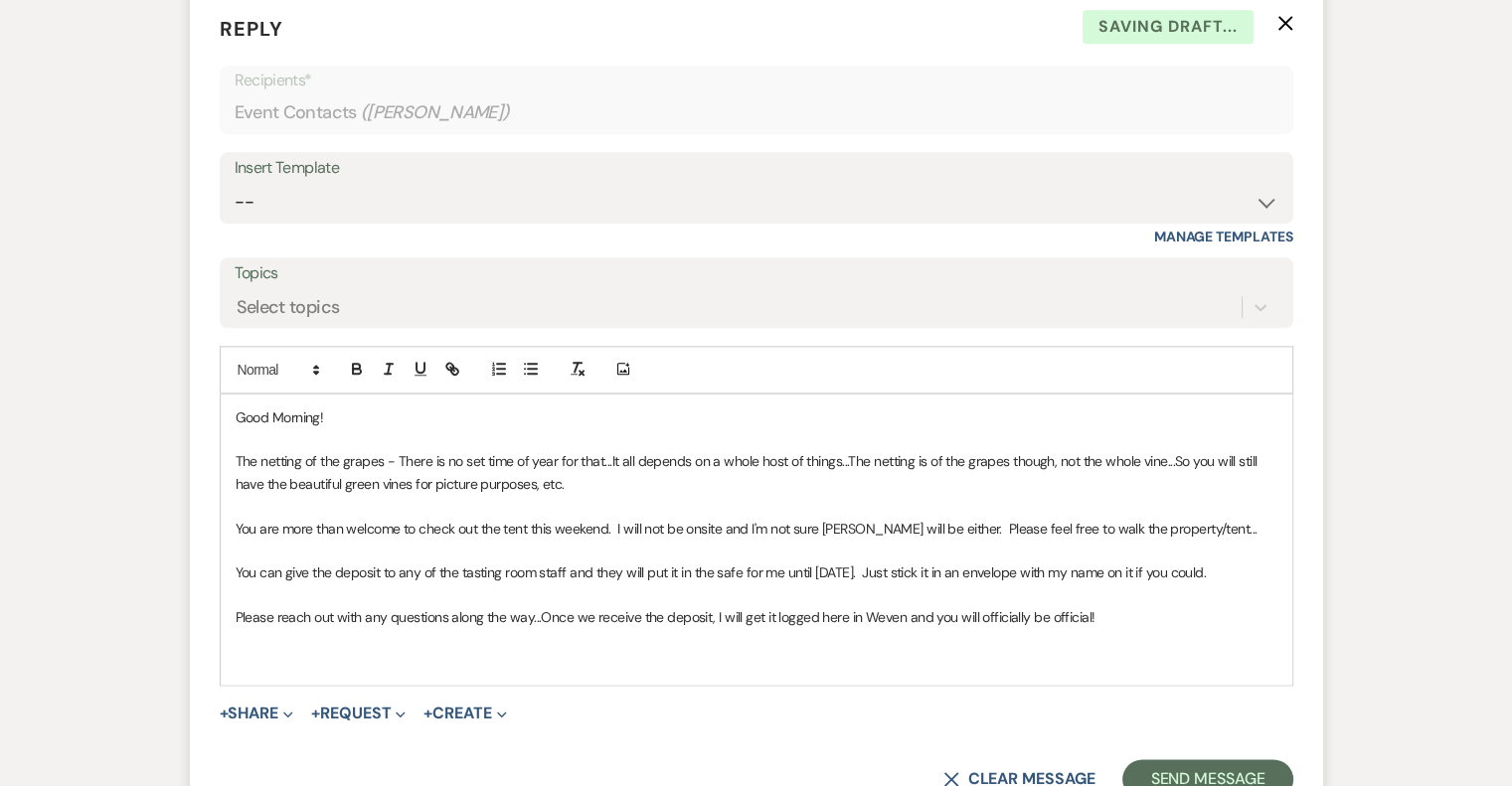 click at bounding box center (756, 662) 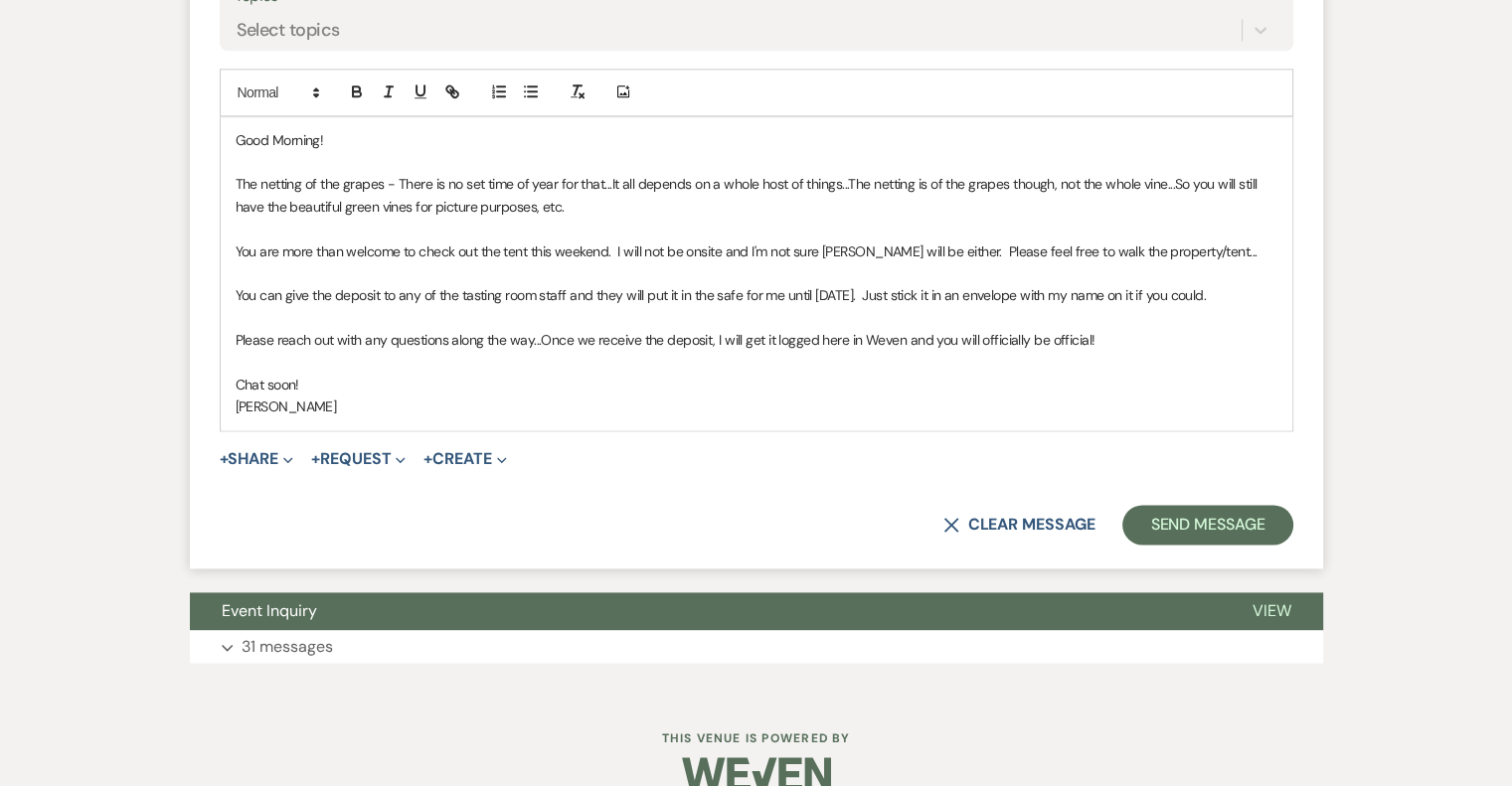 scroll, scrollTop: 2588, scrollLeft: 0, axis: vertical 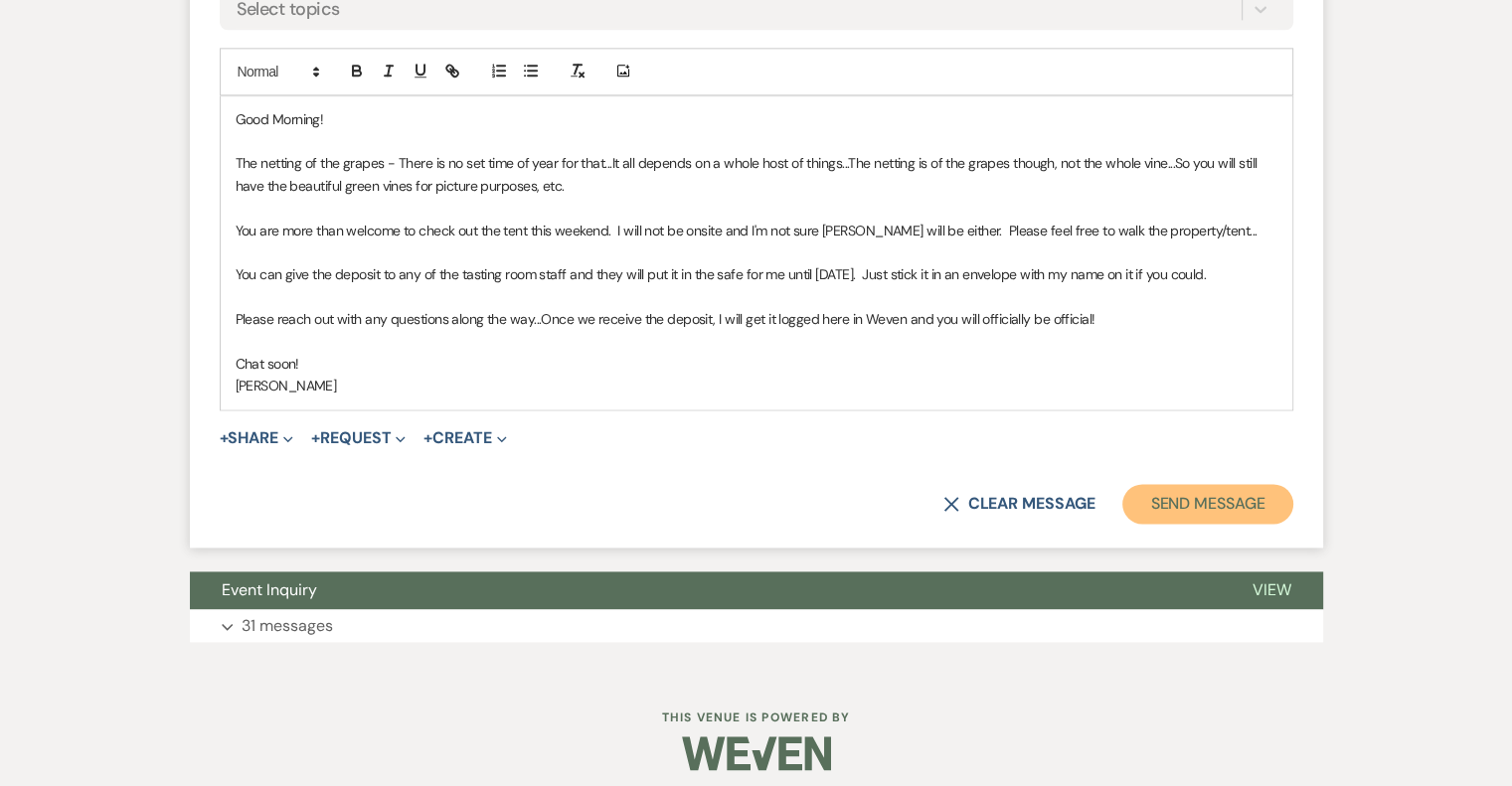 click on "Send Message" at bounding box center [1207, 504] 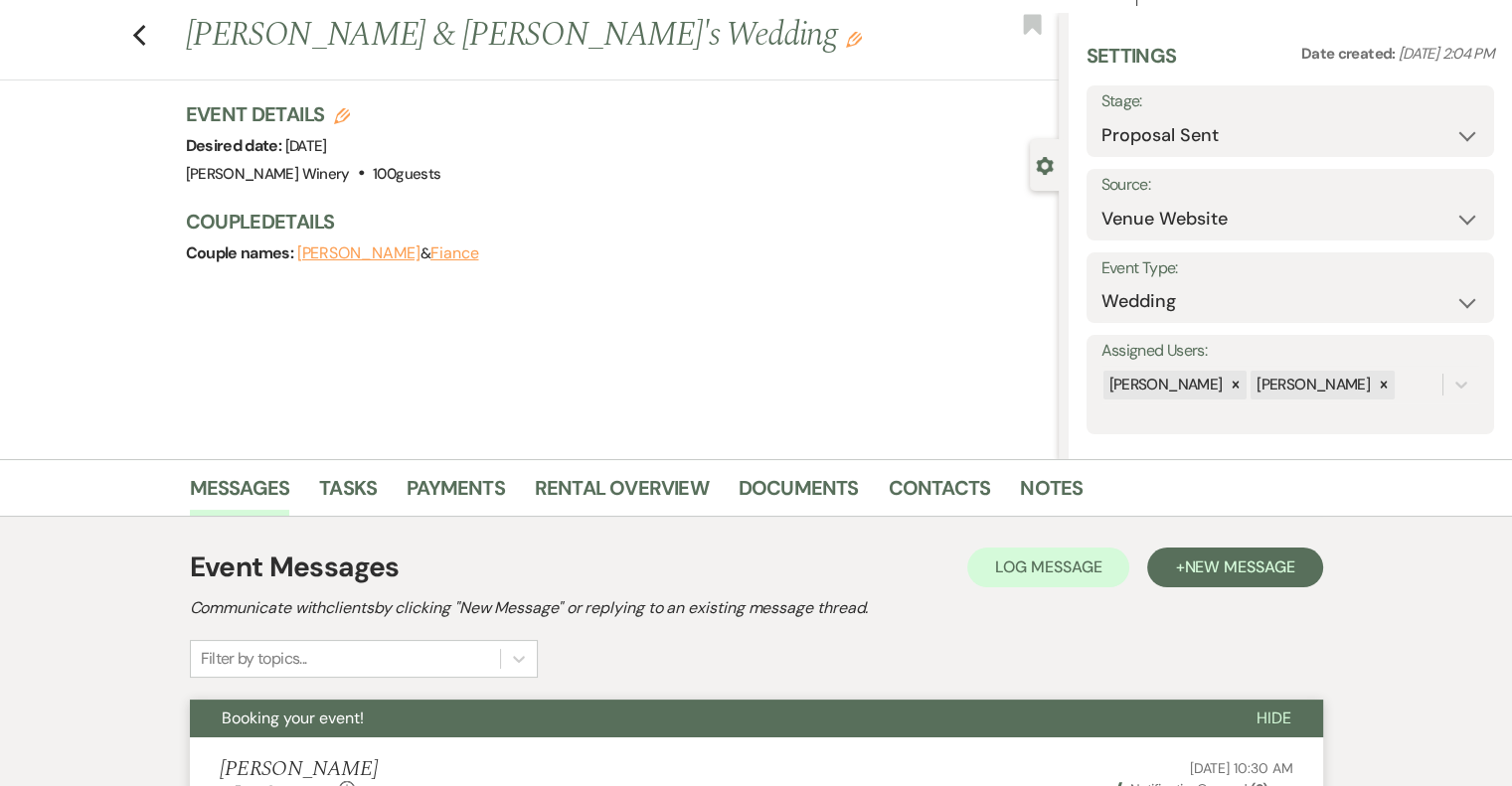 scroll, scrollTop: 0, scrollLeft: 0, axis: both 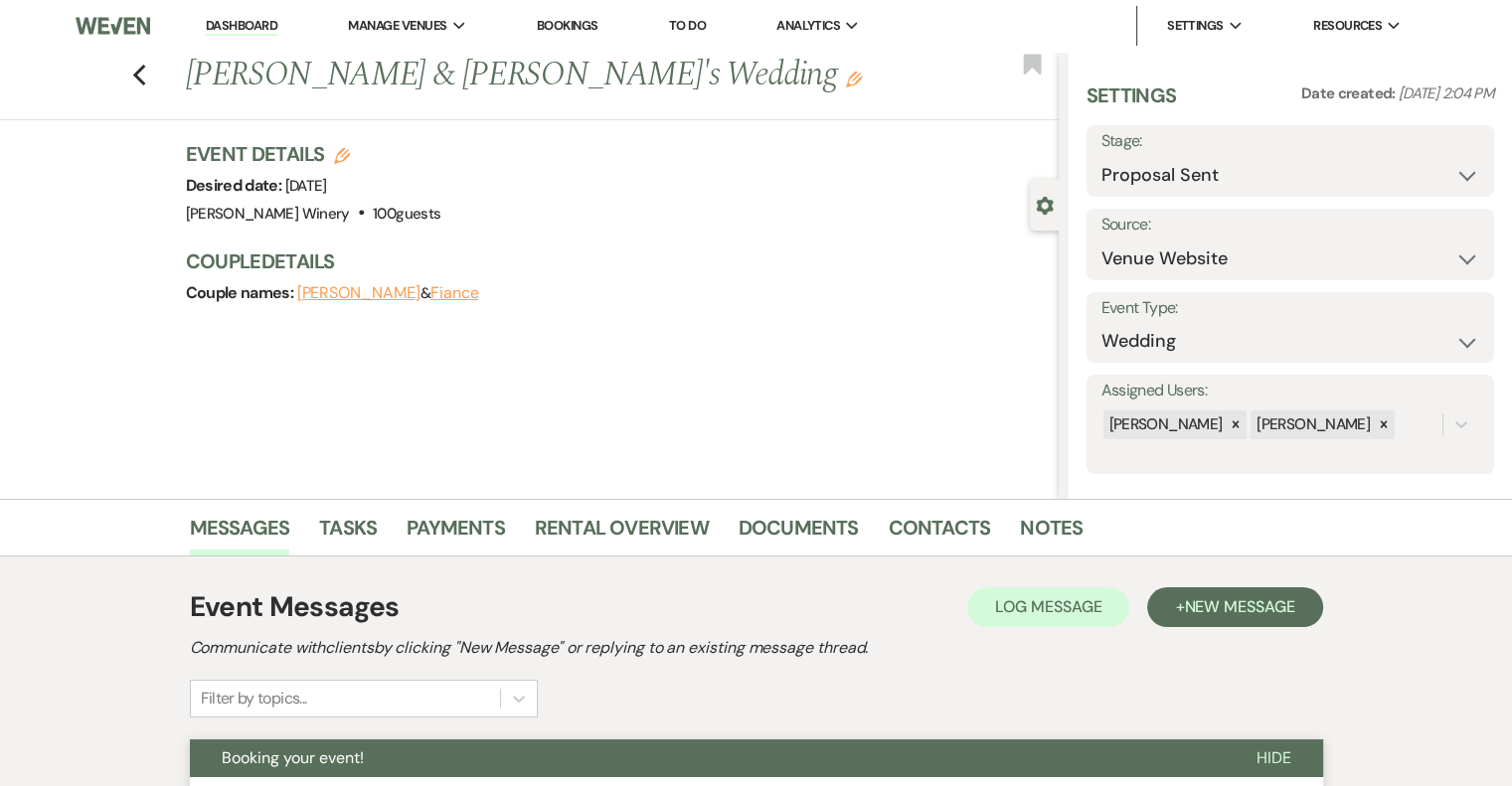 click on "Dashboard" at bounding box center [242, 26] 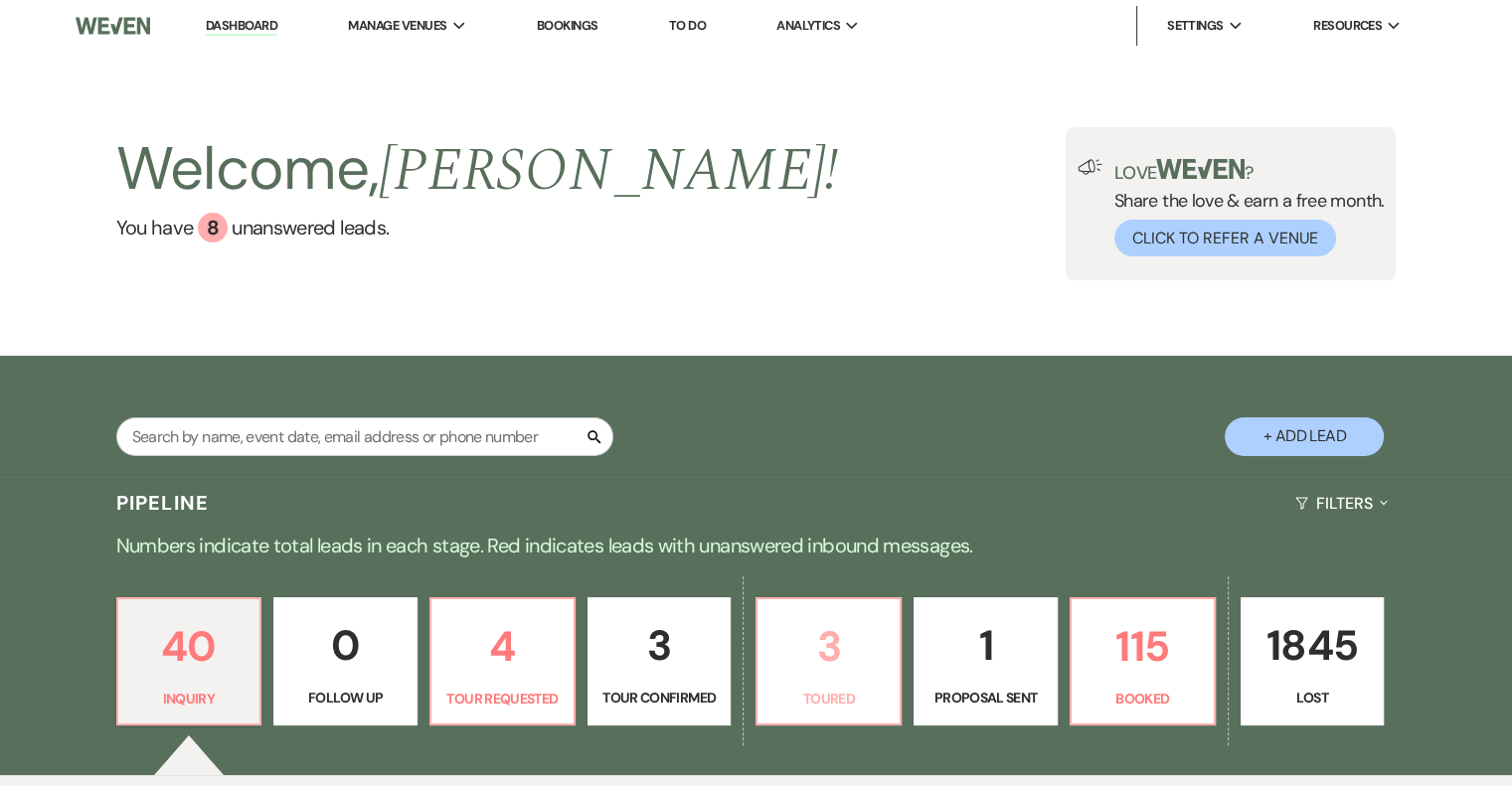 click on "3" at bounding box center (828, 646) 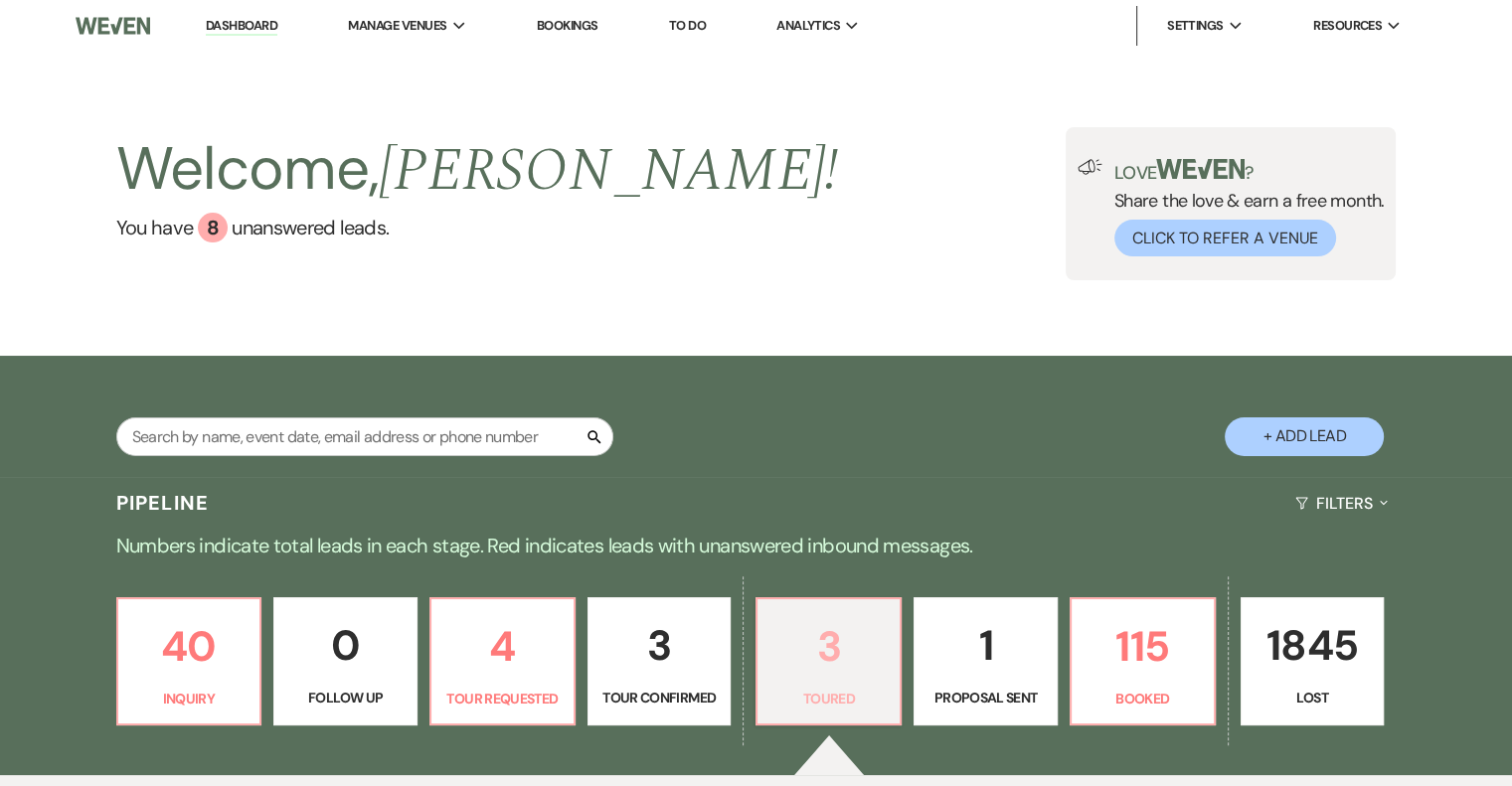 select on "5" 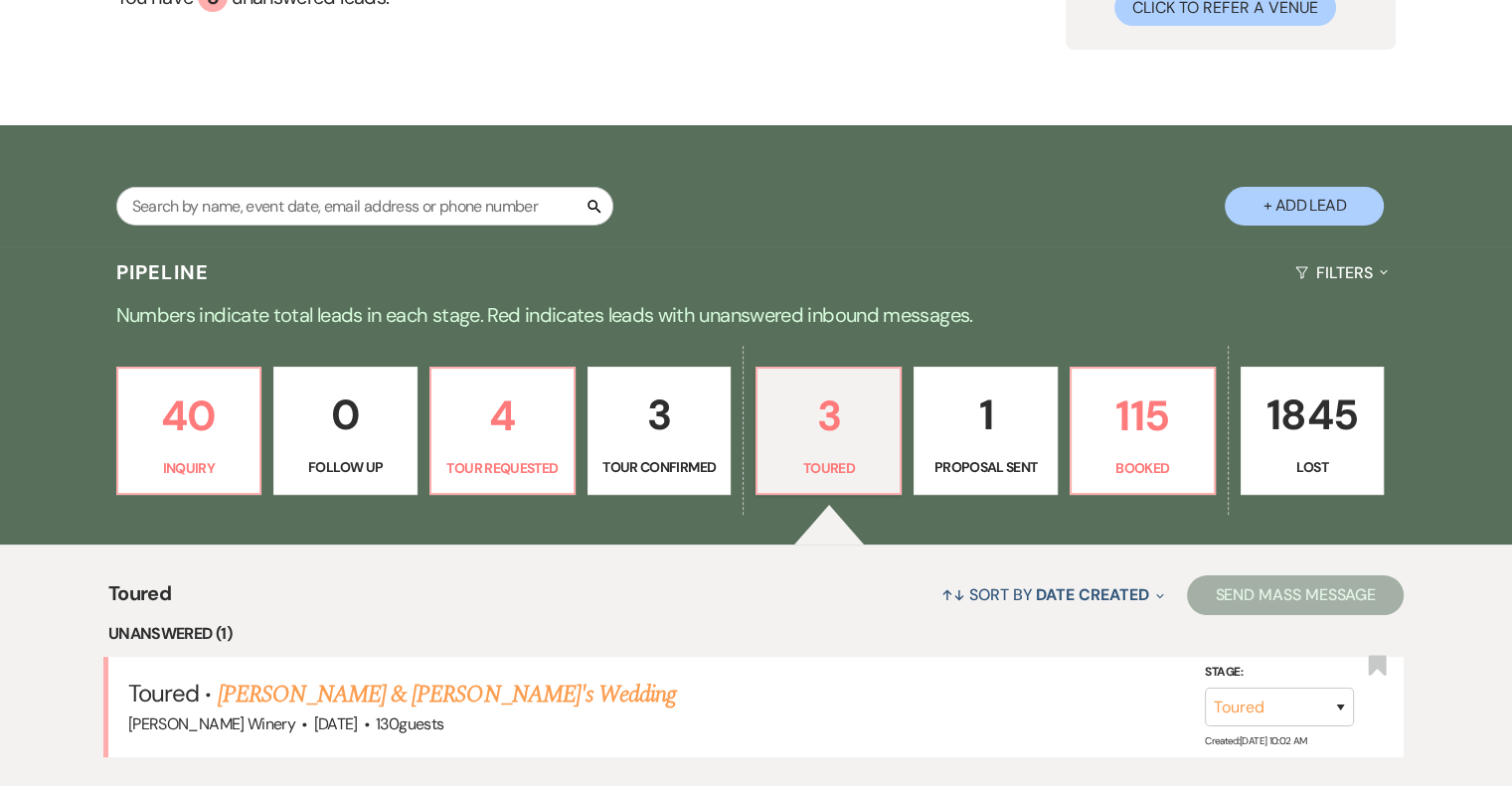 scroll, scrollTop: 497, scrollLeft: 0, axis: vertical 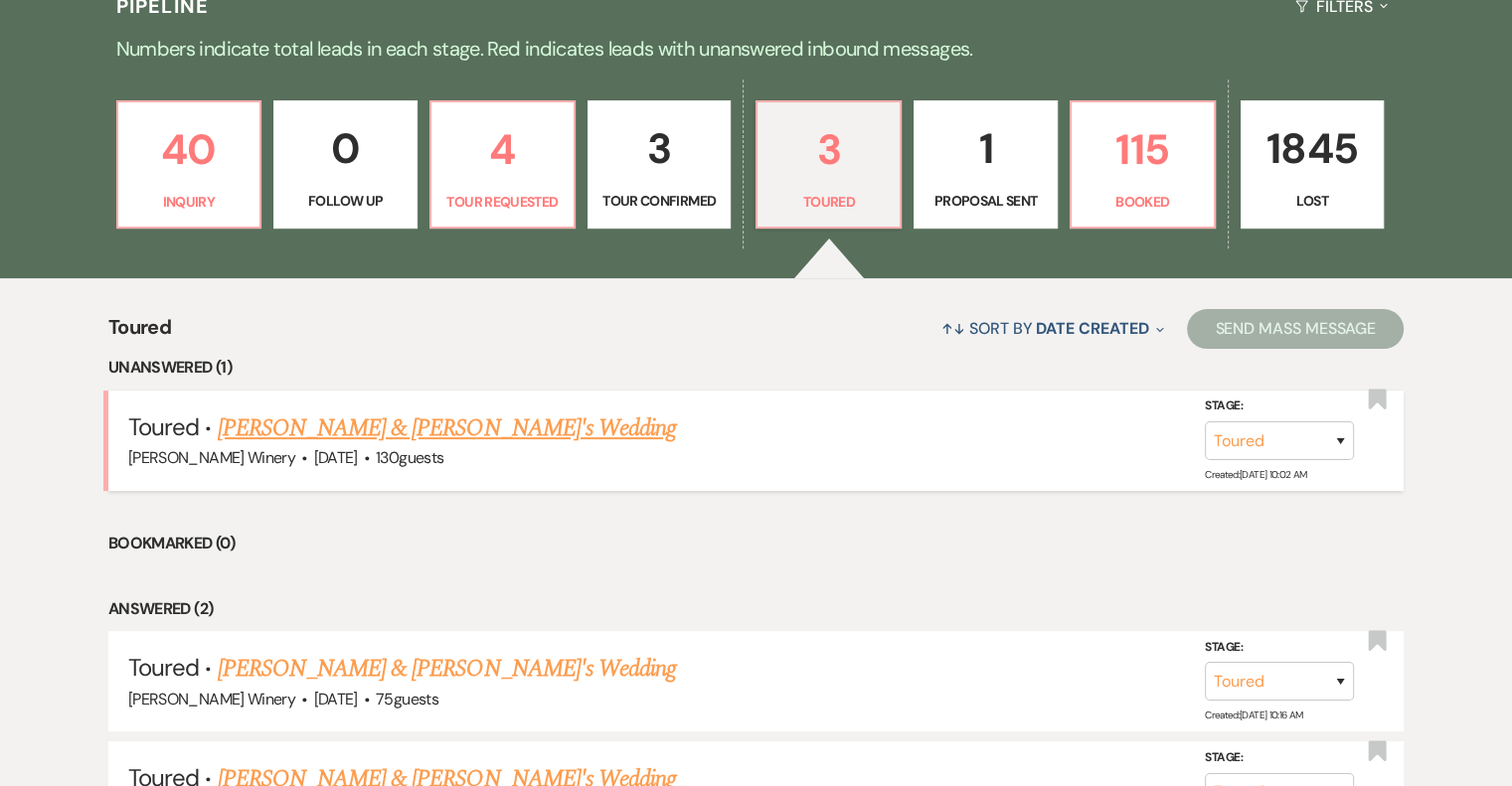 click on "[PERSON_NAME] & [PERSON_NAME]'s Wedding" at bounding box center [447, 428] 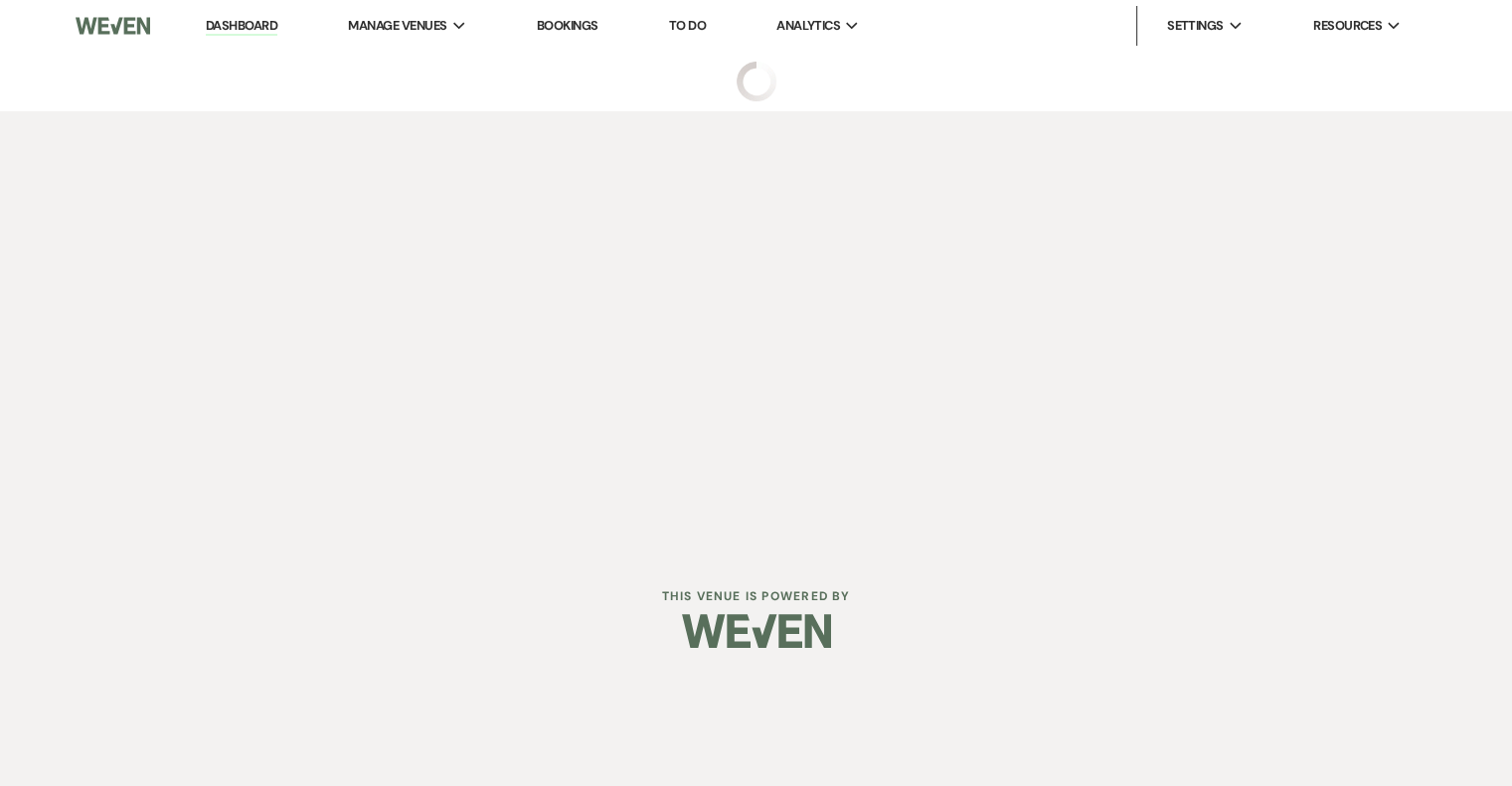 scroll, scrollTop: 0, scrollLeft: 0, axis: both 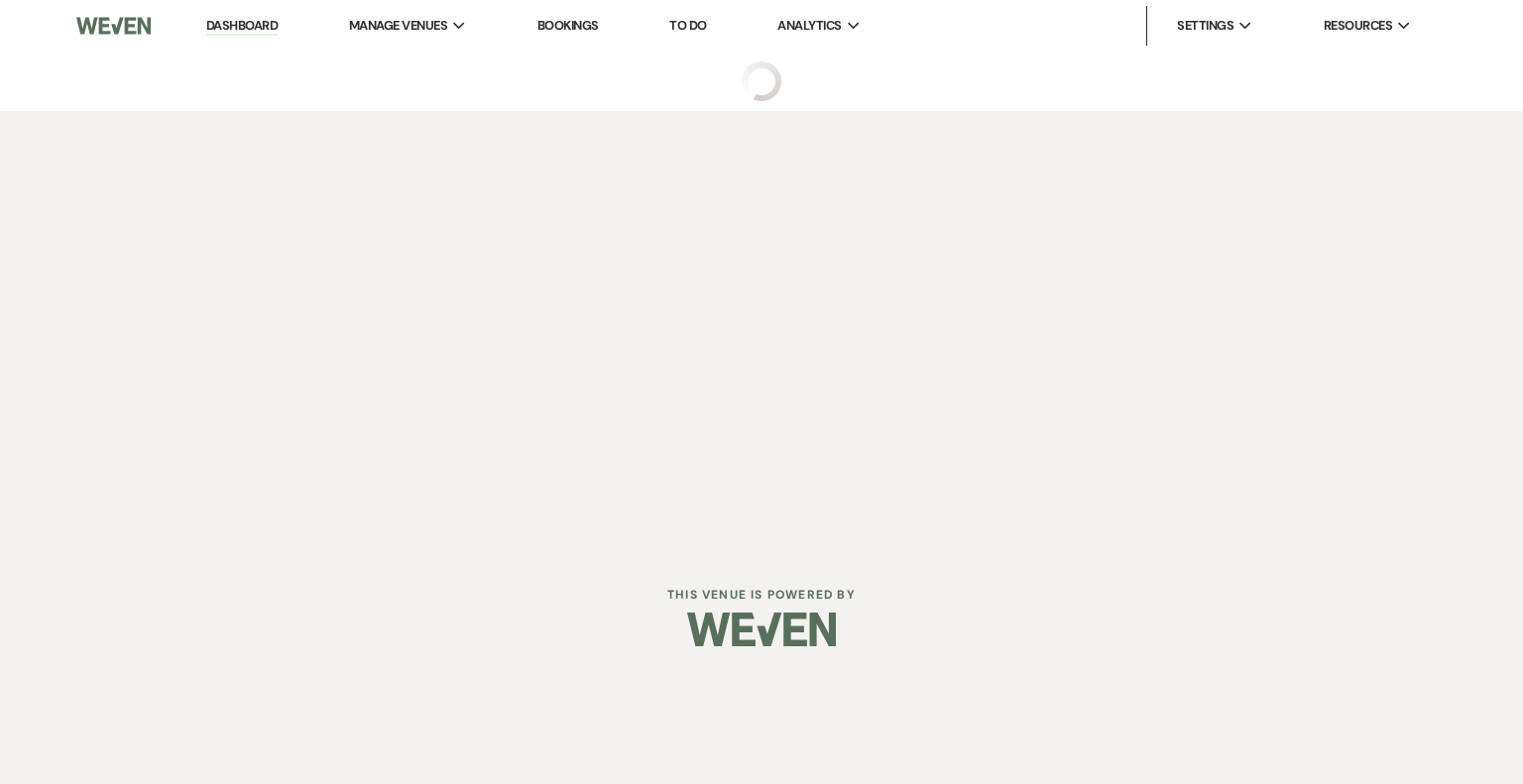 select on "5" 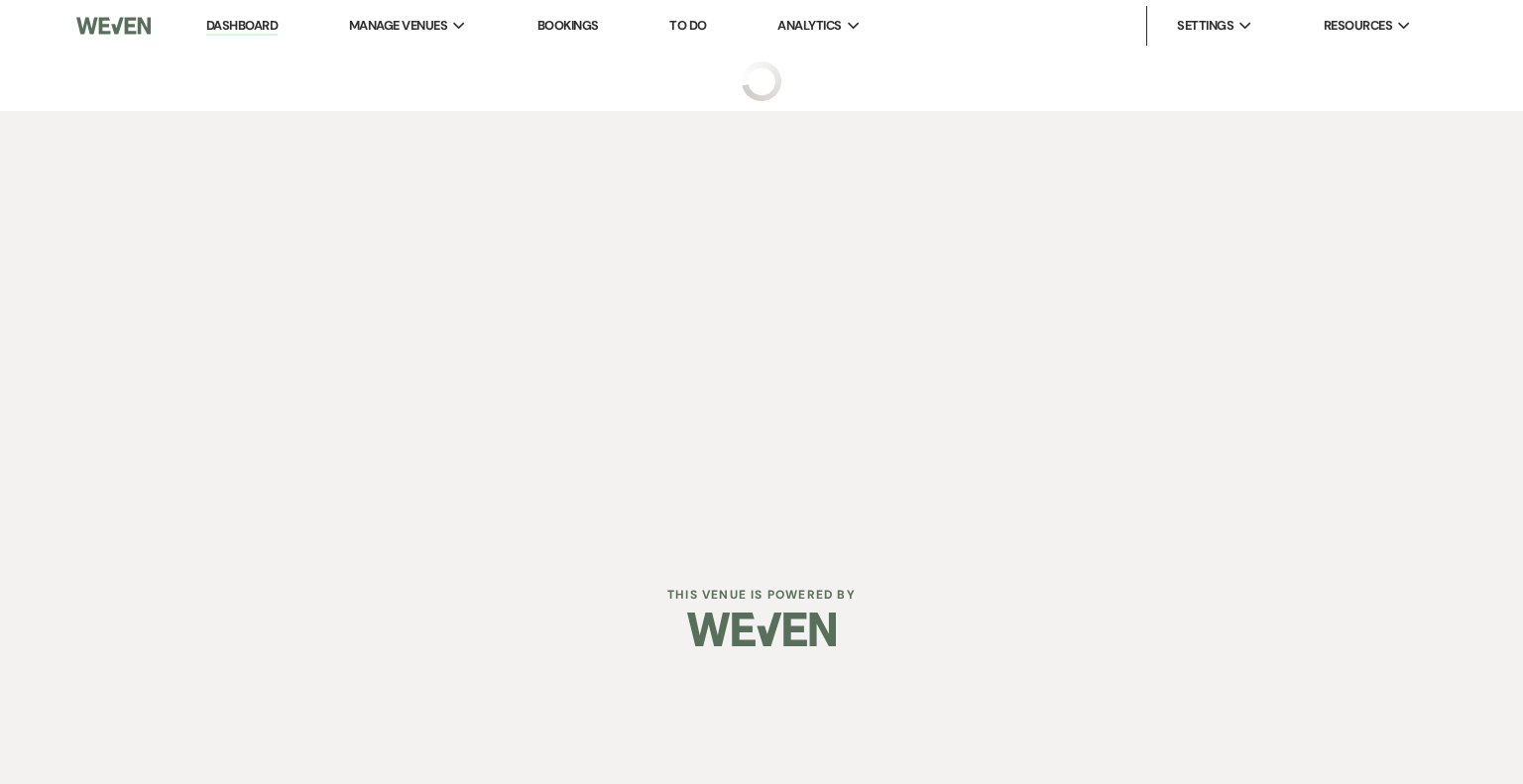 select on "5" 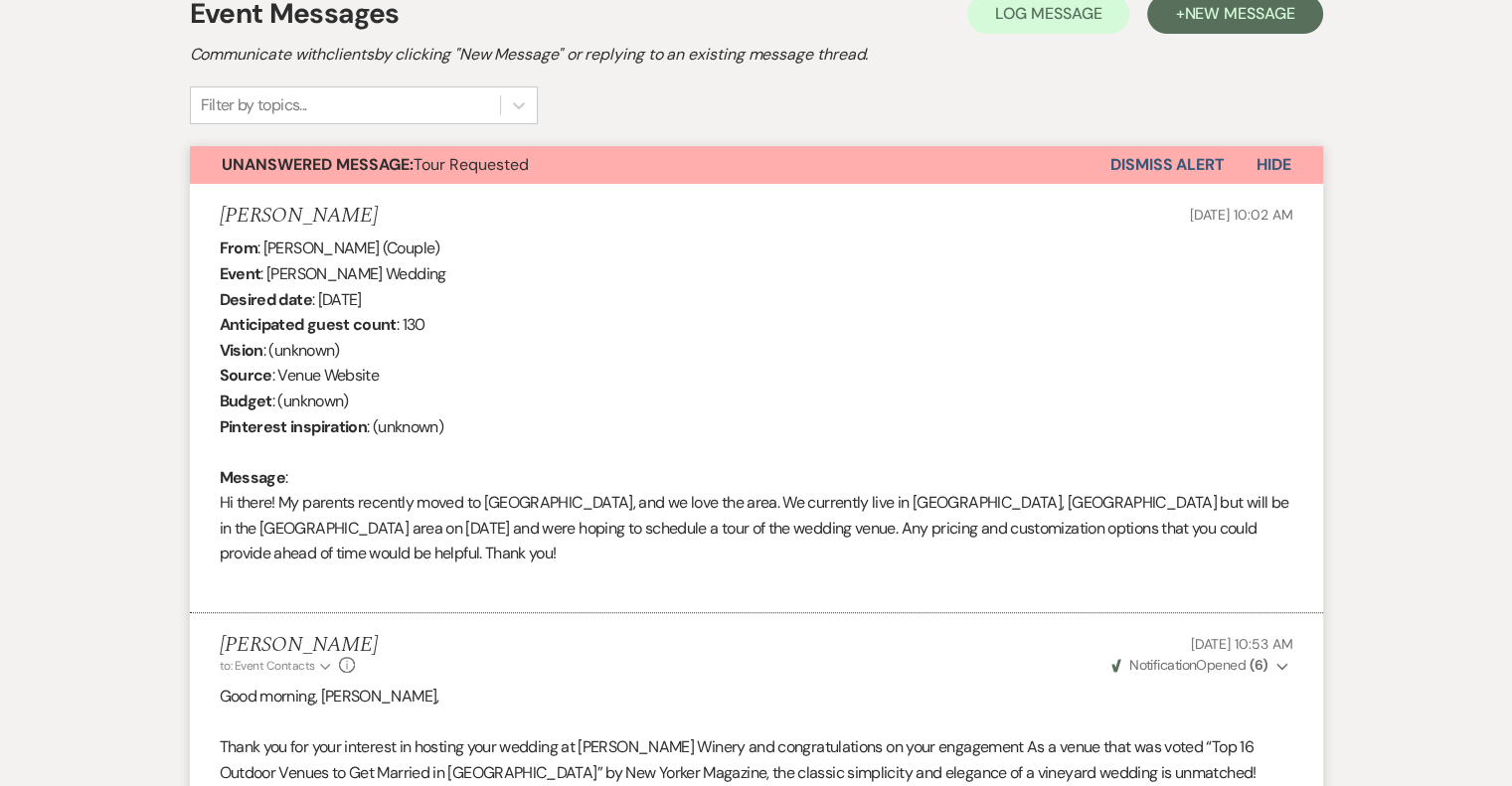 scroll, scrollTop: 0, scrollLeft: 0, axis: both 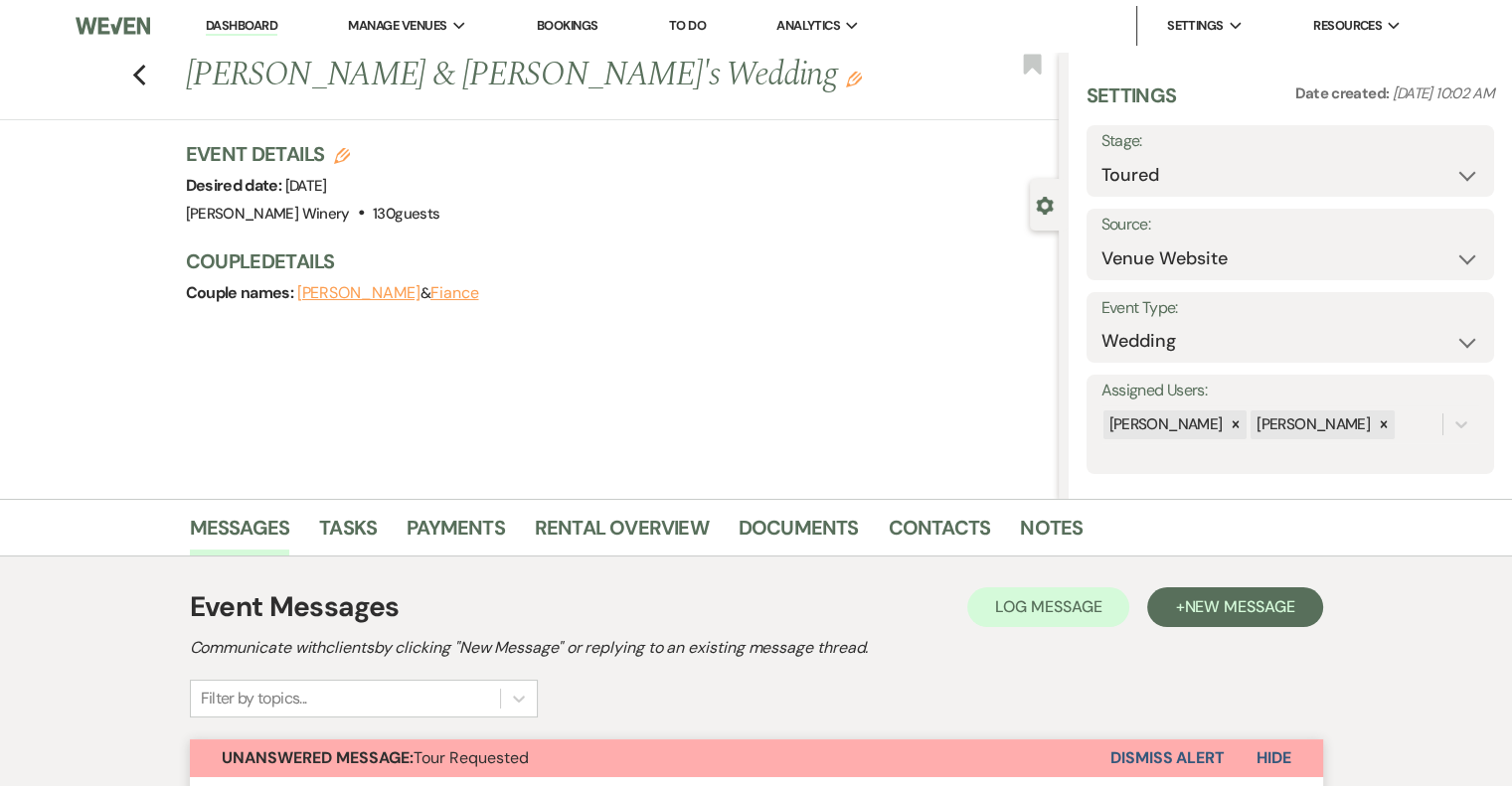 click on "Dismiss Alert" at bounding box center (1167, 758) 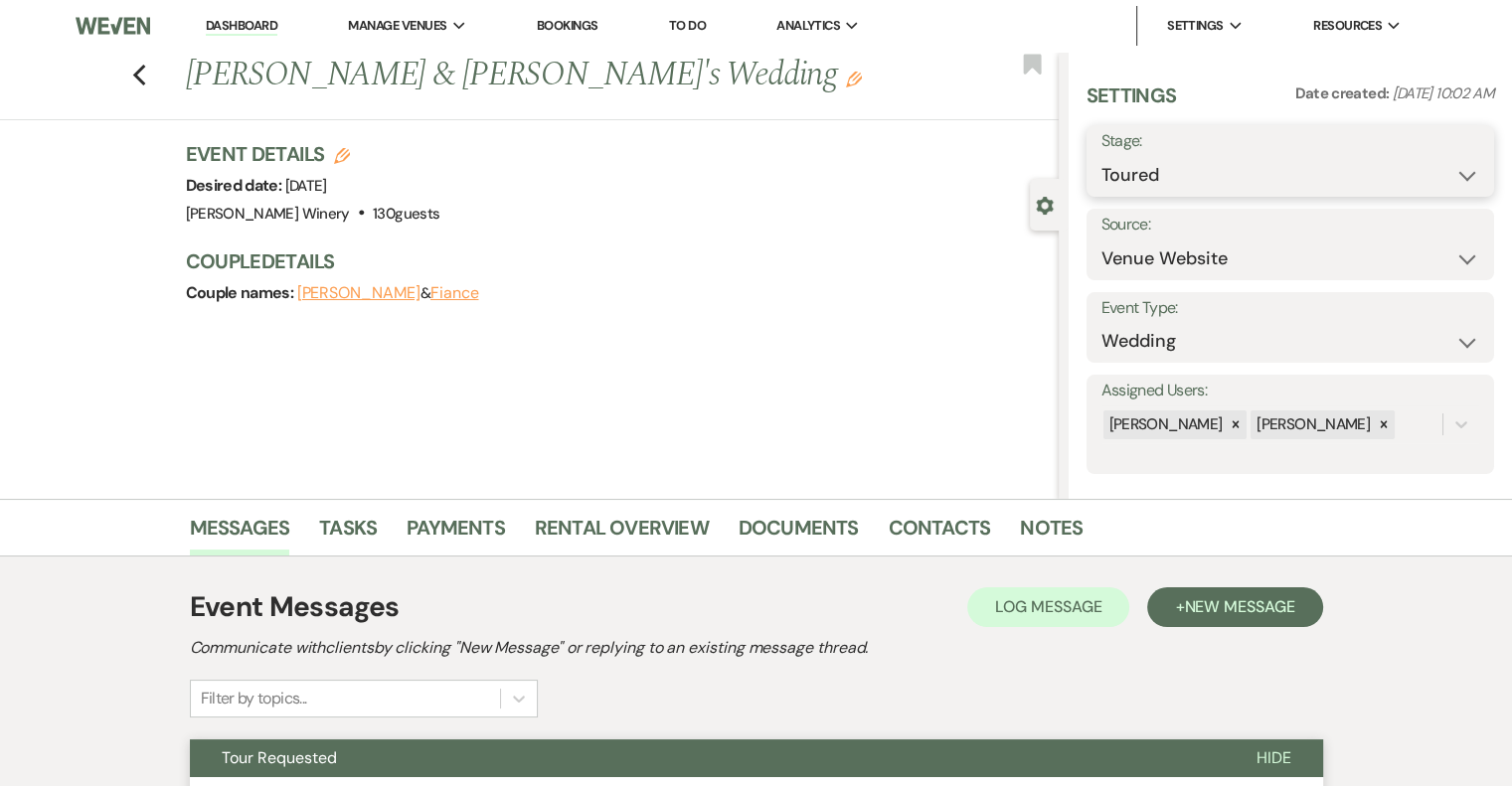 click on "Inquiry Follow Up Tour Requested Tour Confirmed Toured Proposal Sent Booked Lost" at bounding box center [1290, 175] 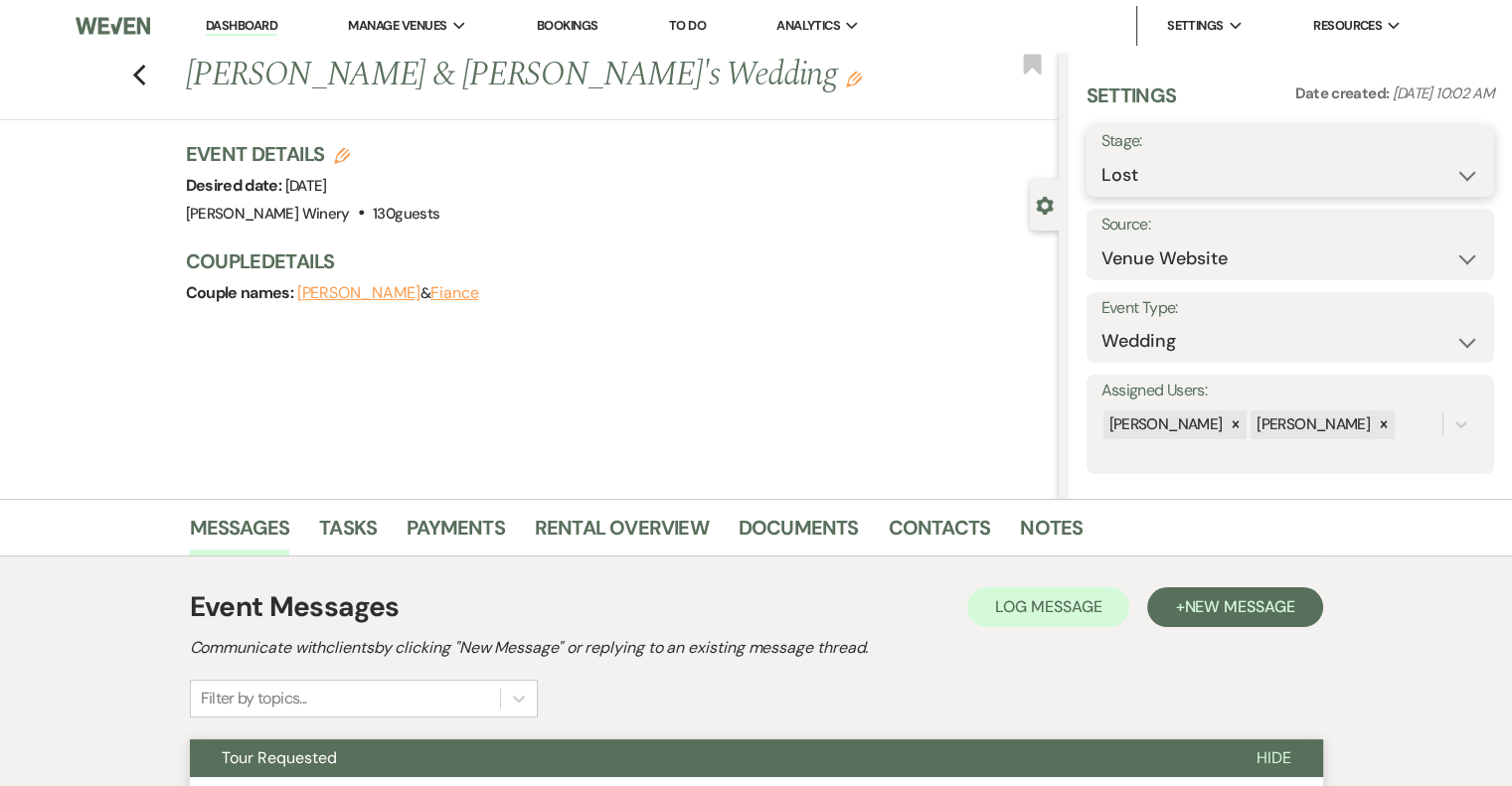 click on "Inquiry Follow Up Tour Requested Tour Confirmed Toured Proposal Sent Booked Lost" at bounding box center (1290, 175) 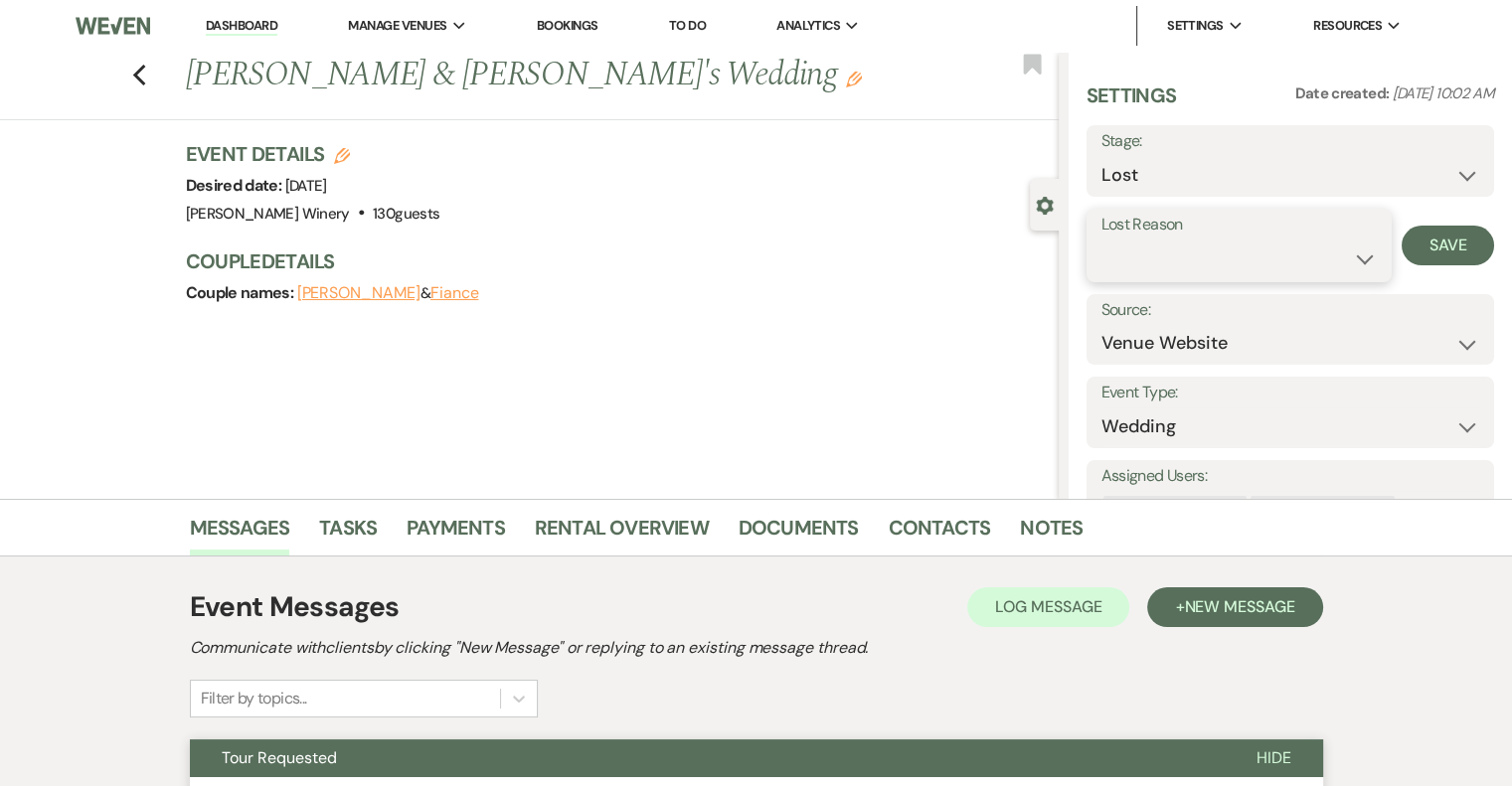 click on "Booked Elsewhere Budget Date Unavailable No Response Not a Good Match Capacity Cancelled Duplicate (hidden) Spam (hidden) Other (hidden) Other" at bounding box center (1239, 258) 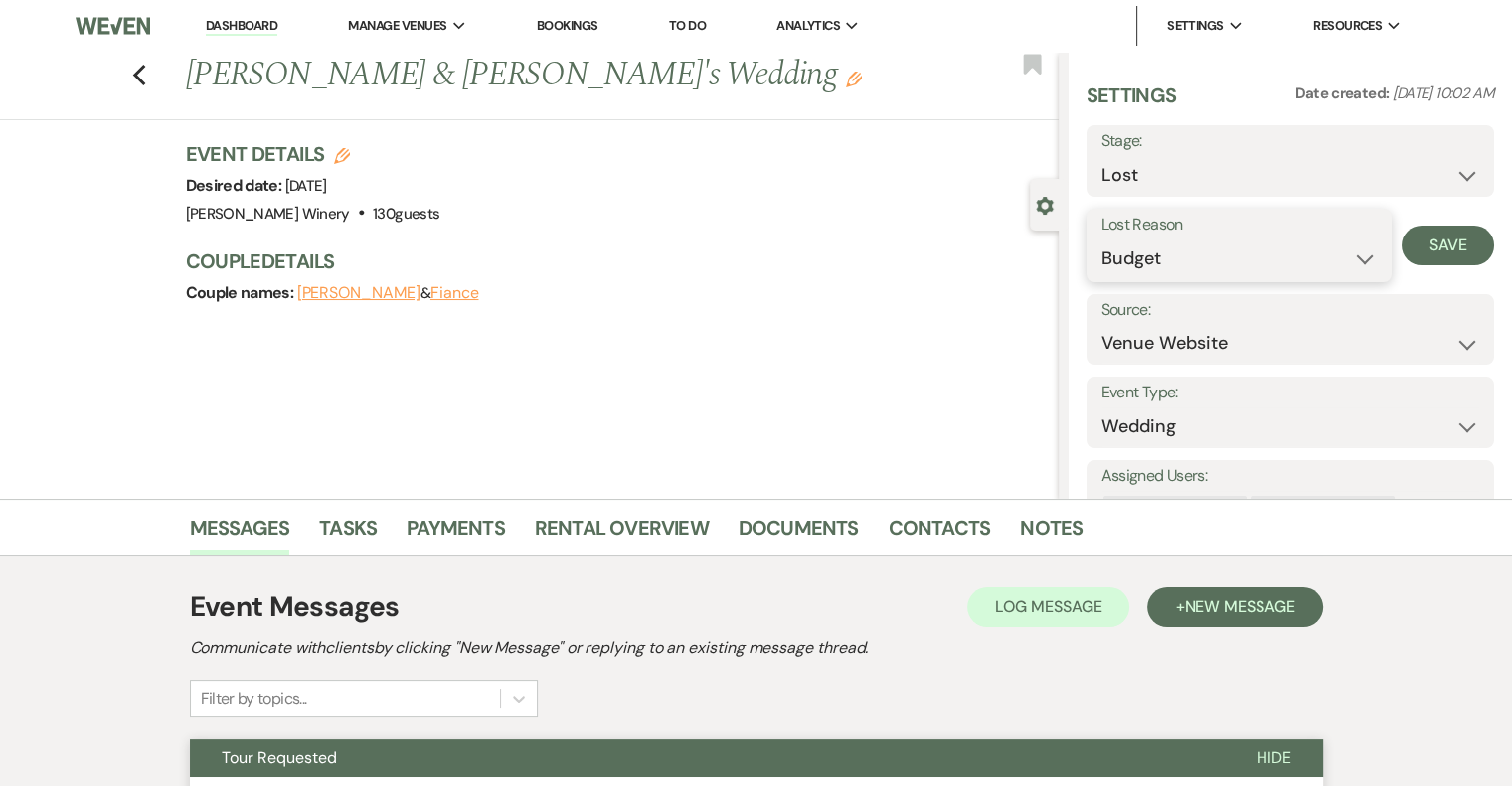 click on "Booked Elsewhere Budget Date Unavailable No Response Not a Good Match Capacity Cancelled Duplicate (hidden) Spam (hidden) Other (hidden) Other" at bounding box center (1239, 258) 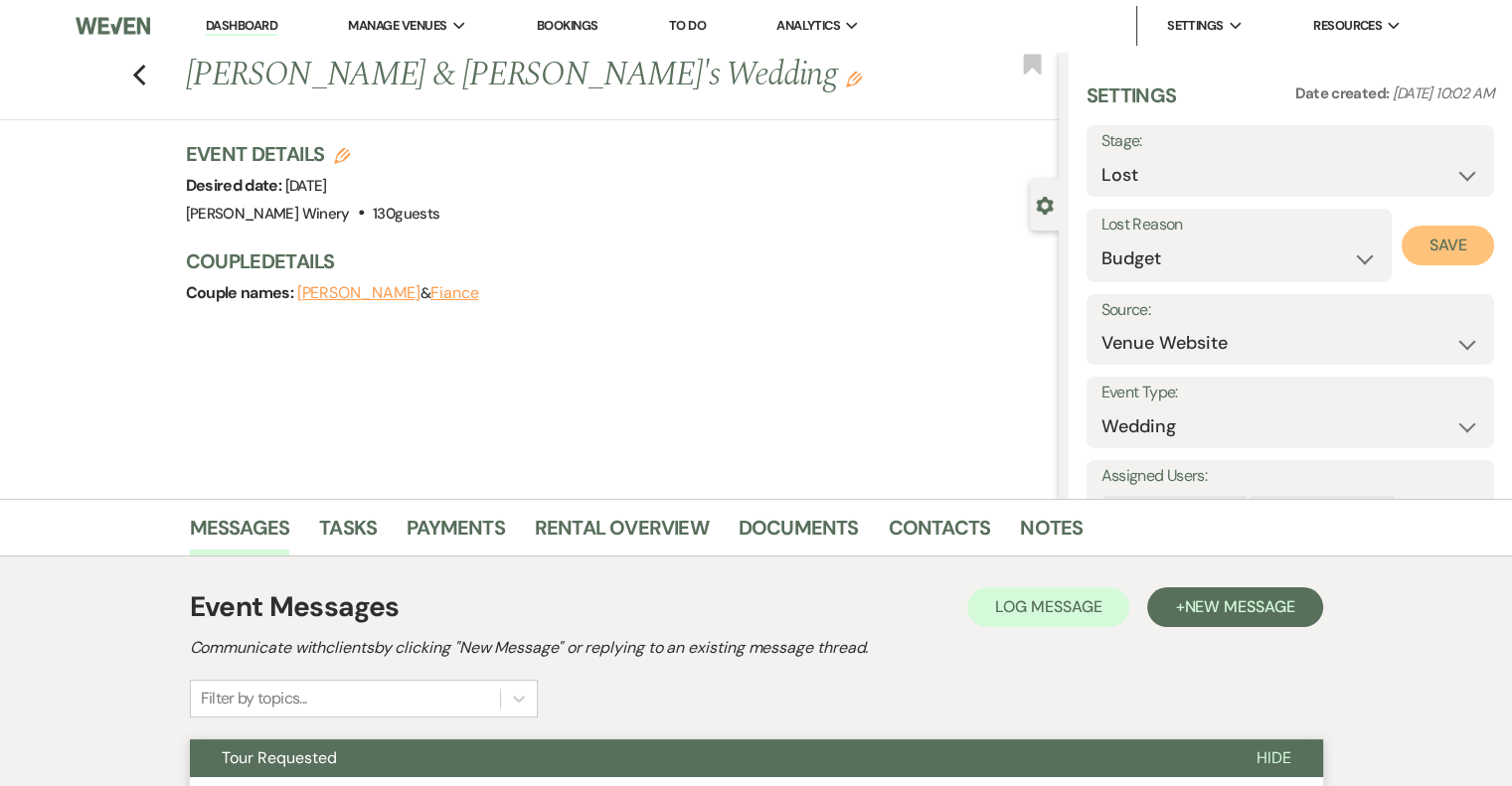 click on "Save" at bounding box center [1447, 245] 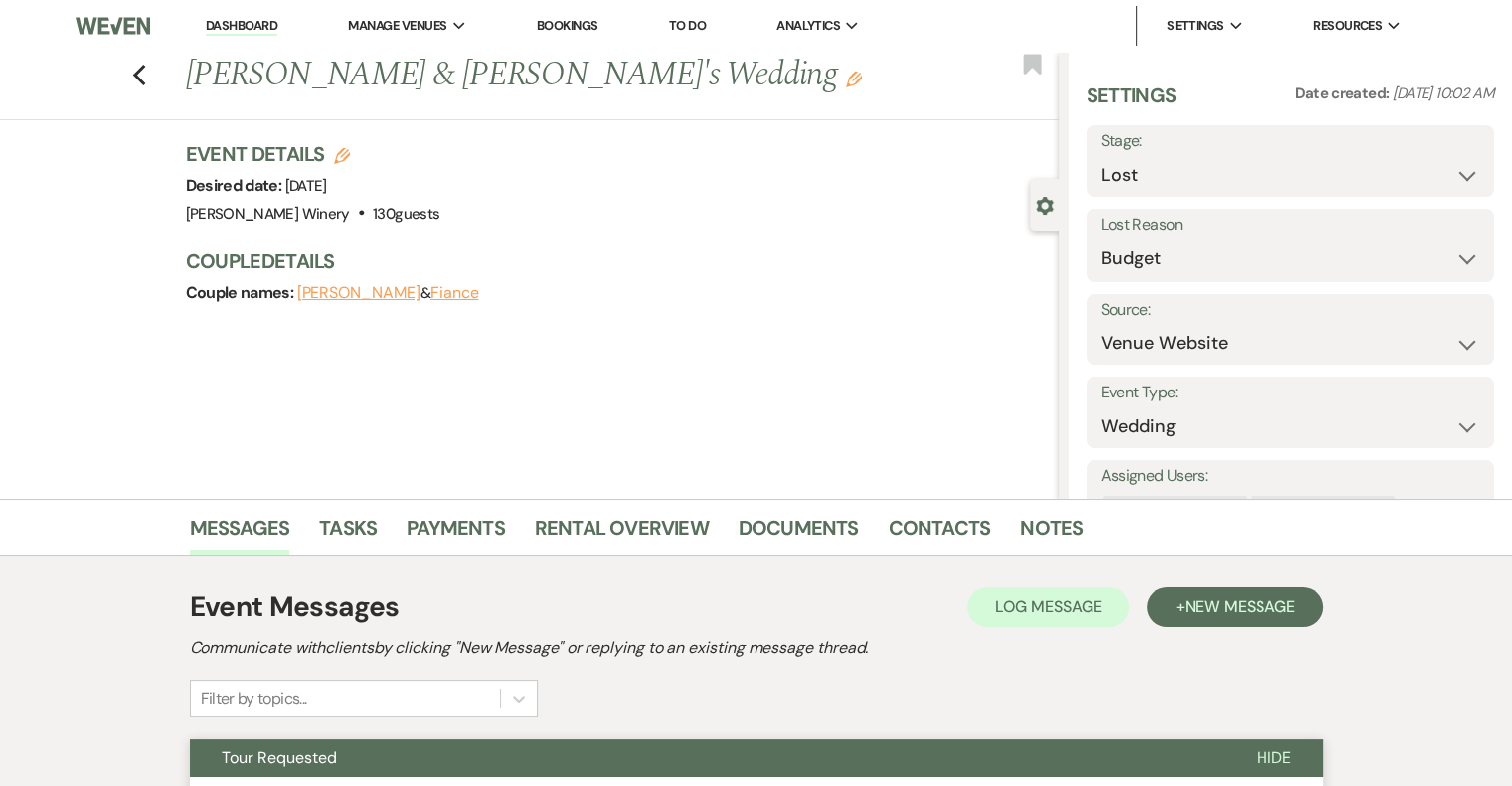 click on "Dashboard" at bounding box center (242, 26) 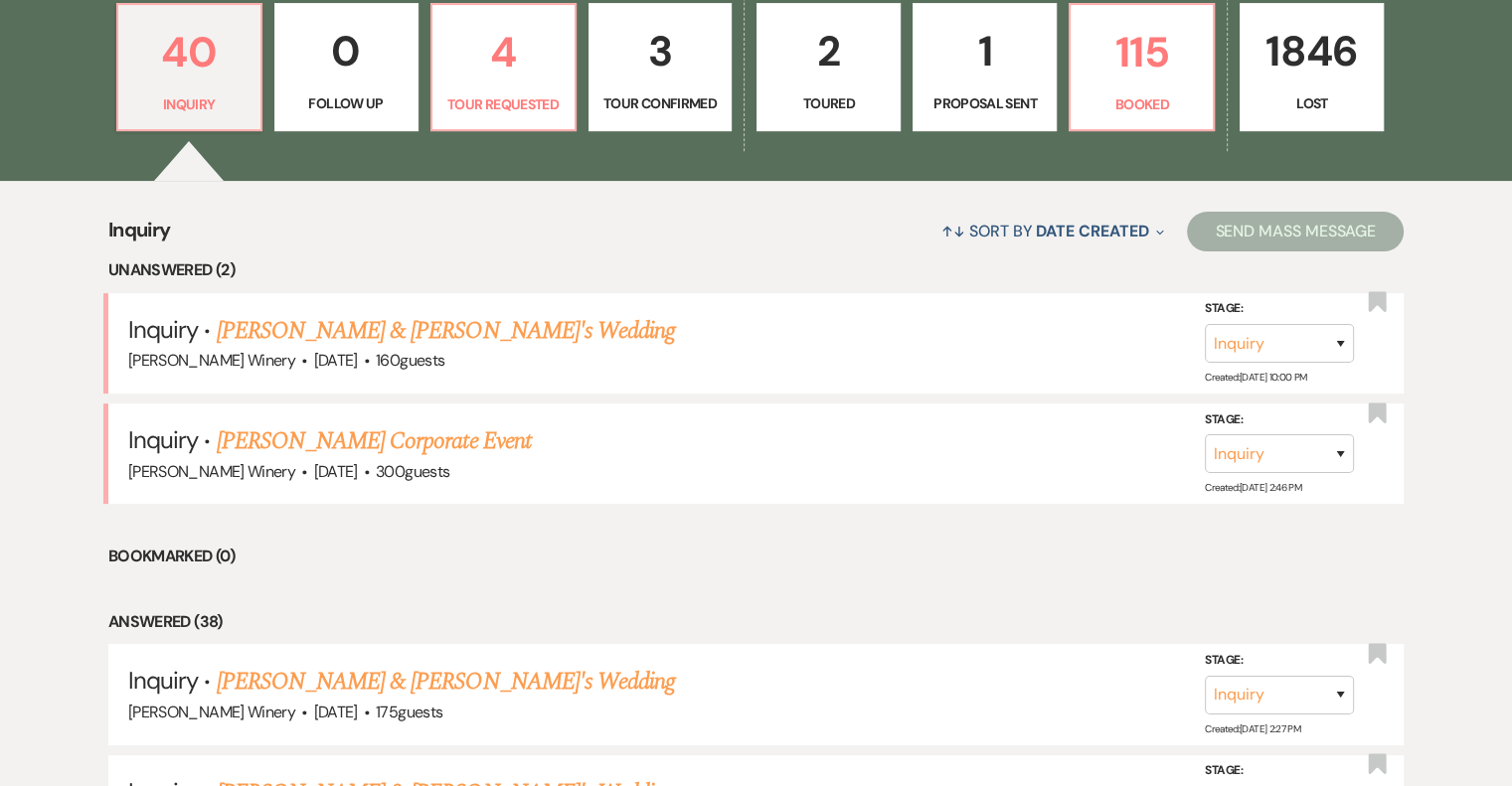 scroll, scrollTop: 596, scrollLeft: 0, axis: vertical 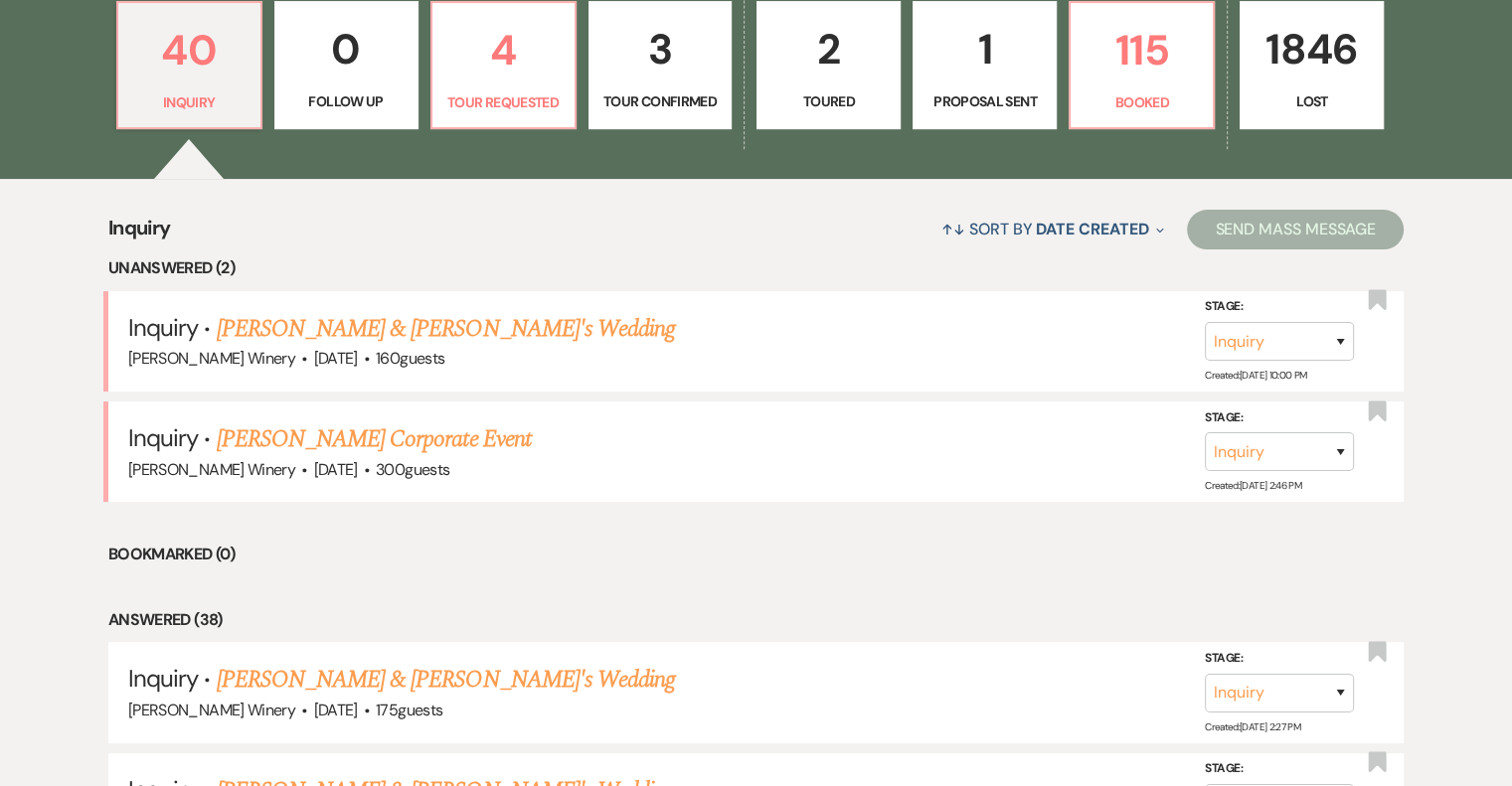 click on "[PERSON_NAME] Corporate Event" at bounding box center [374, 439] 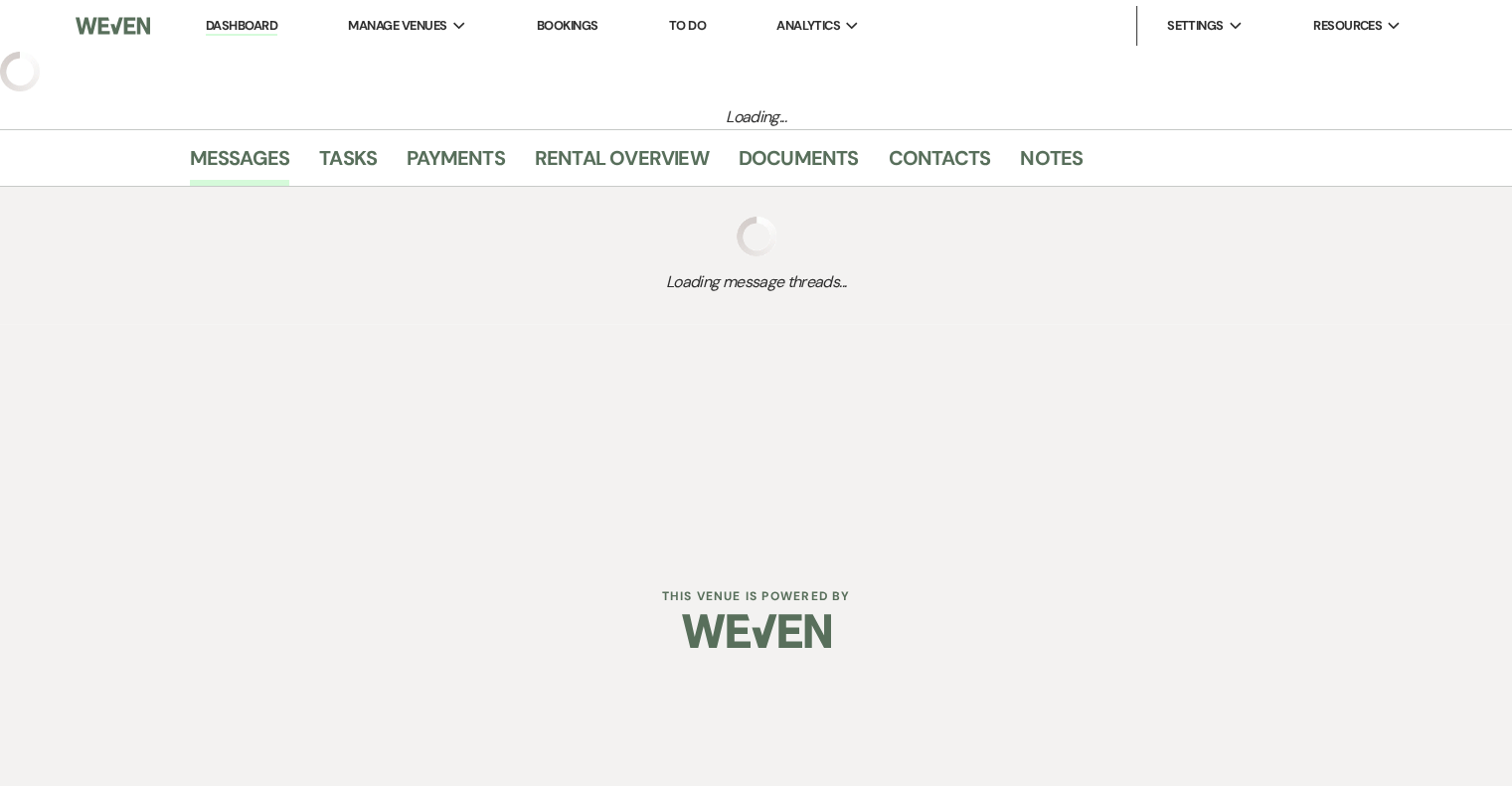 scroll, scrollTop: 0, scrollLeft: 0, axis: both 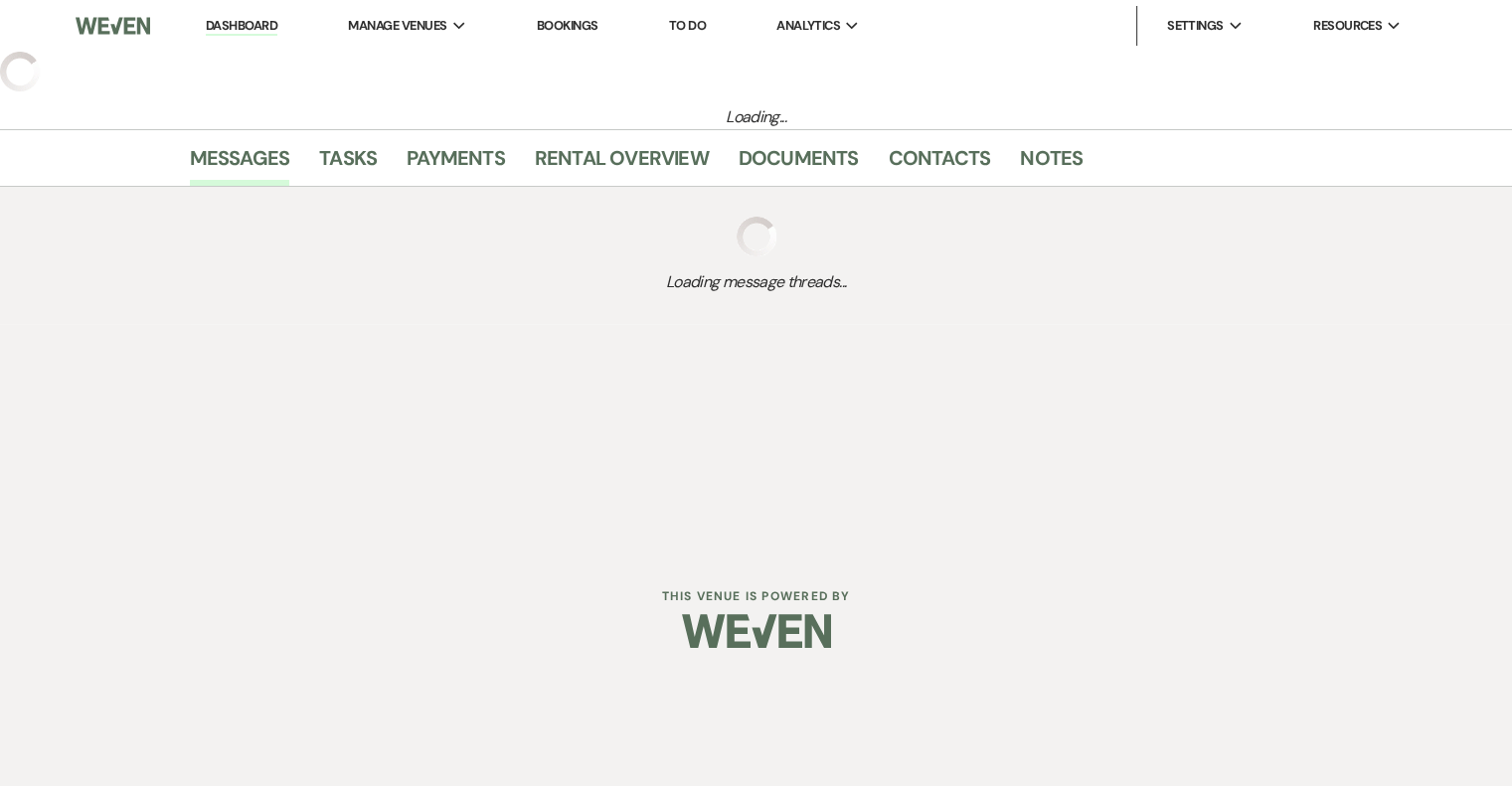 select on "5" 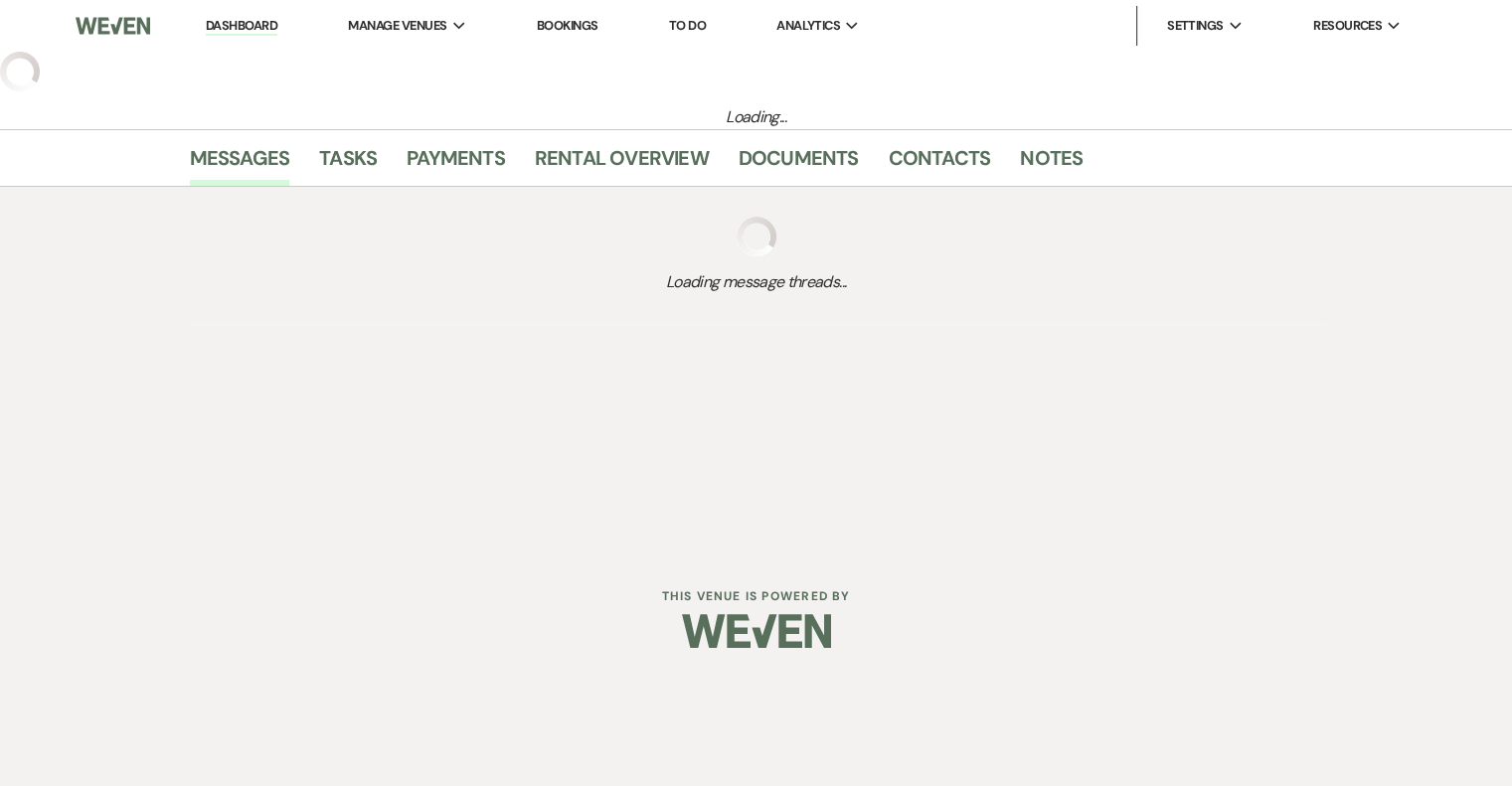 select on "9" 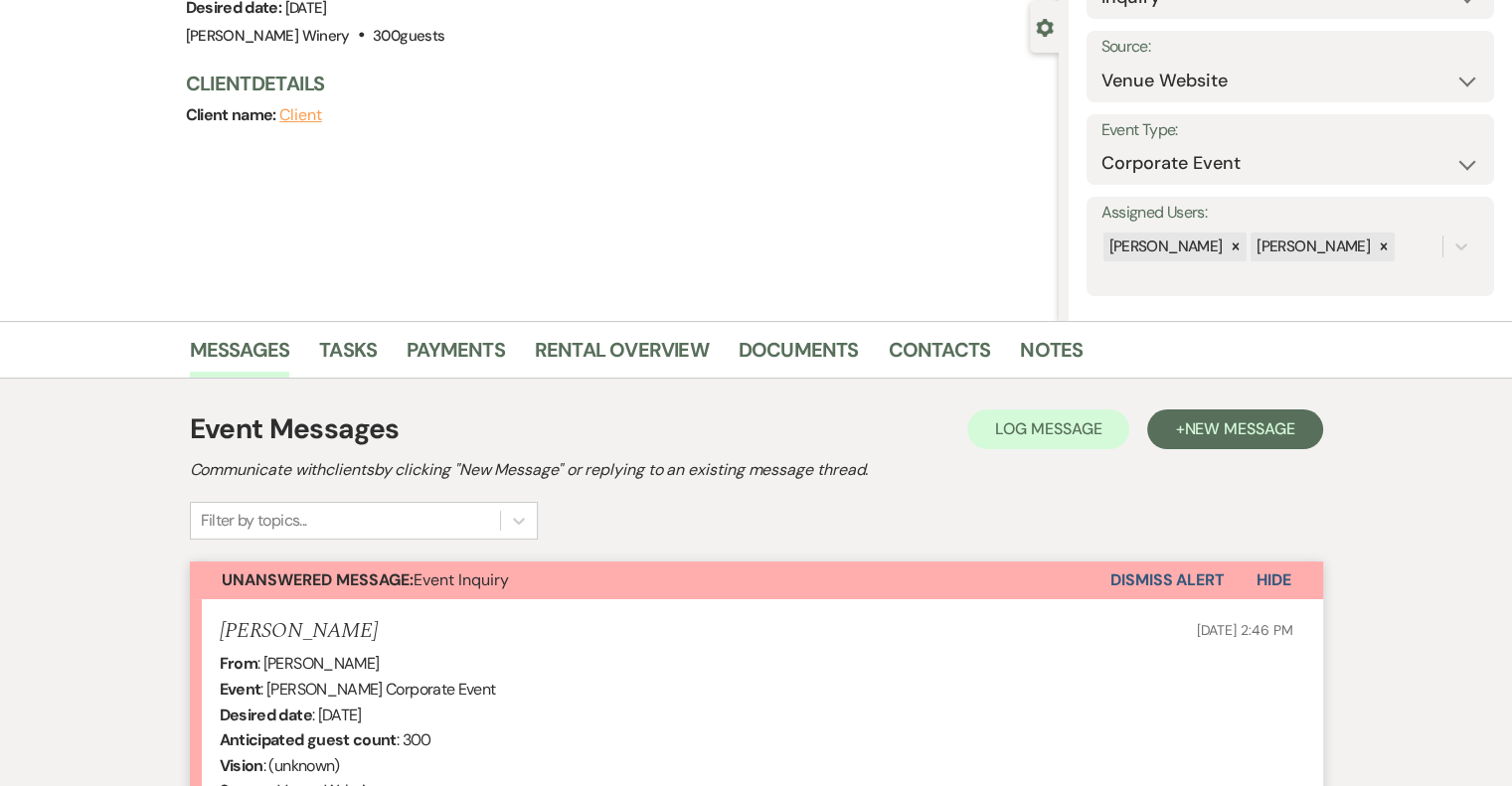 scroll, scrollTop: 606, scrollLeft: 0, axis: vertical 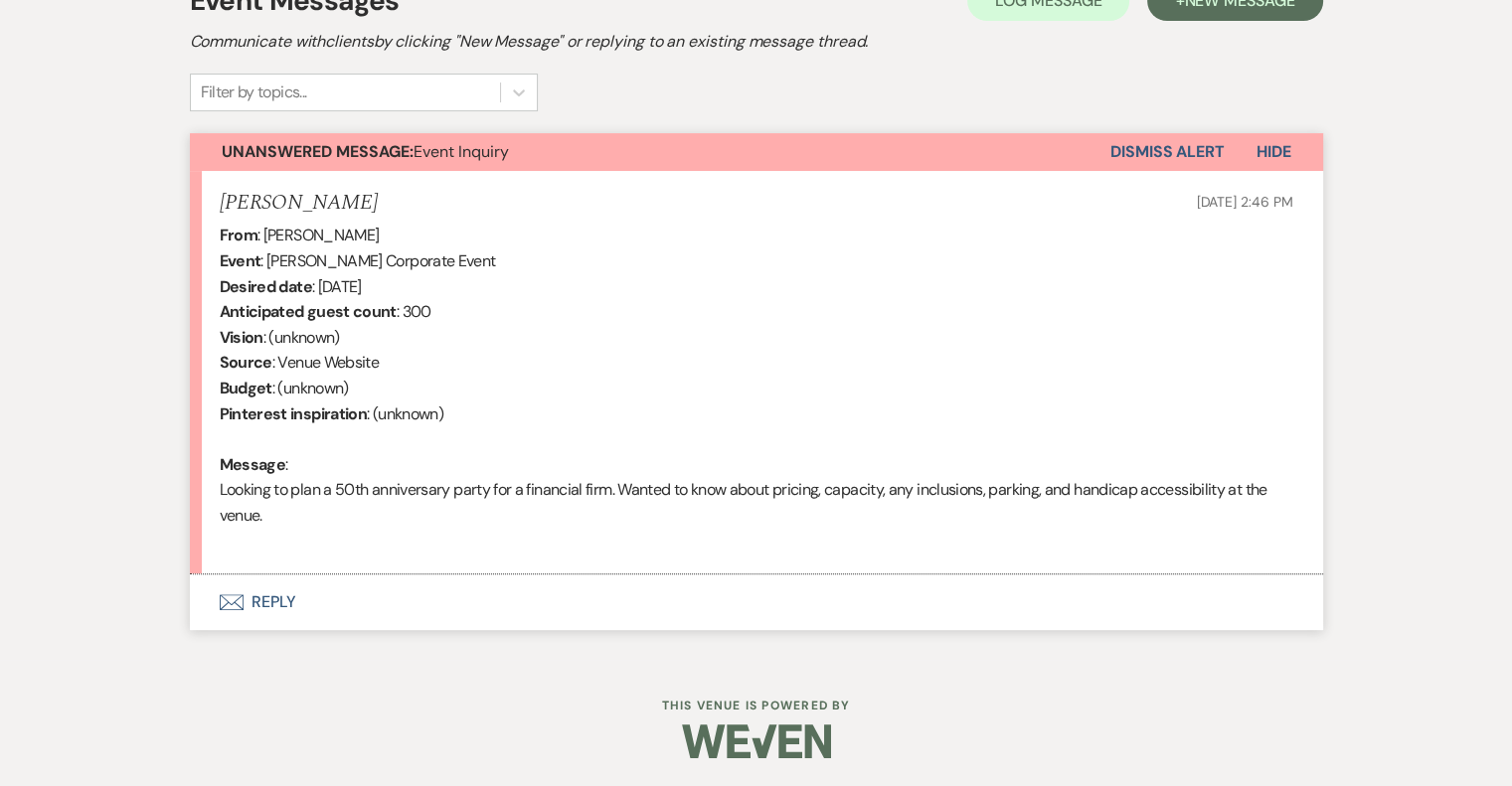 click on "Envelope Reply" at bounding box center [756, 602] 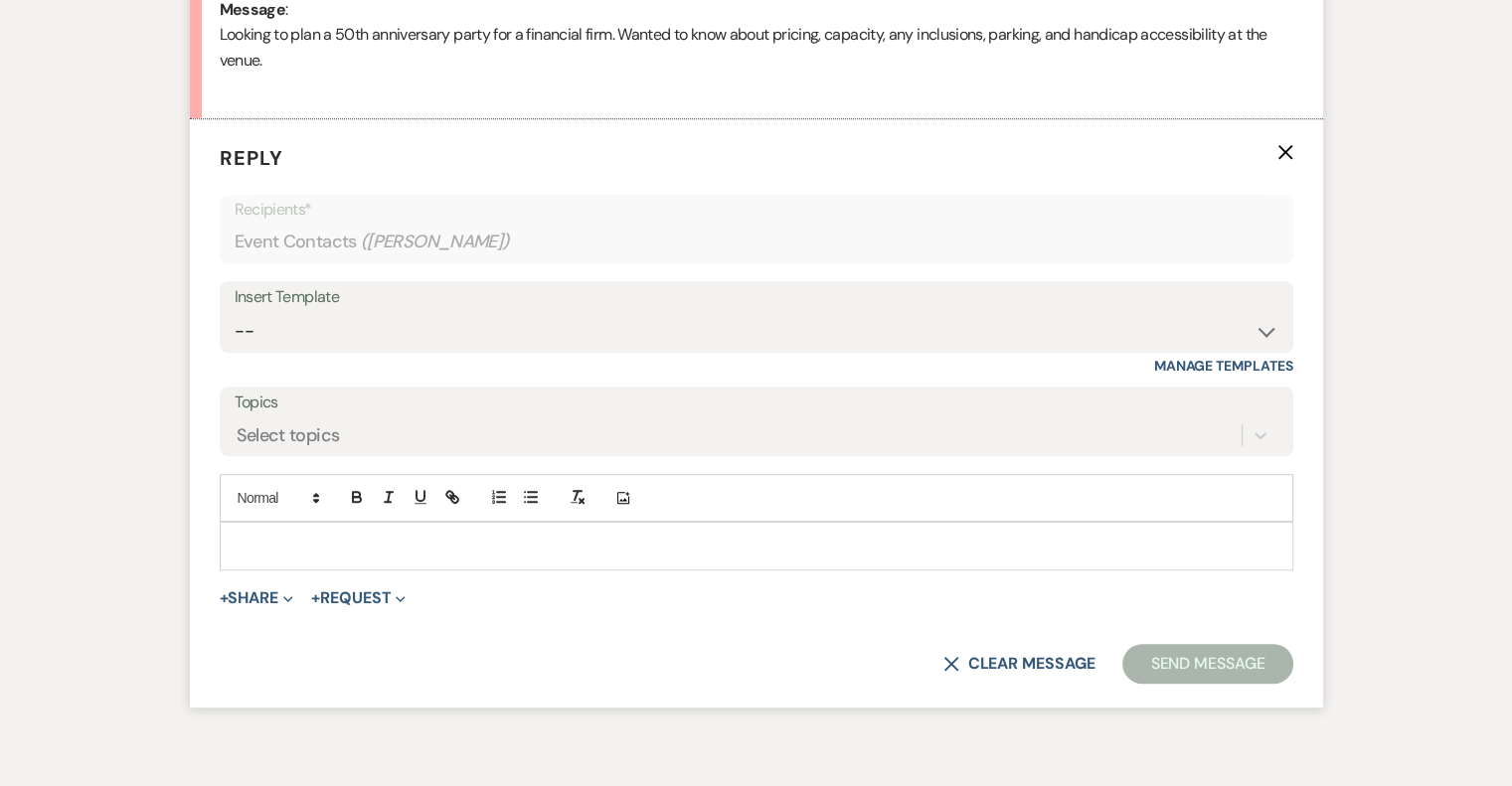 scroll, scrollTop: 1080, scrollLeft: 0, axis: vertical 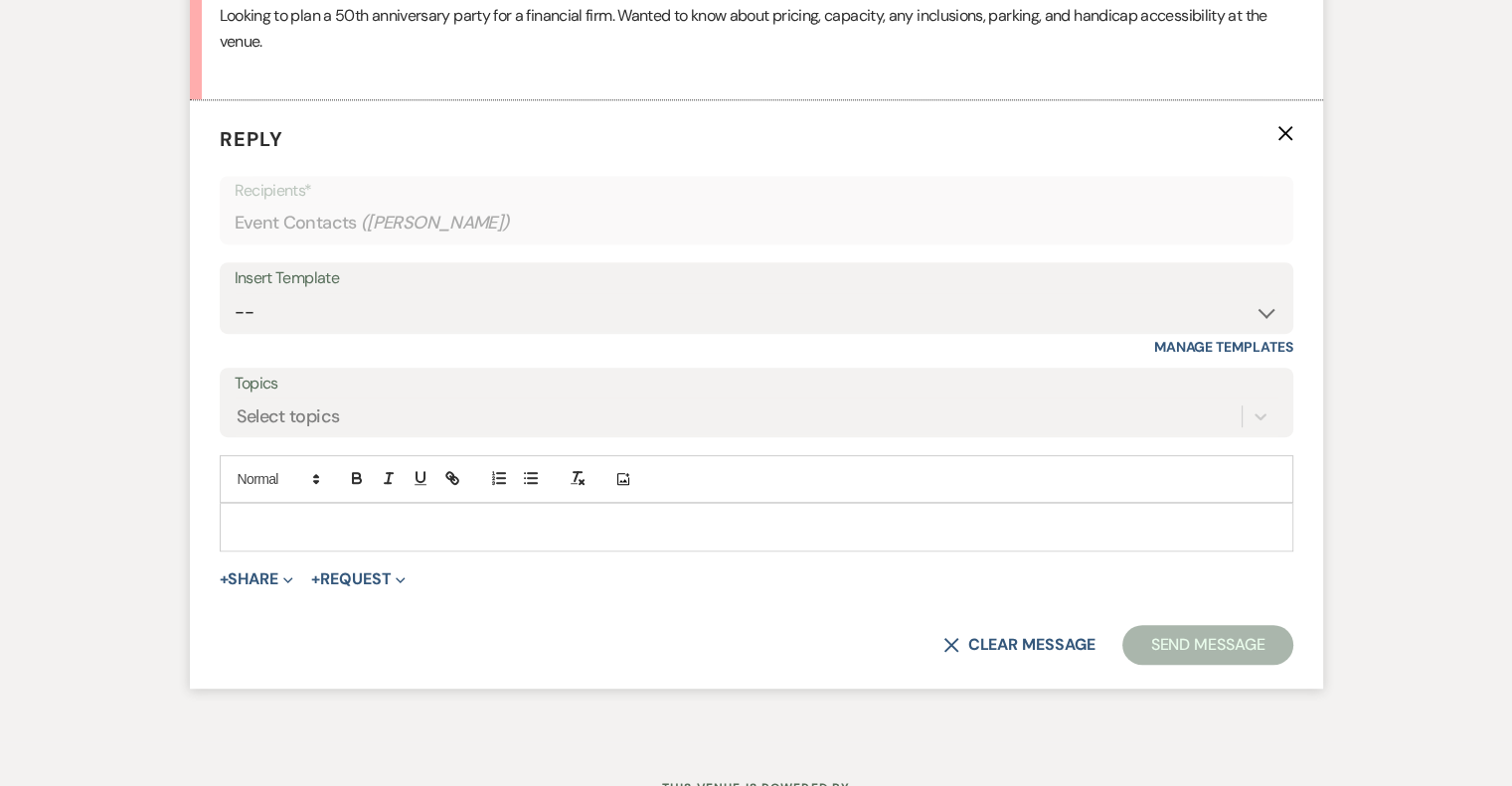 drag, startPoint x: 258, startPoint y: 511, endPoint x: 270, endPoint y: 500, distance: 16.27882 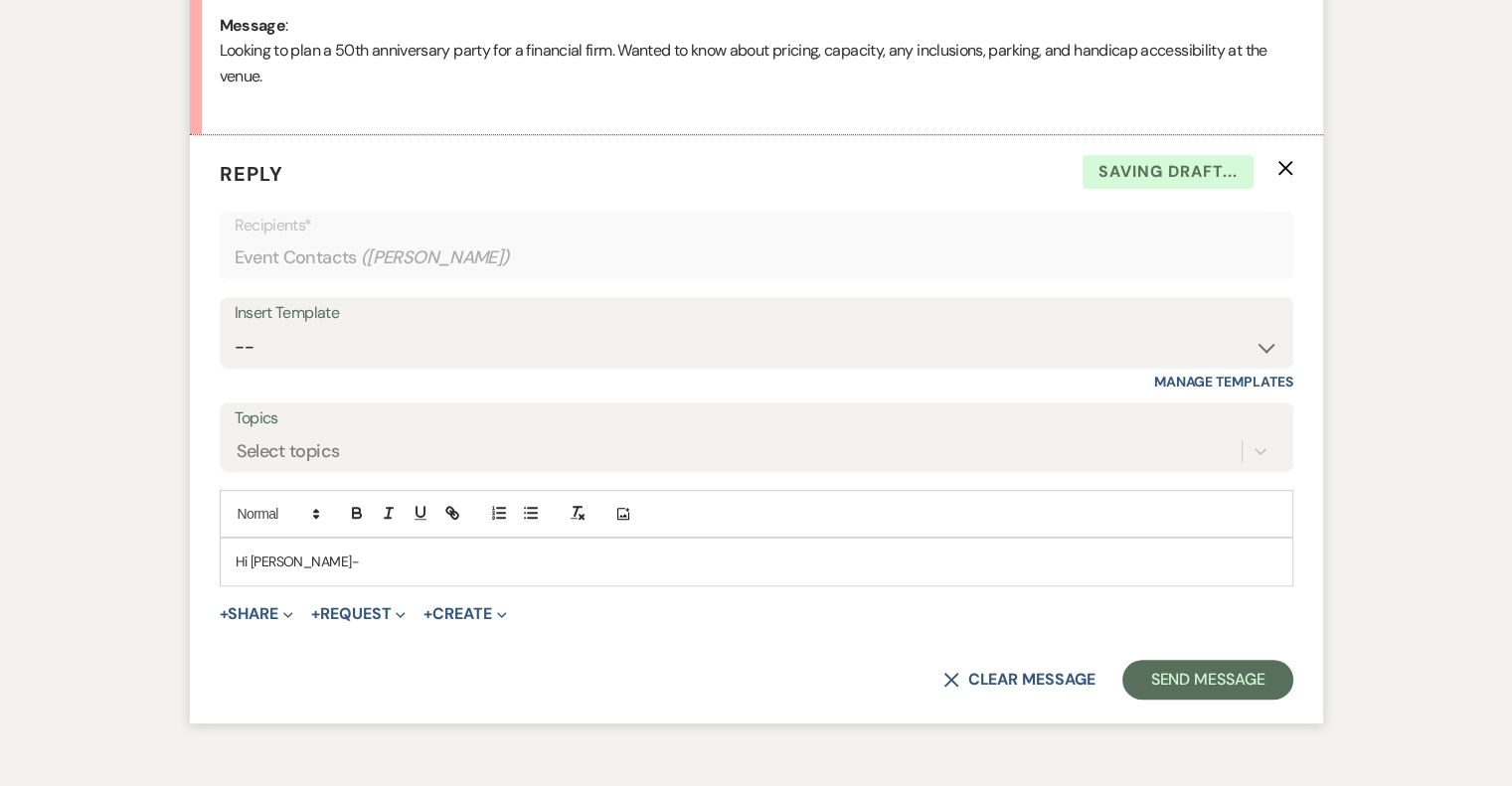 scroll, scrollTop: 1080, scrollLeft: 0, axis: vertical 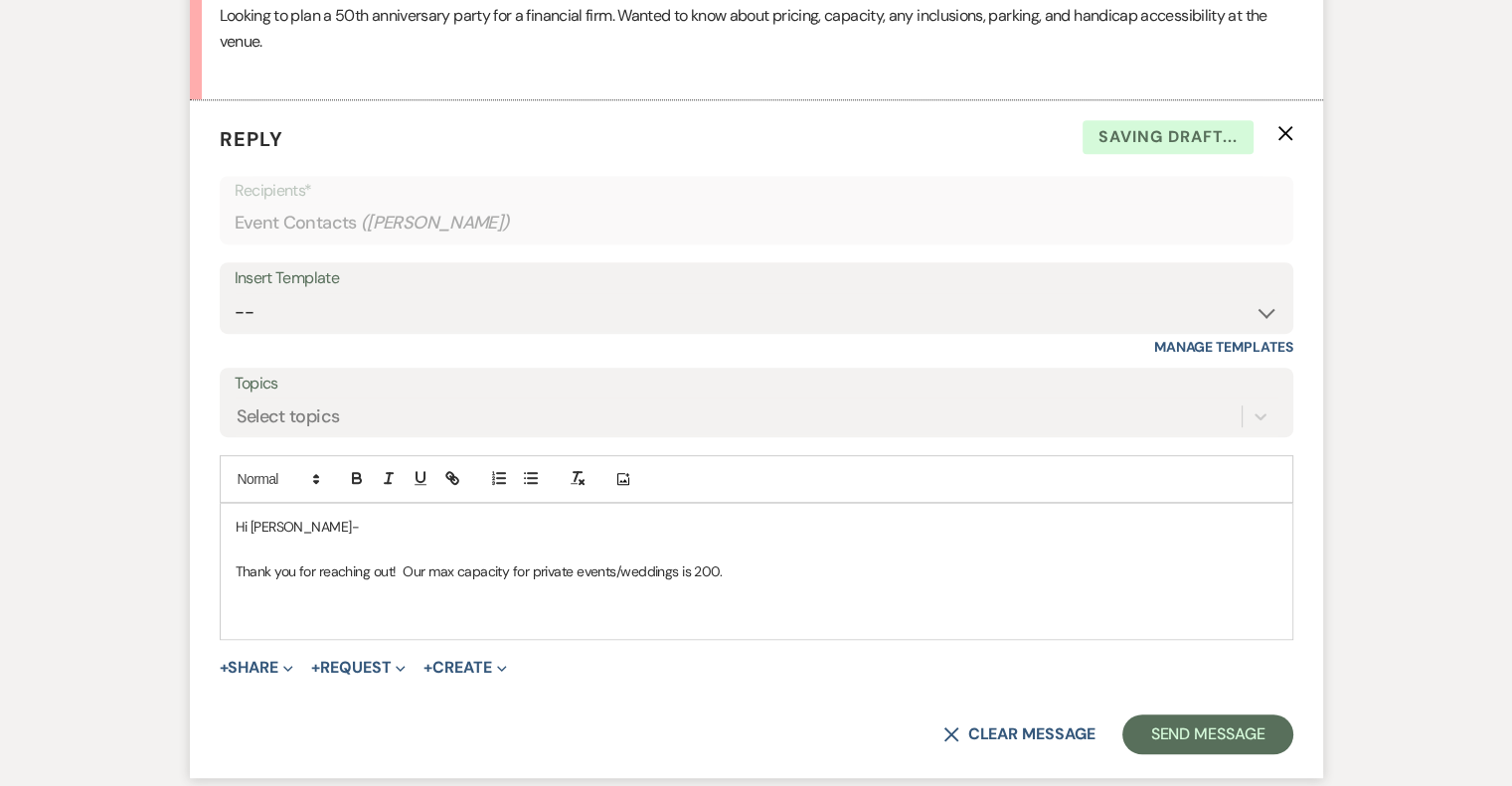 click on "Thank you for reaching out!  Our max capacity for private events/weddings is 200." at bounding box center [756, 571] 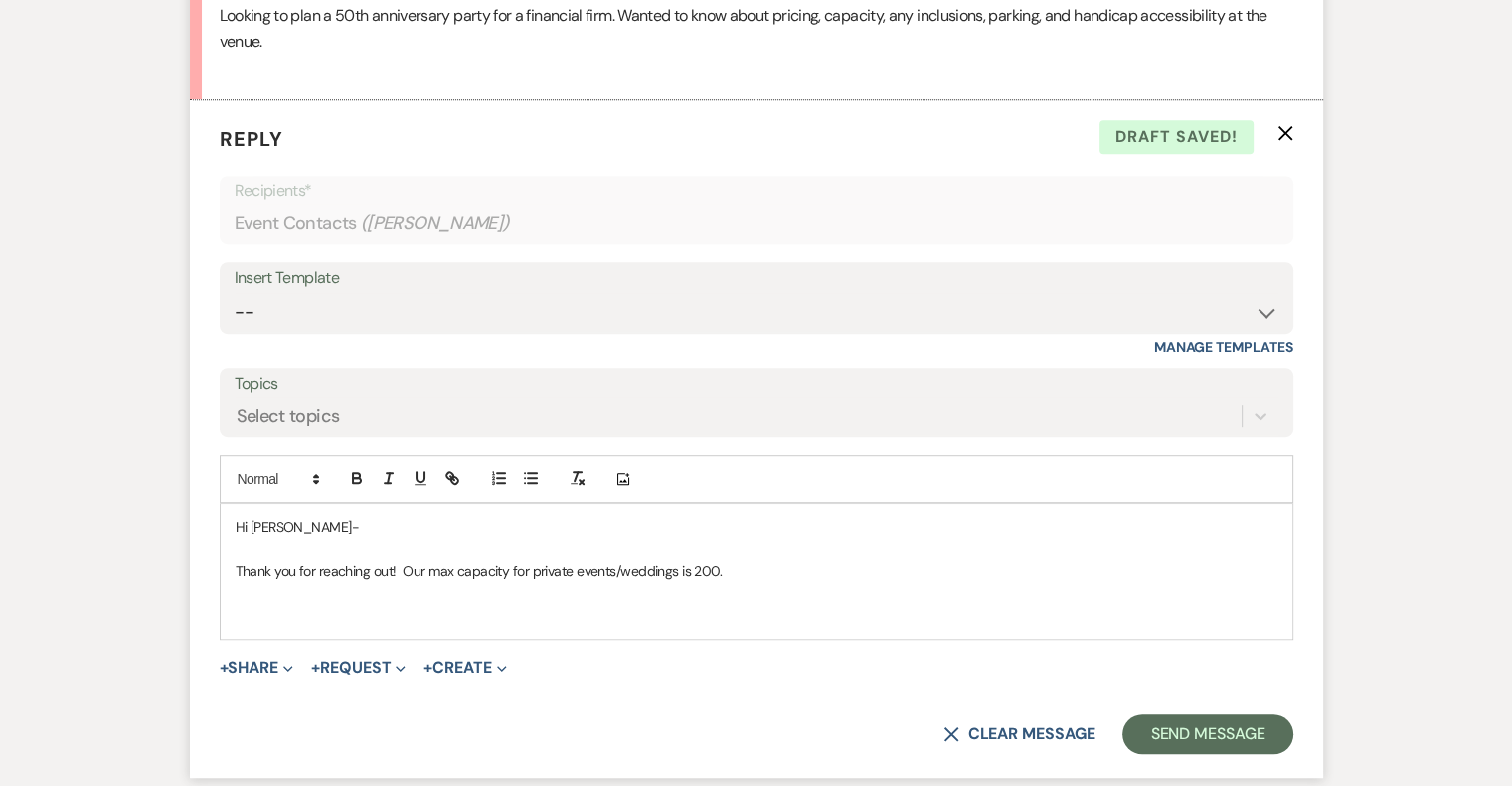 click on "Thank you for reaching out!  Our max capacity for private events/weddings is 200." at bounding box center (756, 571) 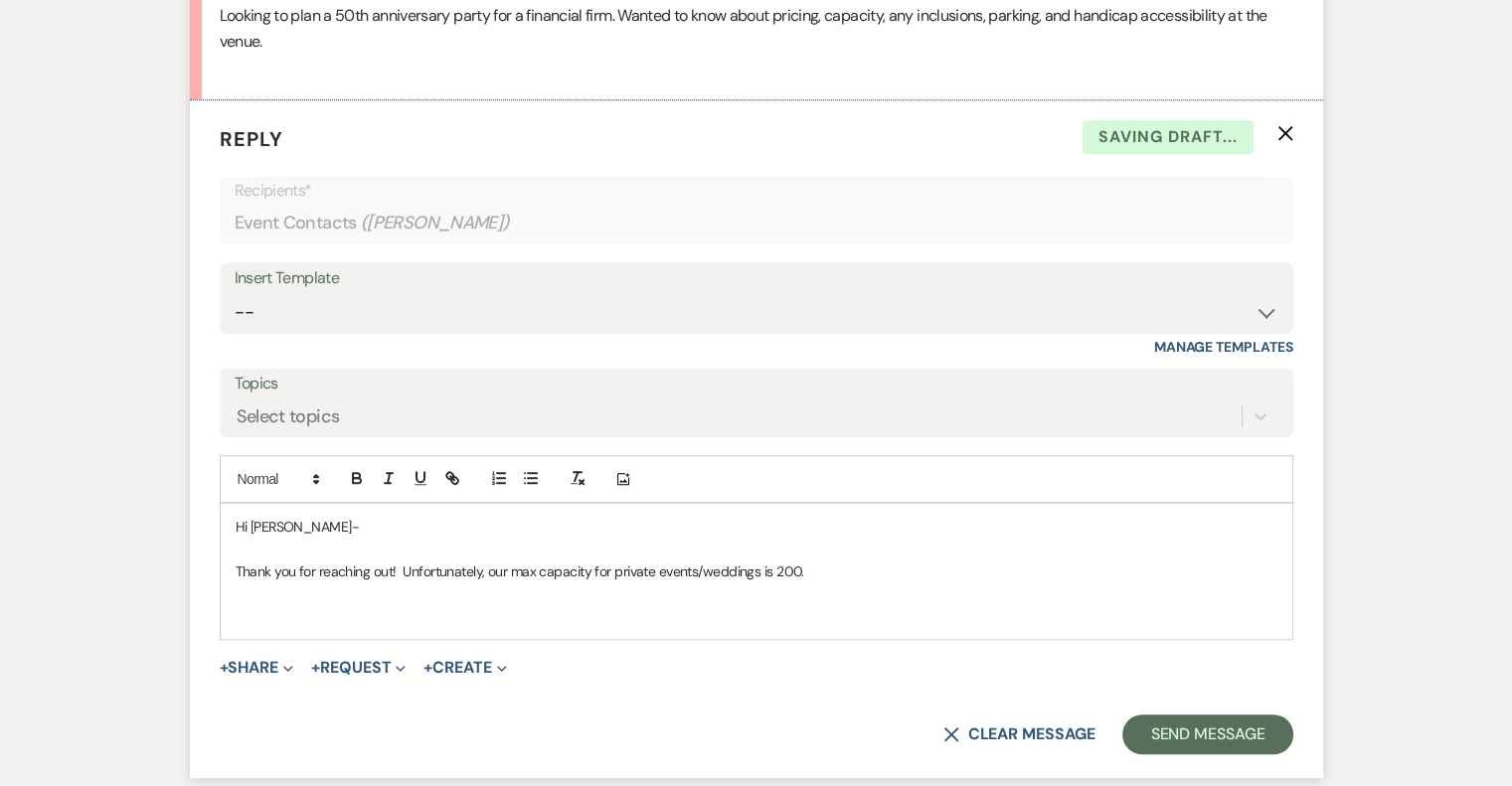 click on "Thank you for reaching out!  Unfortunately, our max capacity for private events/weddings is 200." at bounding box center (756, 571) 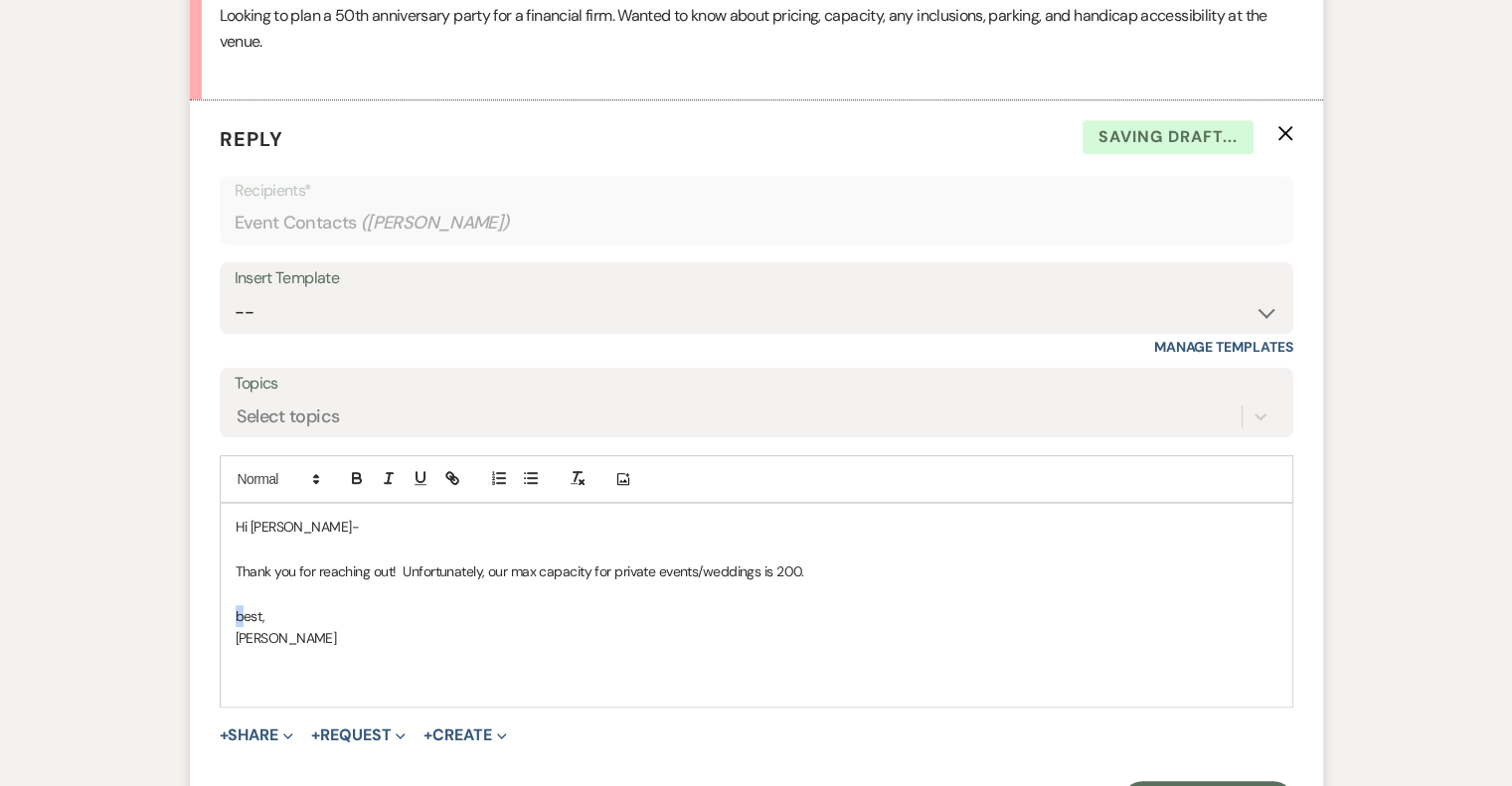 click on "best," at bounding box center [756, 616] 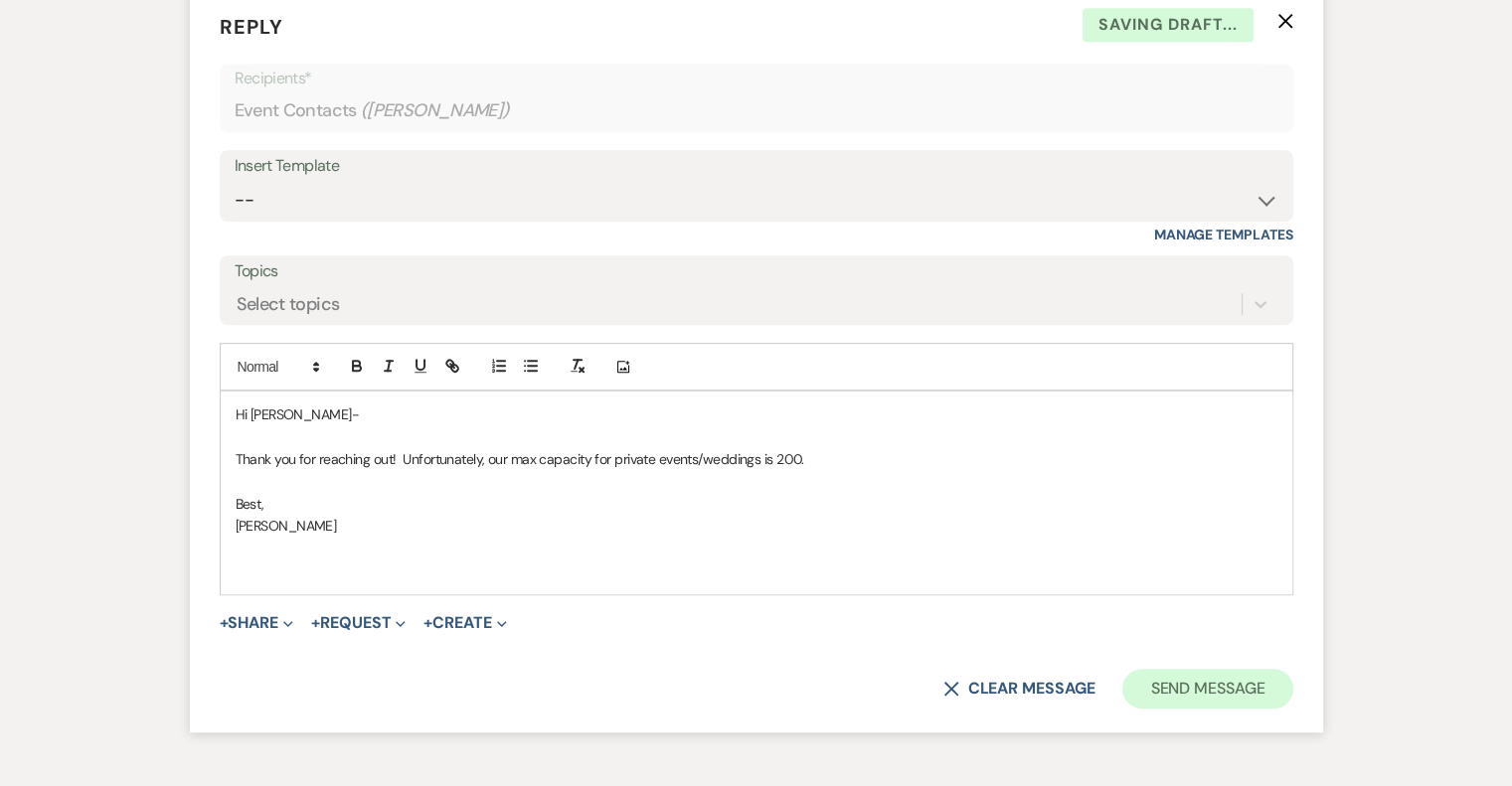 scroll, scrollTop: 1317, scrollLeft: 0, axis: vertical 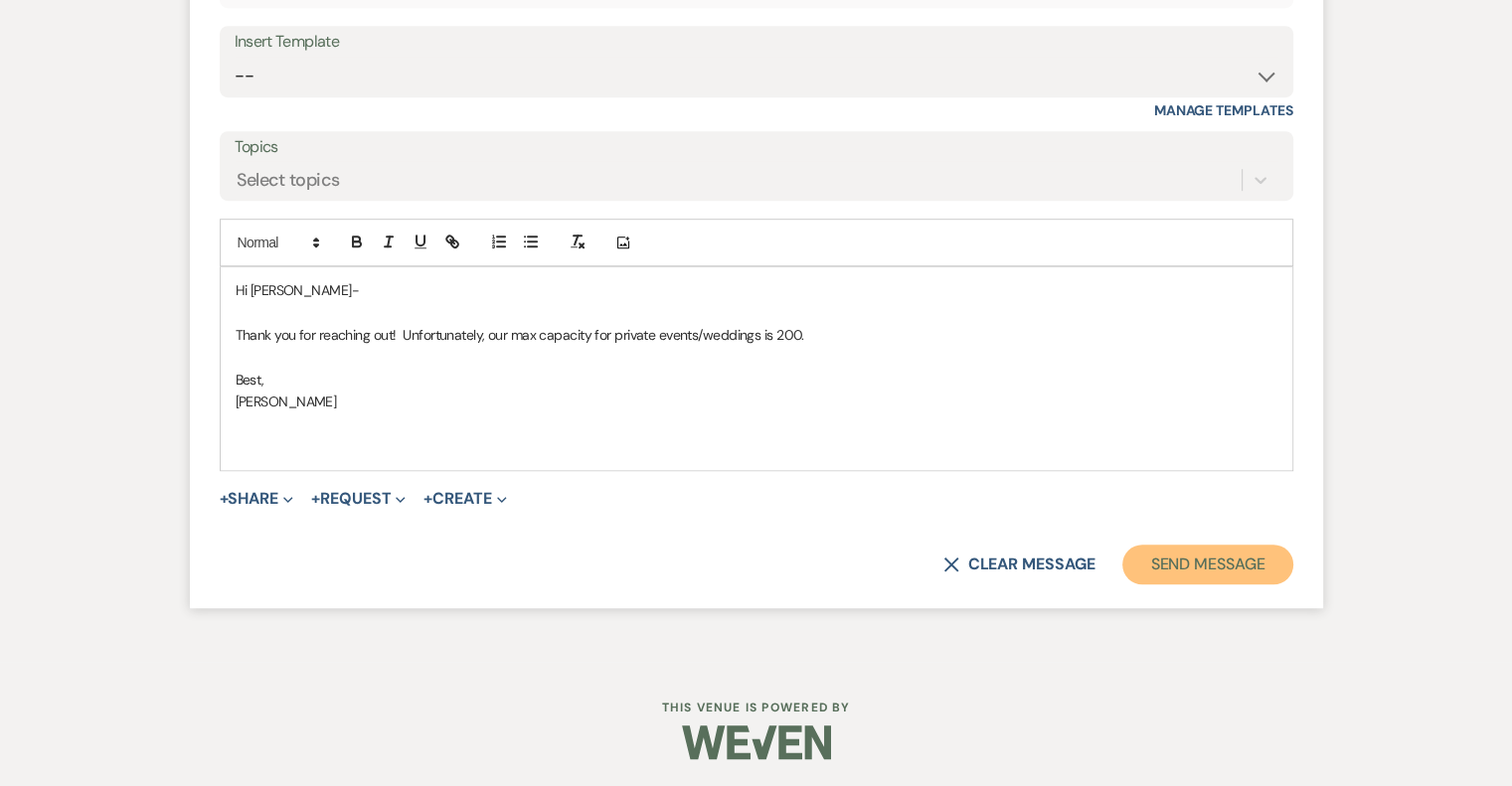 click on "Send Message" at bounding box center [1207, 564] 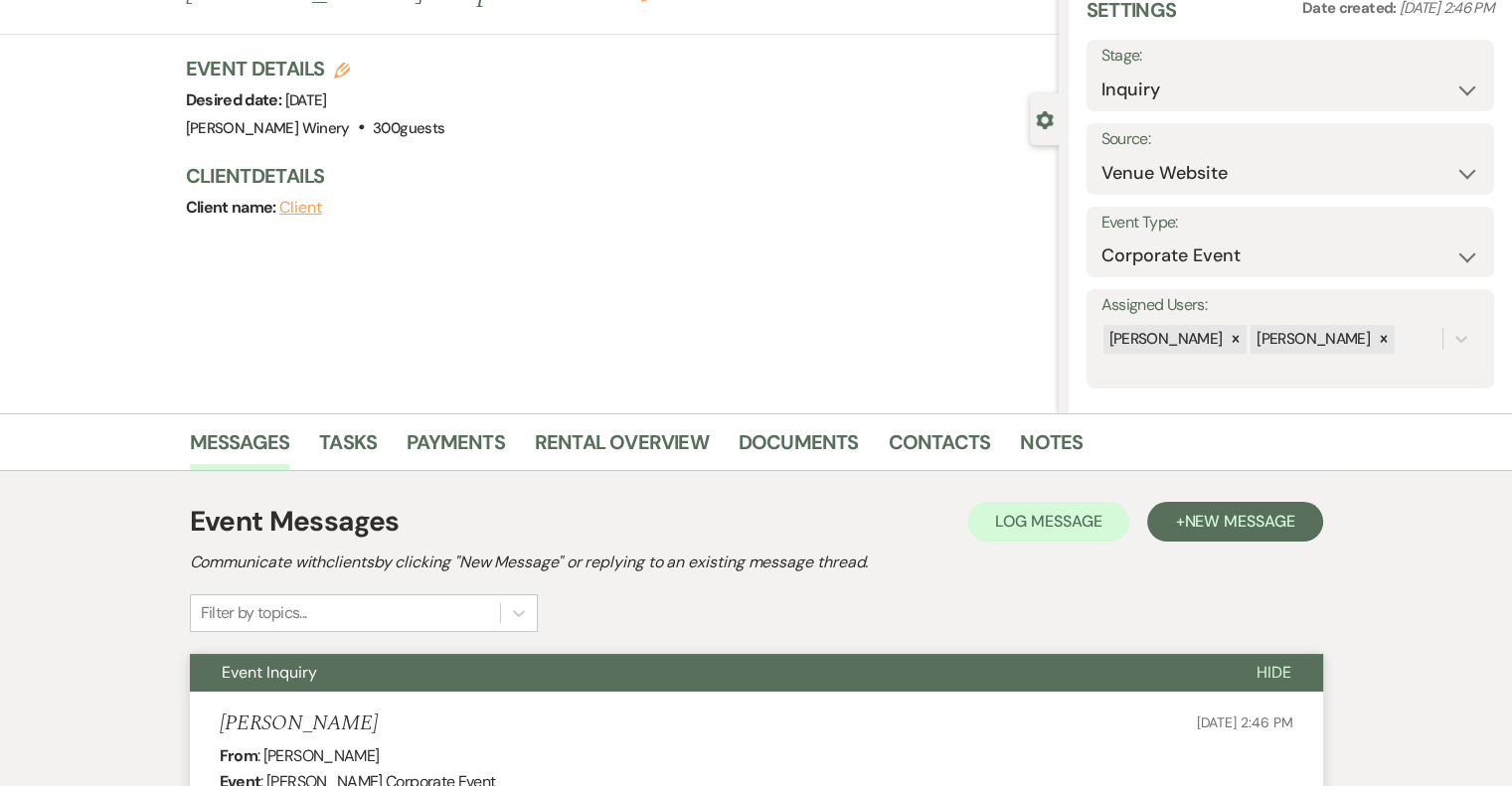 scroll, scrollTop: 0, scrollLeft: 0, axis: both 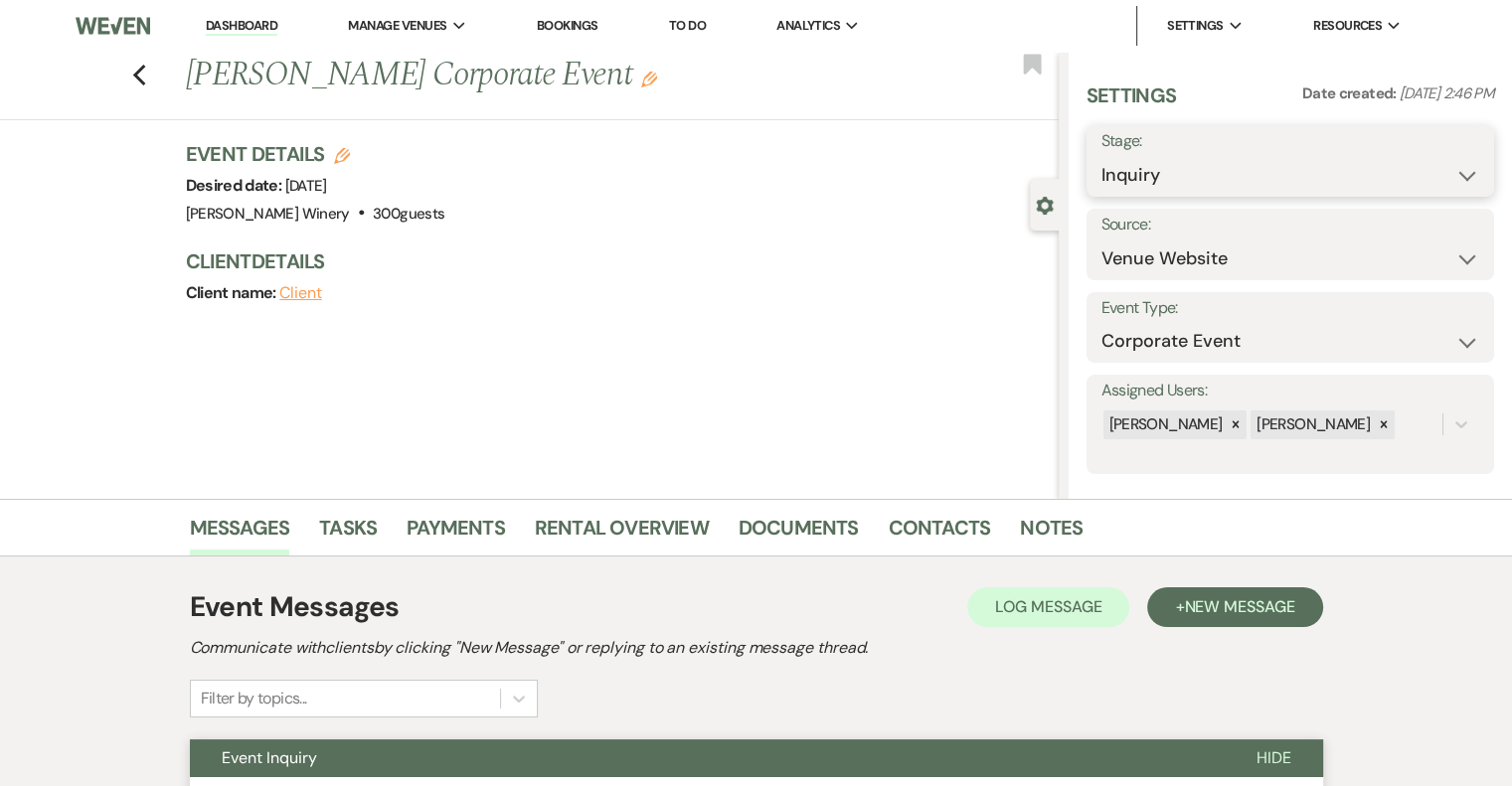 click on "Inquiry Follow Up Tour Requested Tour Confirmed Toured Proposal Sent Booked Lost" at bounding box center (1290, 175) 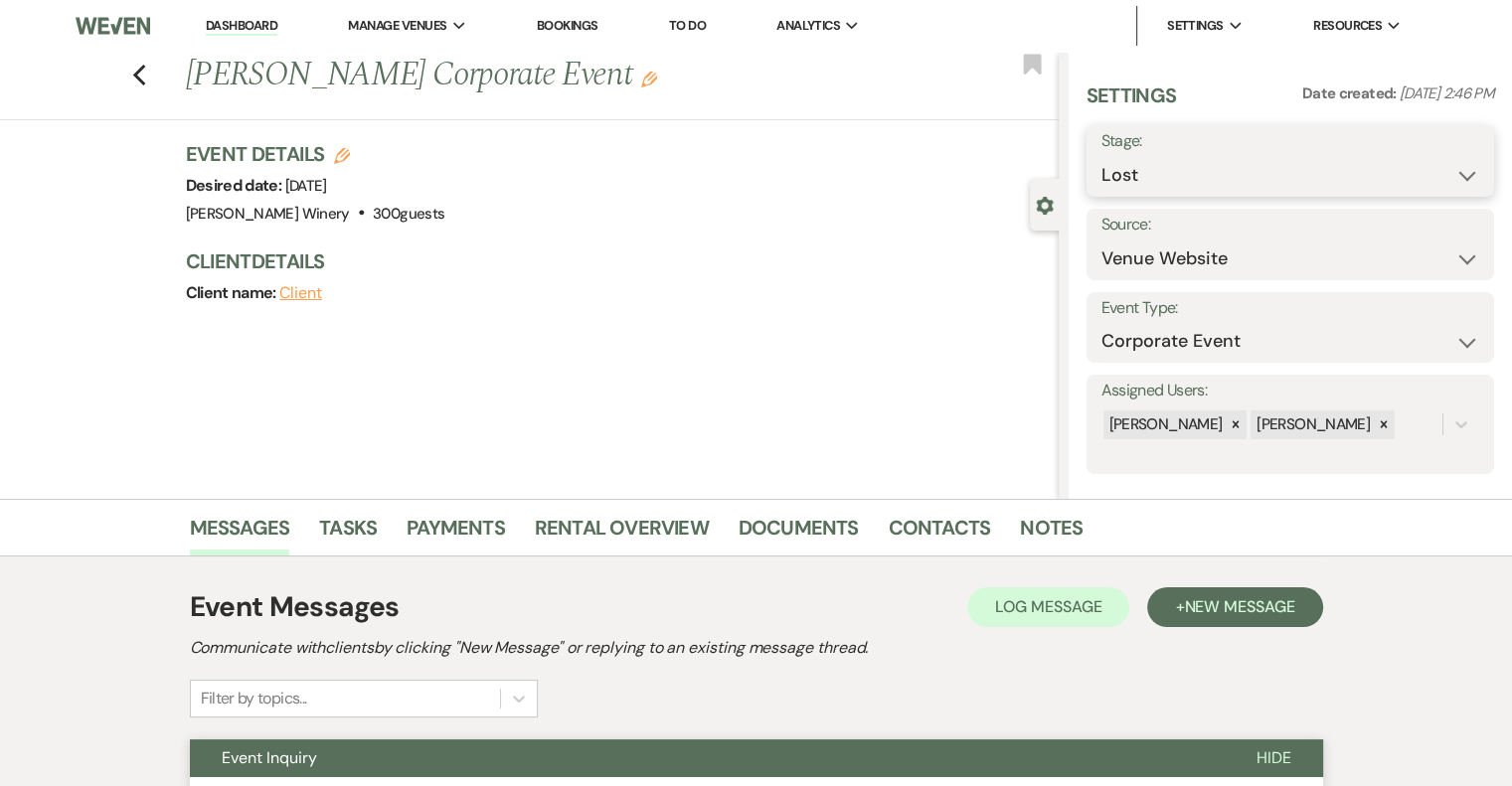 click on "Inquiry Follow Up Tour Requested Tour Confirmed Toured Proposal Sent Booked Lost" at bounding box center (1290, 175) 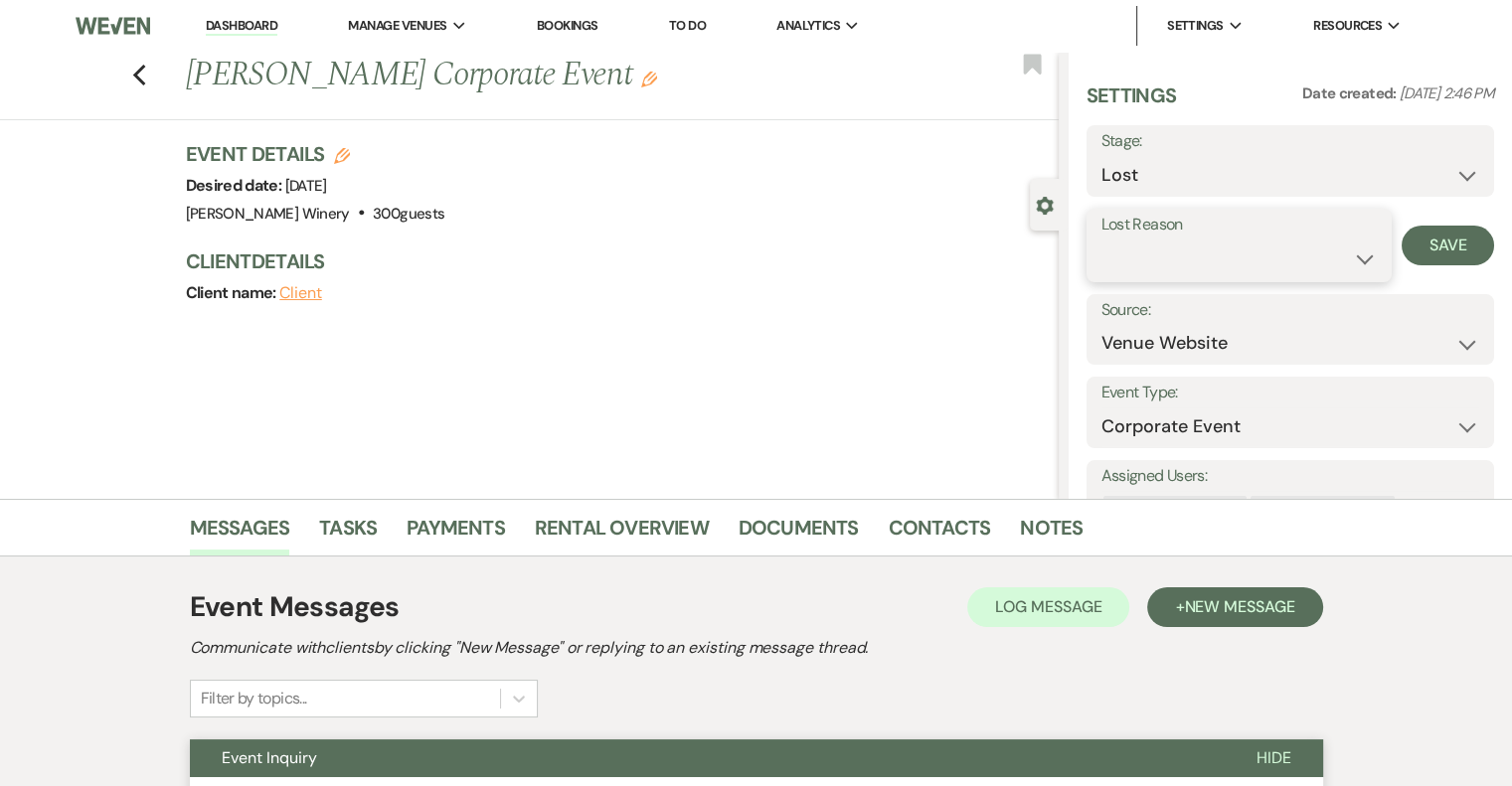 click on "Booked Elsewhere Budget Date Unavailable No Response Not a Good Match Capacity Cancelled Duplicate (hidden) Spam (hidden) Other (hidden) Other" at bounding box center (1239, 258) 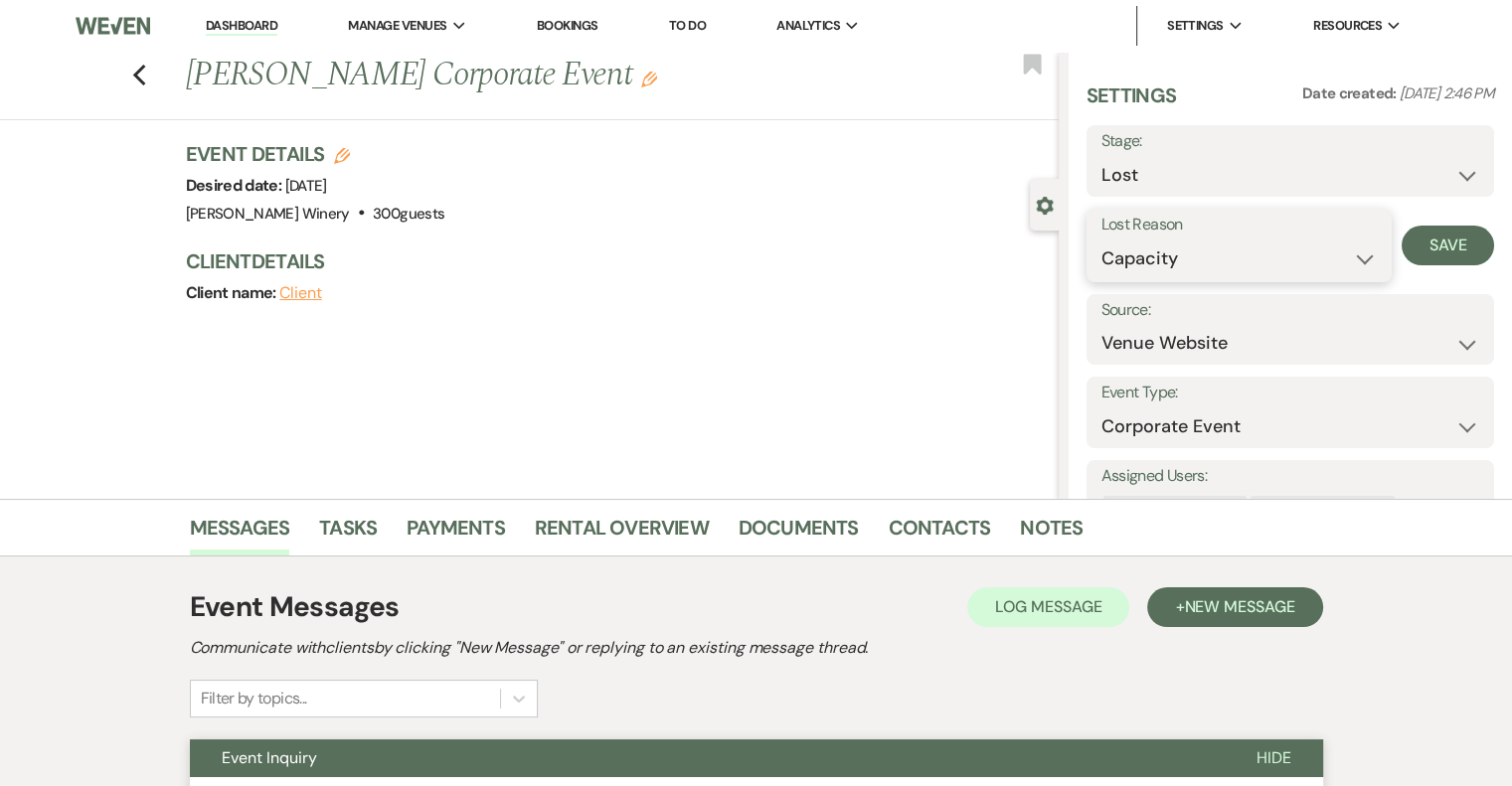 click on "Booked Elsewhere Budget Date Unavailable No Response Not a Good Match Capacity Cancelled Duplicate (hidden) Spam (hidden) Other (hidden) Other" at bounding box center (1239, 258) 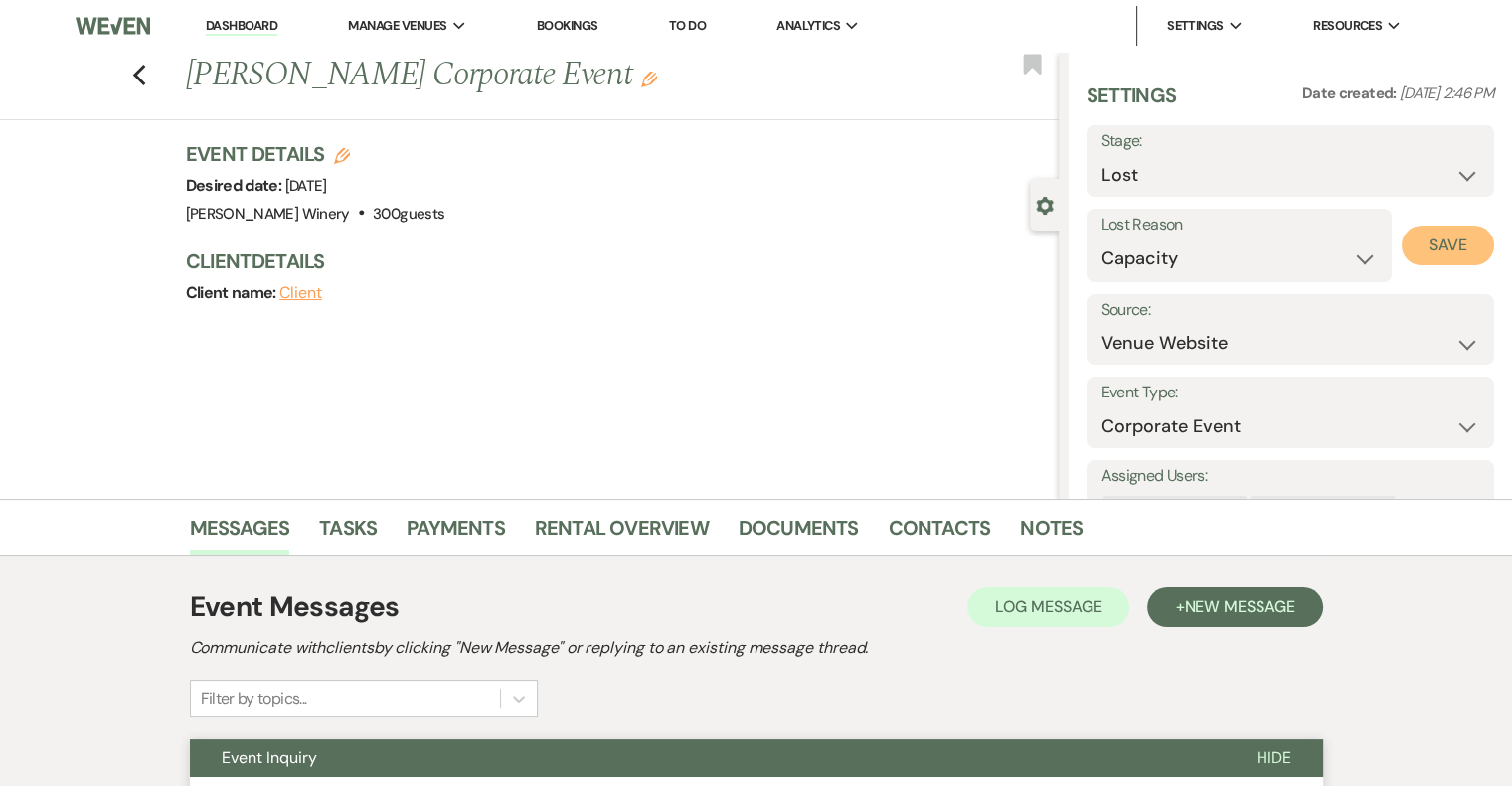 click on "Save" at bounding box center (1447, 245) 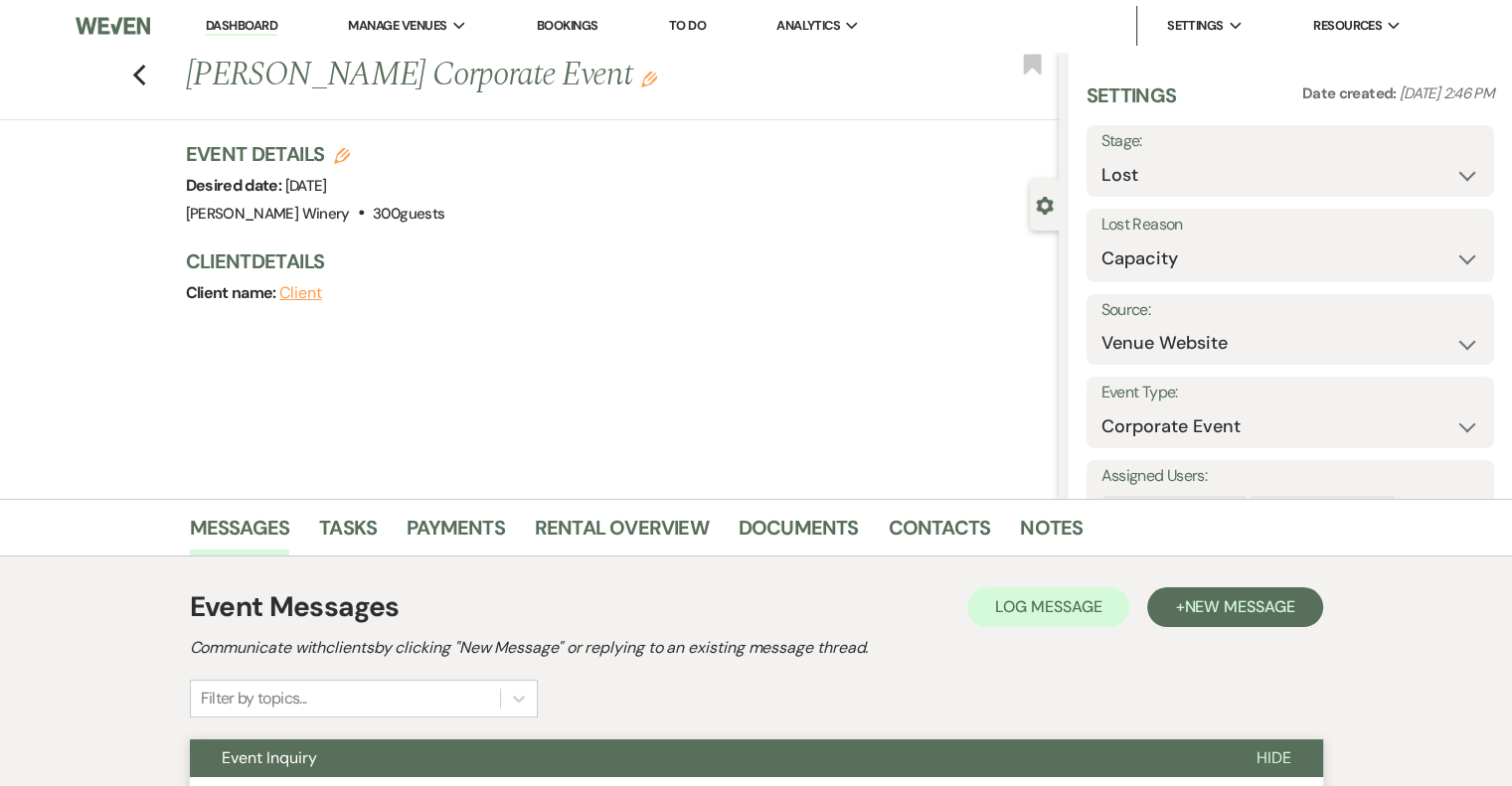 click on "Dashboard" at bounding box center (242, 26) 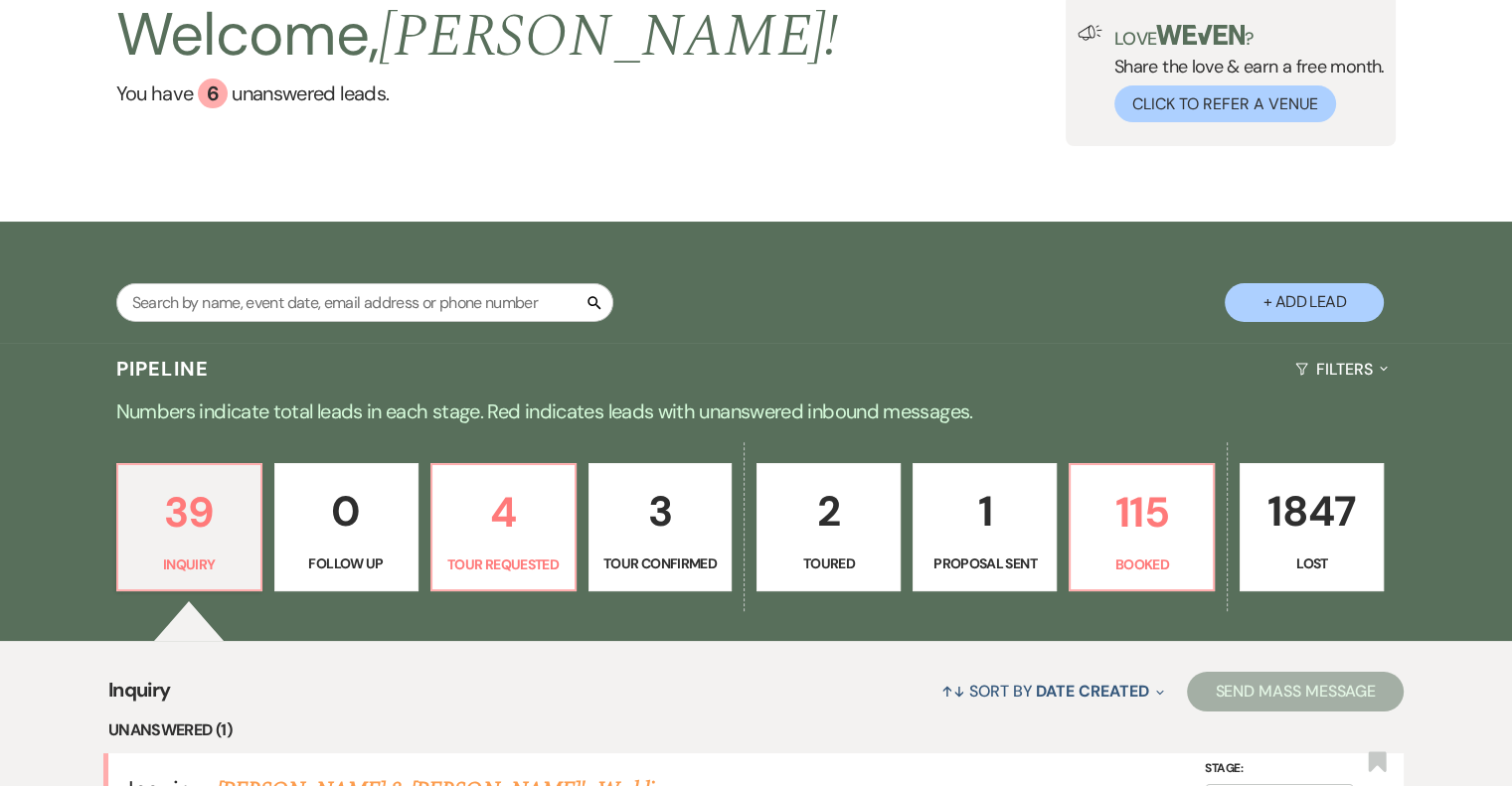 scroll, scrollTop: 397, scrollLeft: 0, axis: vertical 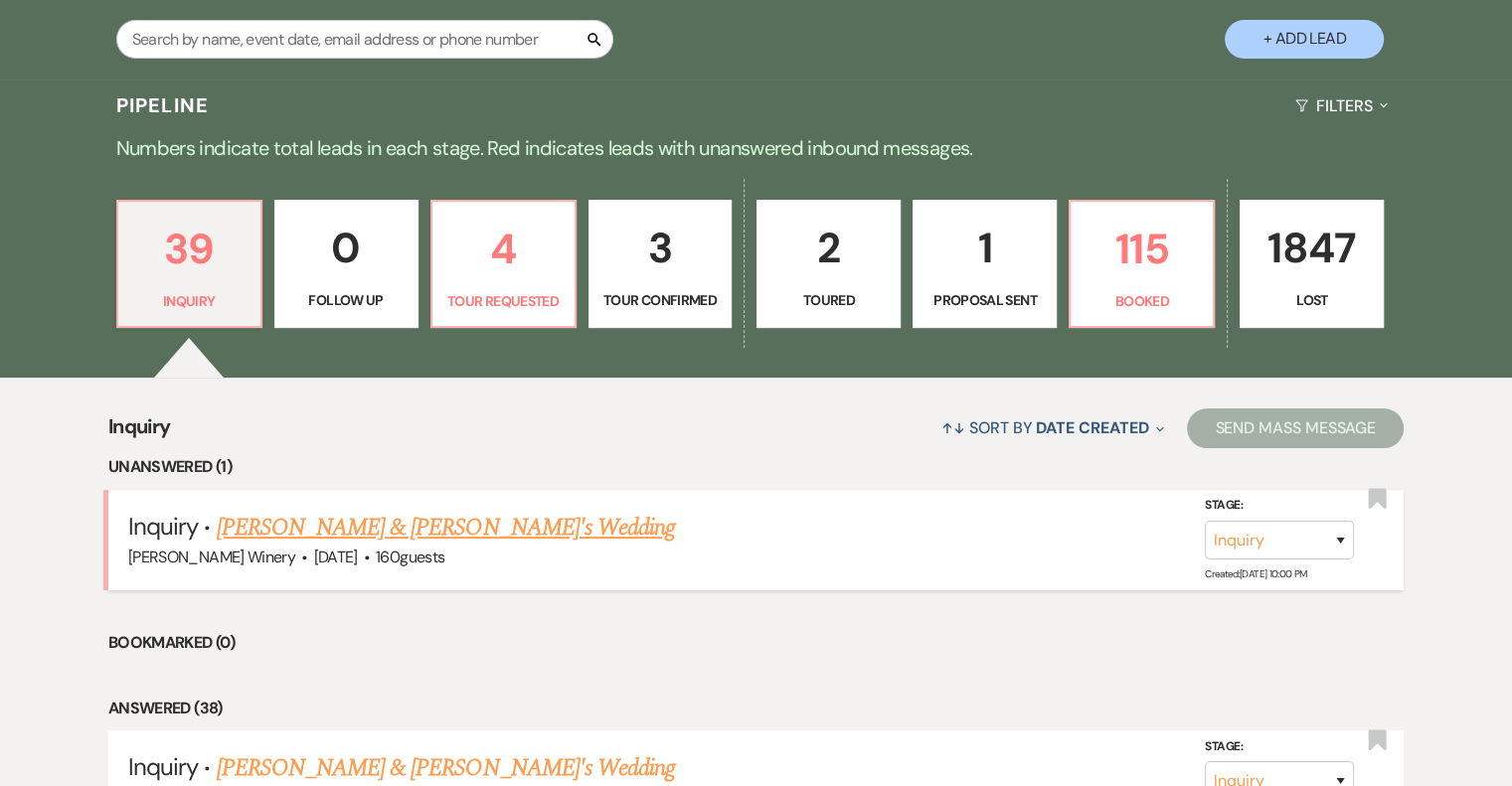 click on "[PERSON_NAME] & [PERSON_NAME]'s Wedding" at bounding box center [446, 528] 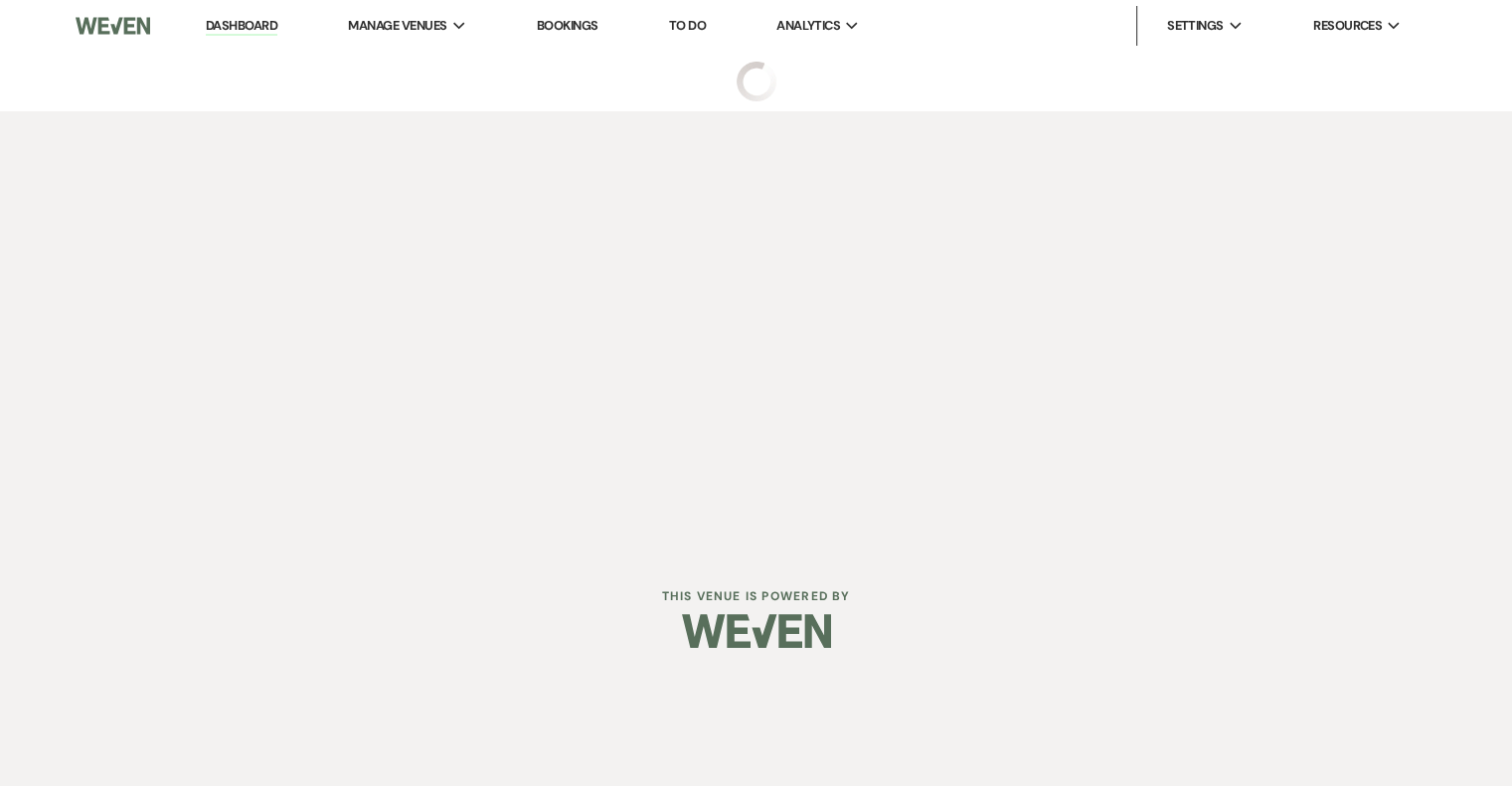 scroll, scrollTop: 0, scrollLeft: 0, axis: both 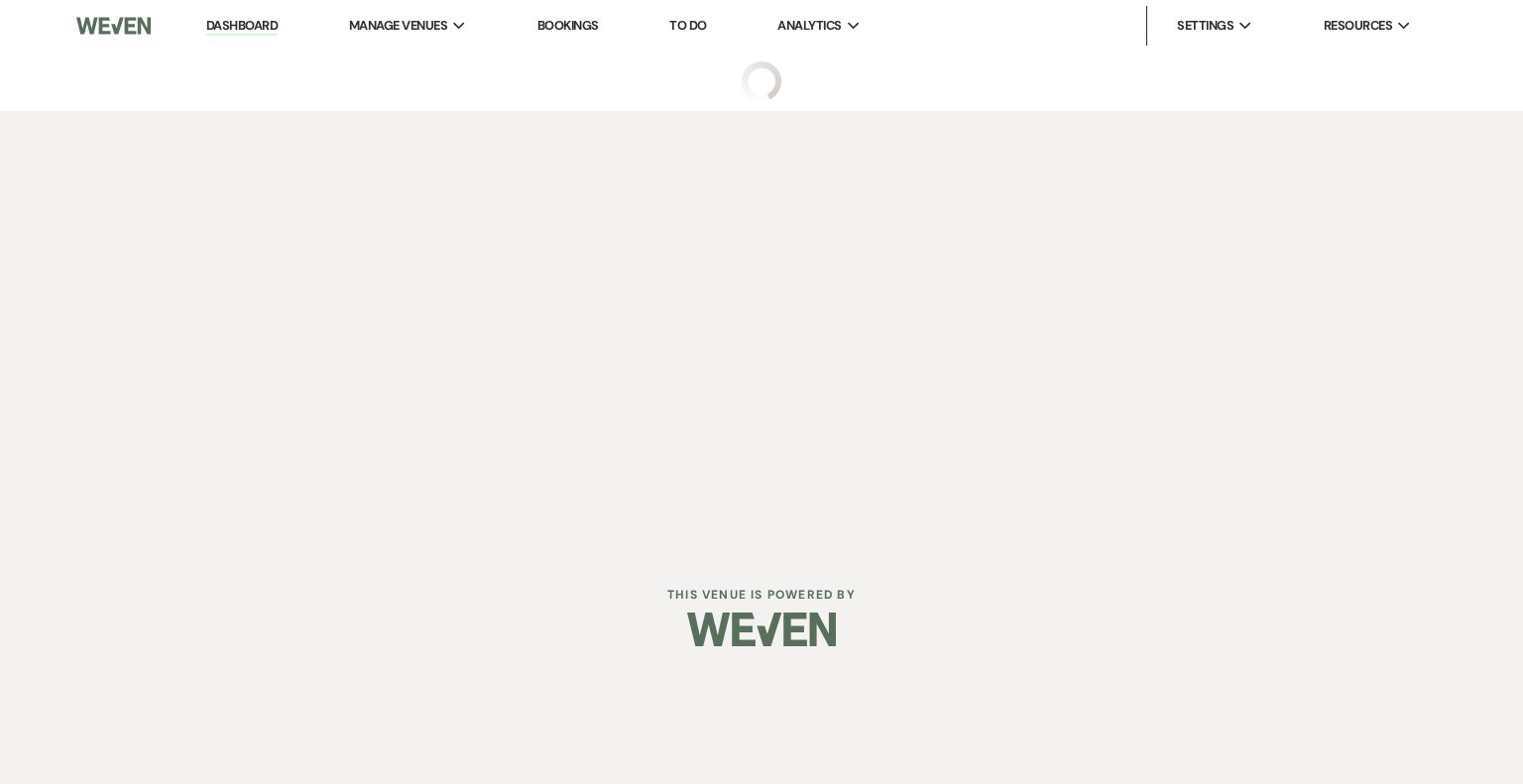 select on "5" 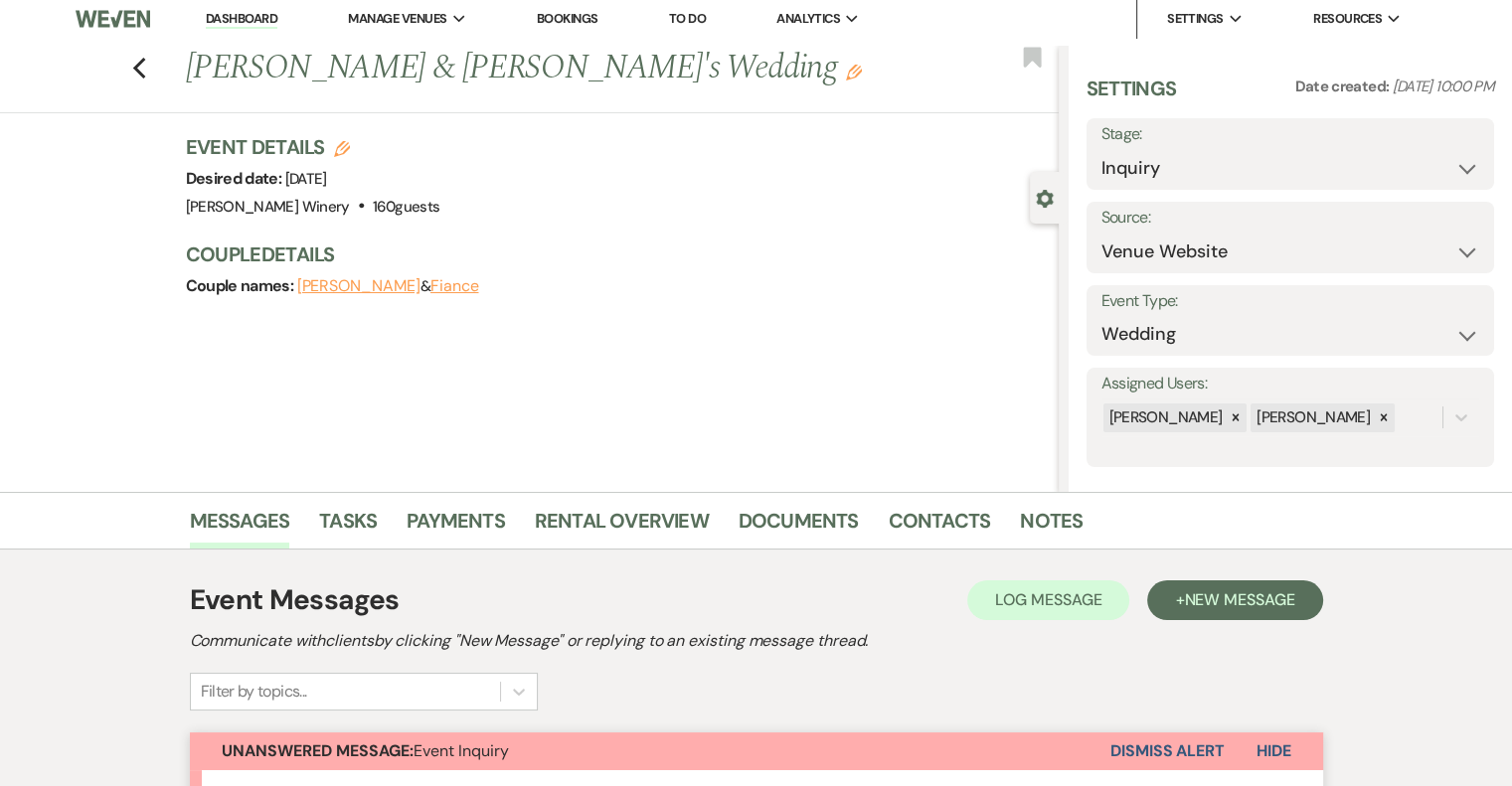 scroll, scrollTop: 580, scrollLeft: 0, axis: vertical 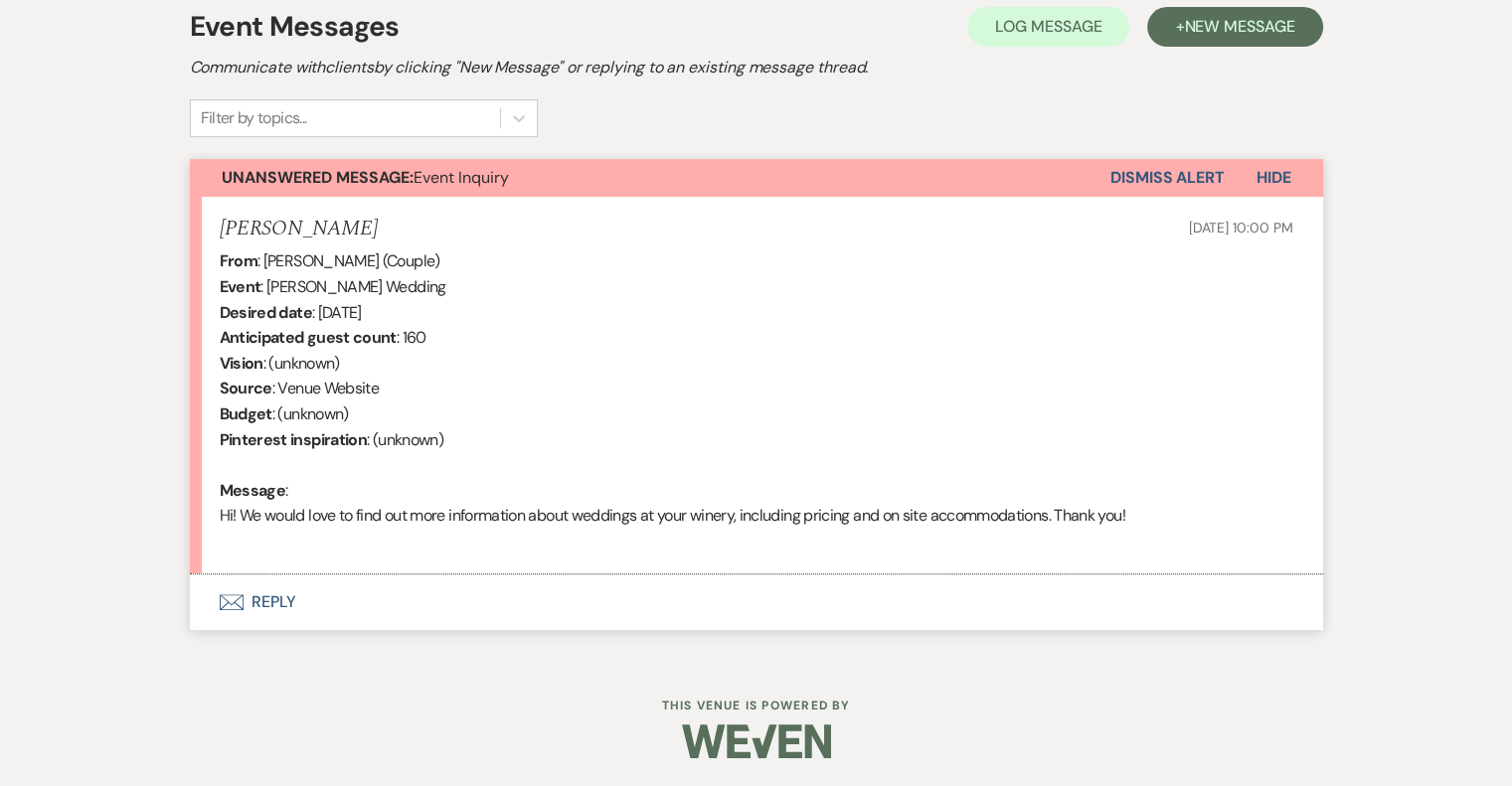 click on "Envelope Reply" at bounding box center [756, 602] 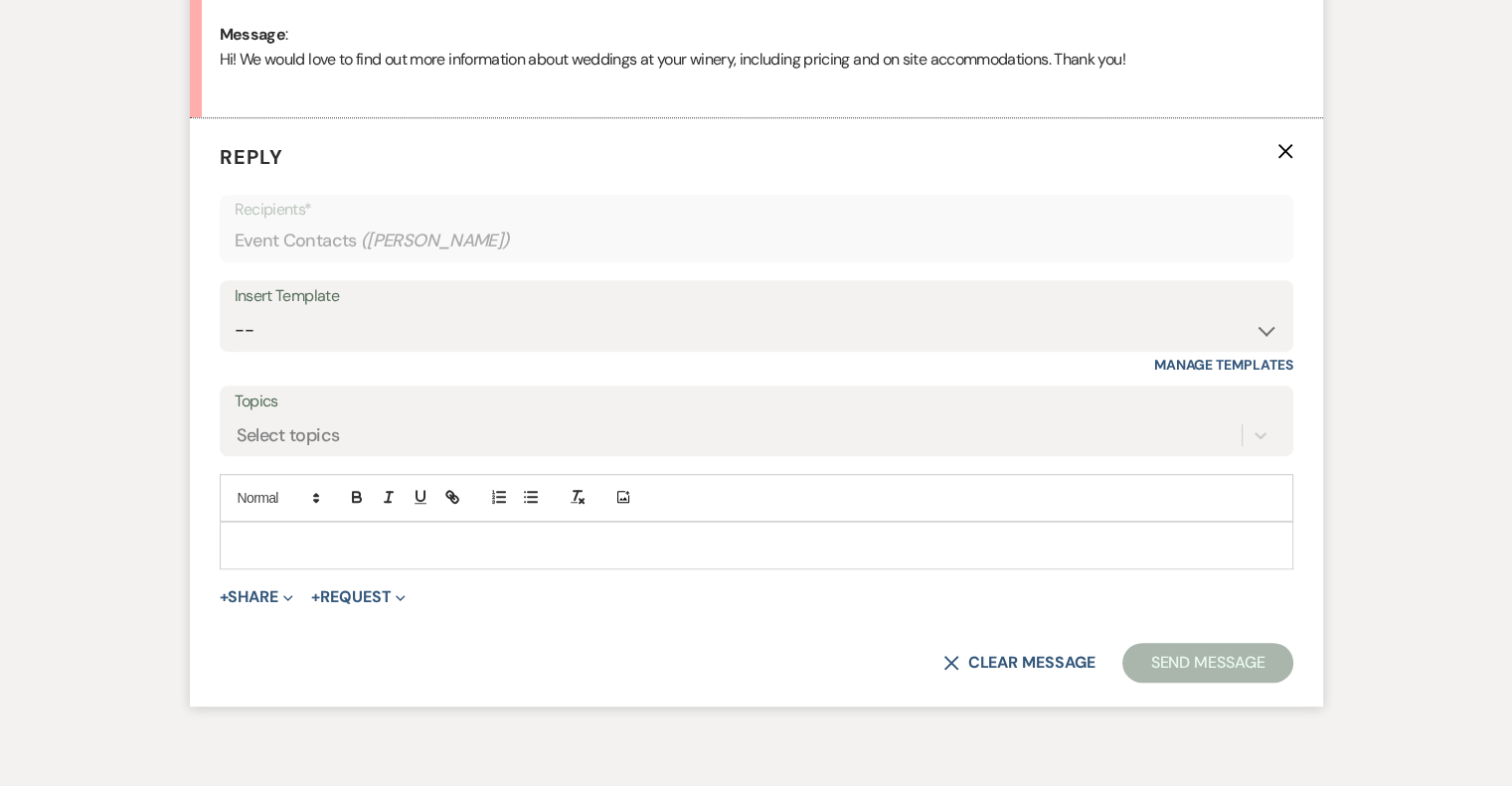 scroll, scrollTop: 1054, scrollLeft: 0, axis: vertical 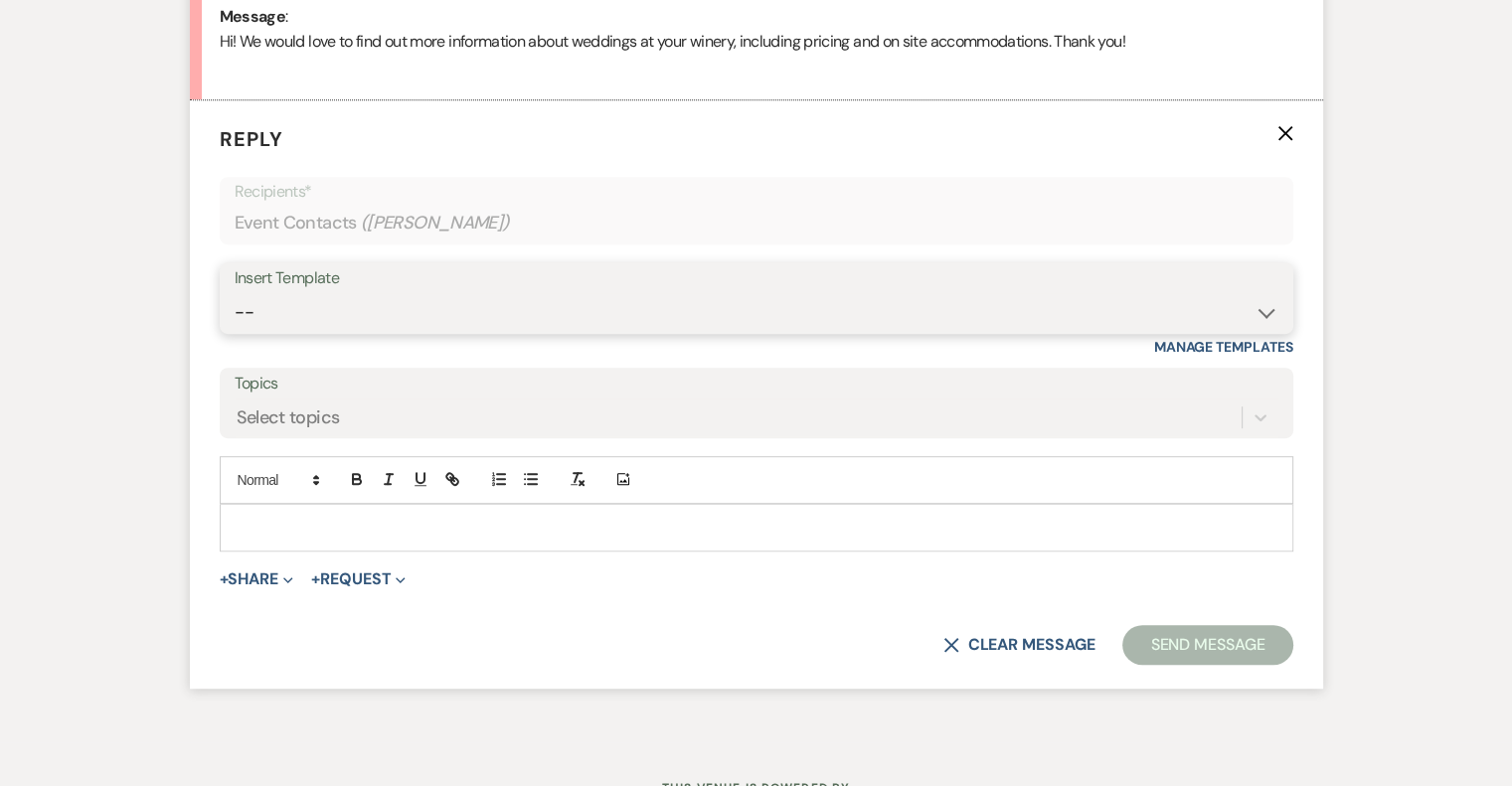 click on "-- Weven Planning Portal Introduction (Booked Events) Tour Request Response Follow Up  Initial Inquiry Response  Vendor List Contract (Pre-Booked Leads) [PERSON_NAME]- introduction email Tasting/Meeting Follow Up 2023 Luxury Loo Pricing Before the Tasting/Meeting" at bounding box center [756, 312] 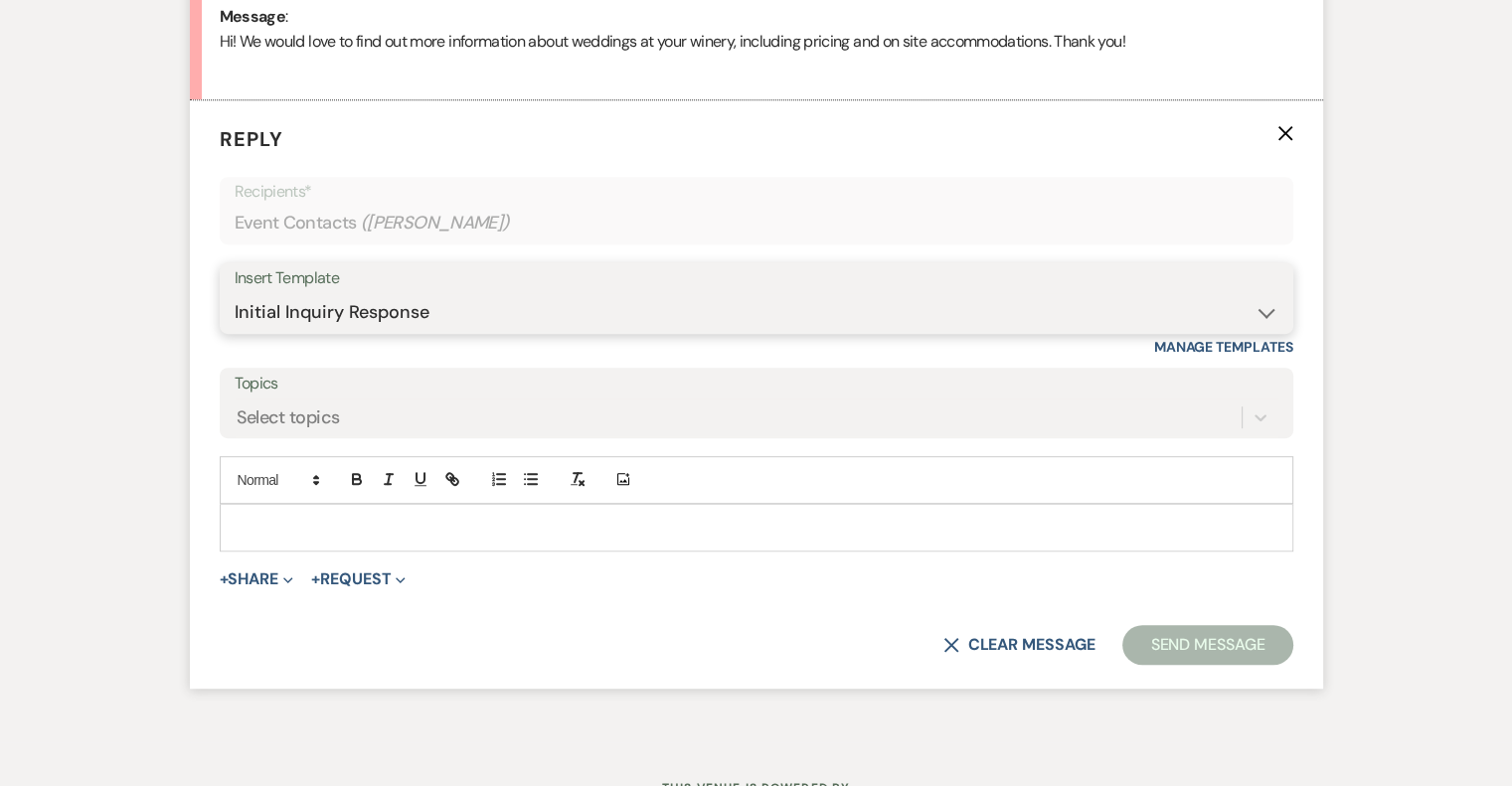 click on "-- Weven Planning Portal Introduction (Booked Events) Tour Request Response Follow Up  Initial Inquiry Response  Vendor List Contract (Pre-Booked Leads) [PERSON_NAME]- introduction email Tasting/Meeting Follow Up 2023 Luxury Loo Pricing Before the Tasting/Meeting" at bounding box center (756, 312) 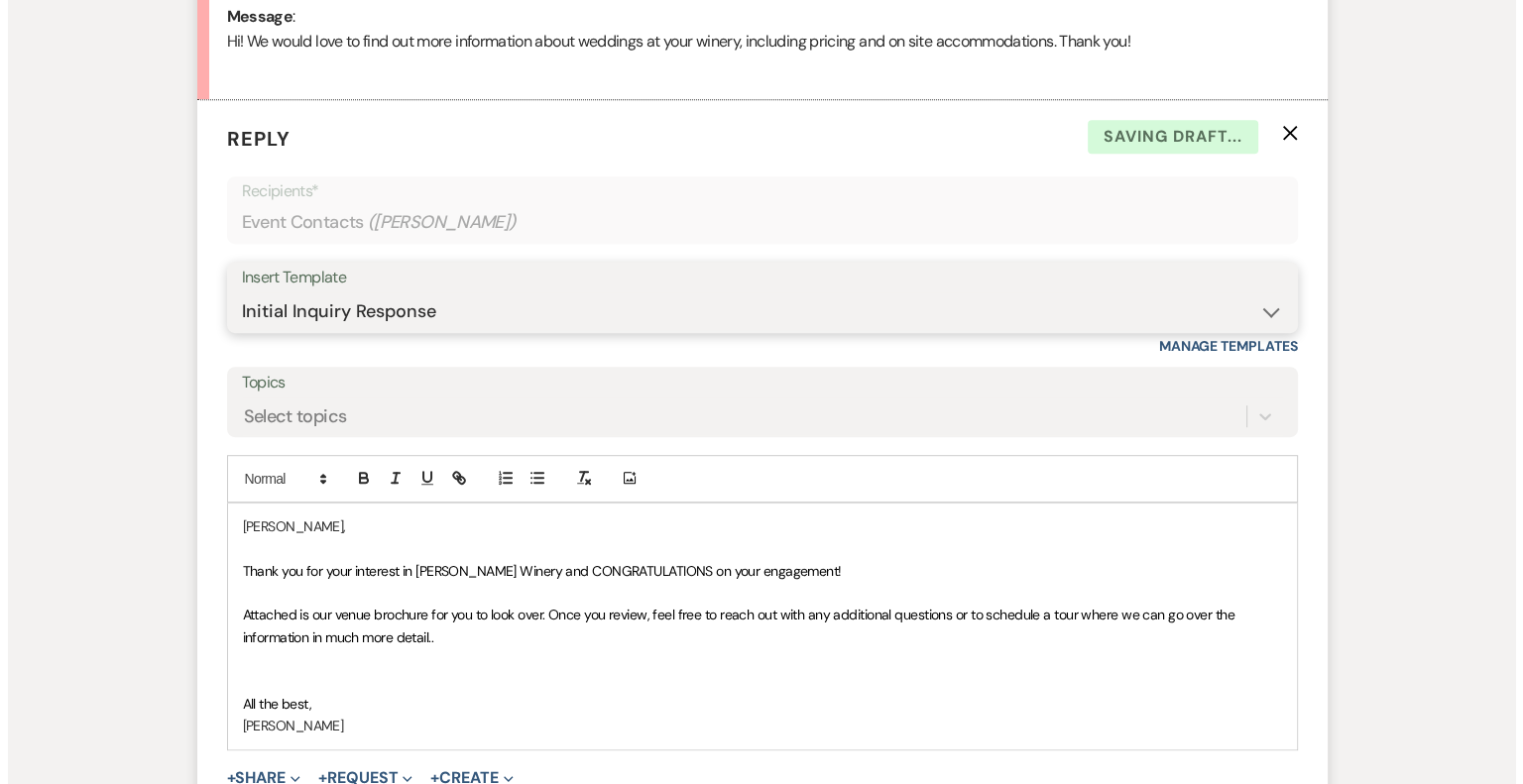 scroll, scrollTop: 1332, scrollLeft: 0, axis: vertical 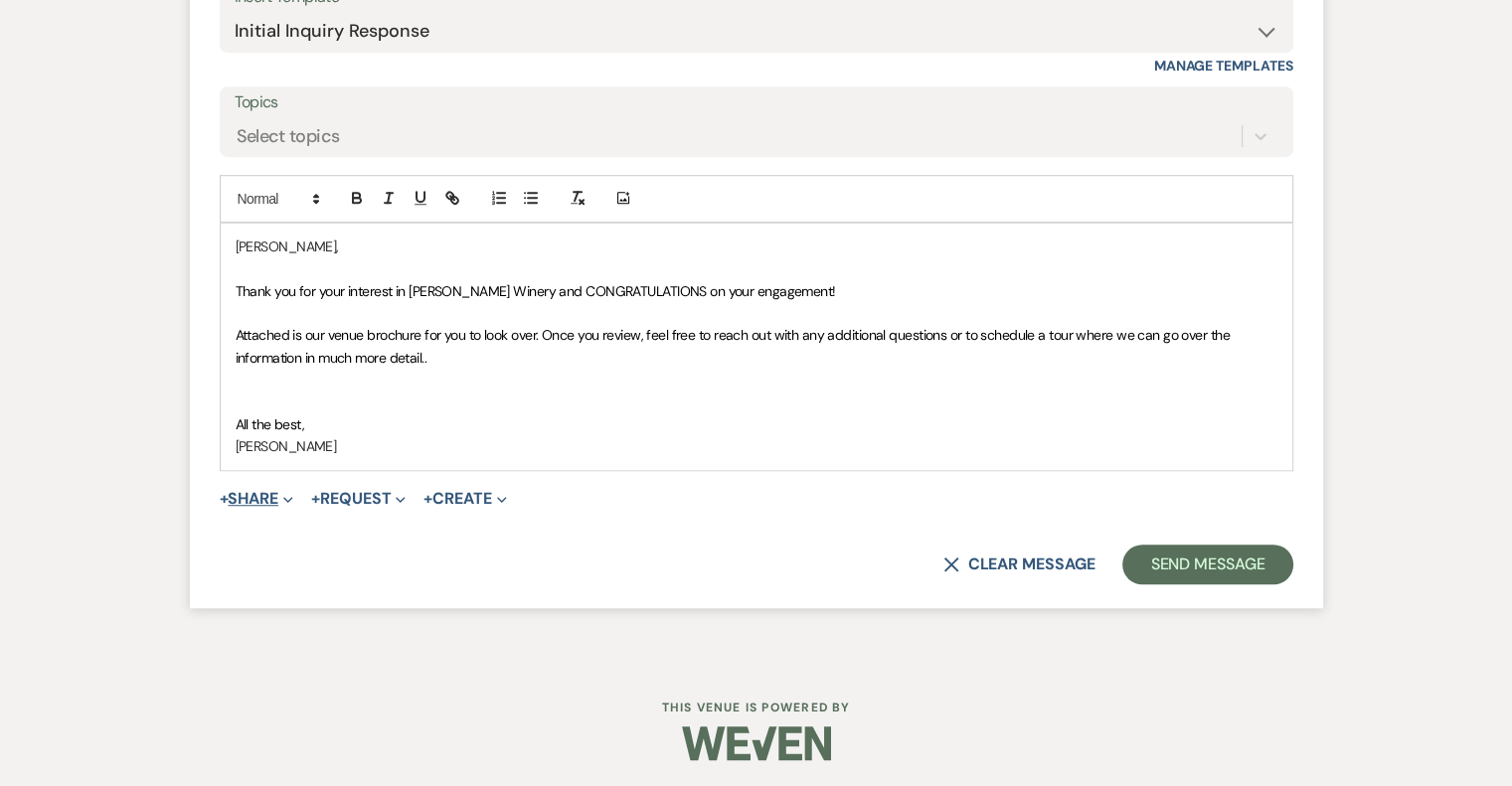 click on "+  Share Expand" at bounding box center (256, 499) 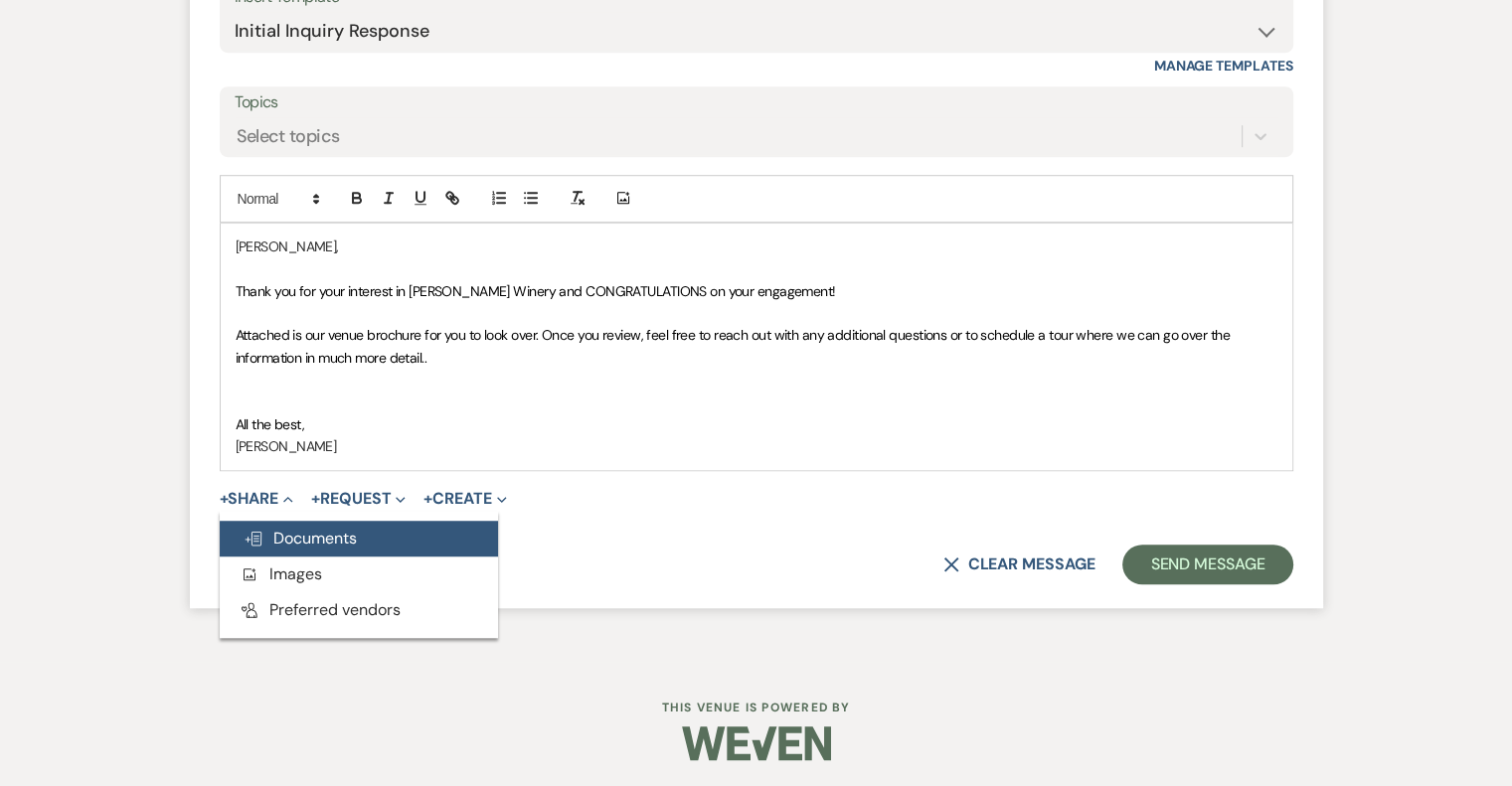 click on "Doc Upload Documents" at bounding box center (359, 539) 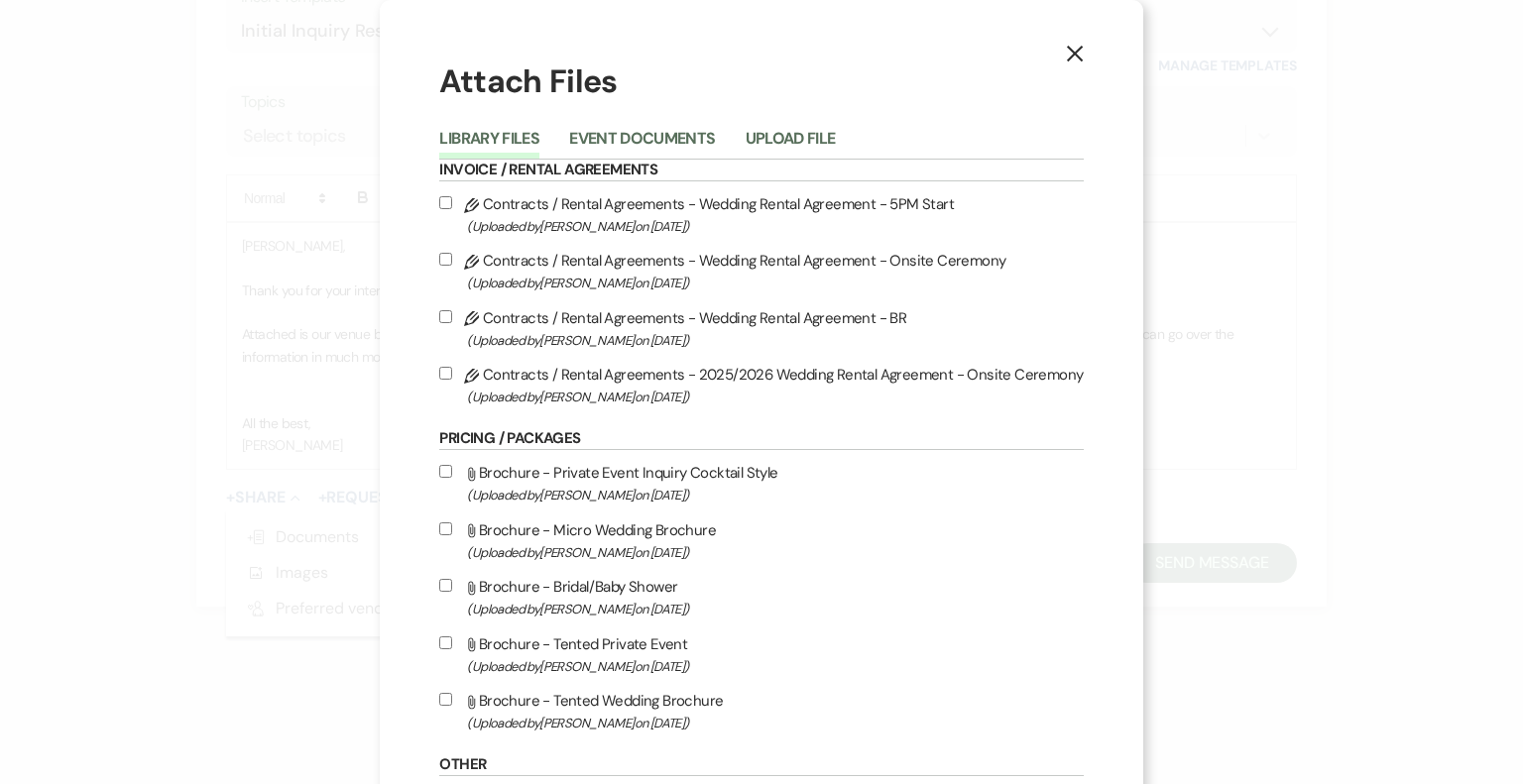 click on "(Uploaded by  [PERSON_NAME]  on   [DATE] )" at bounding box center [774, 723] 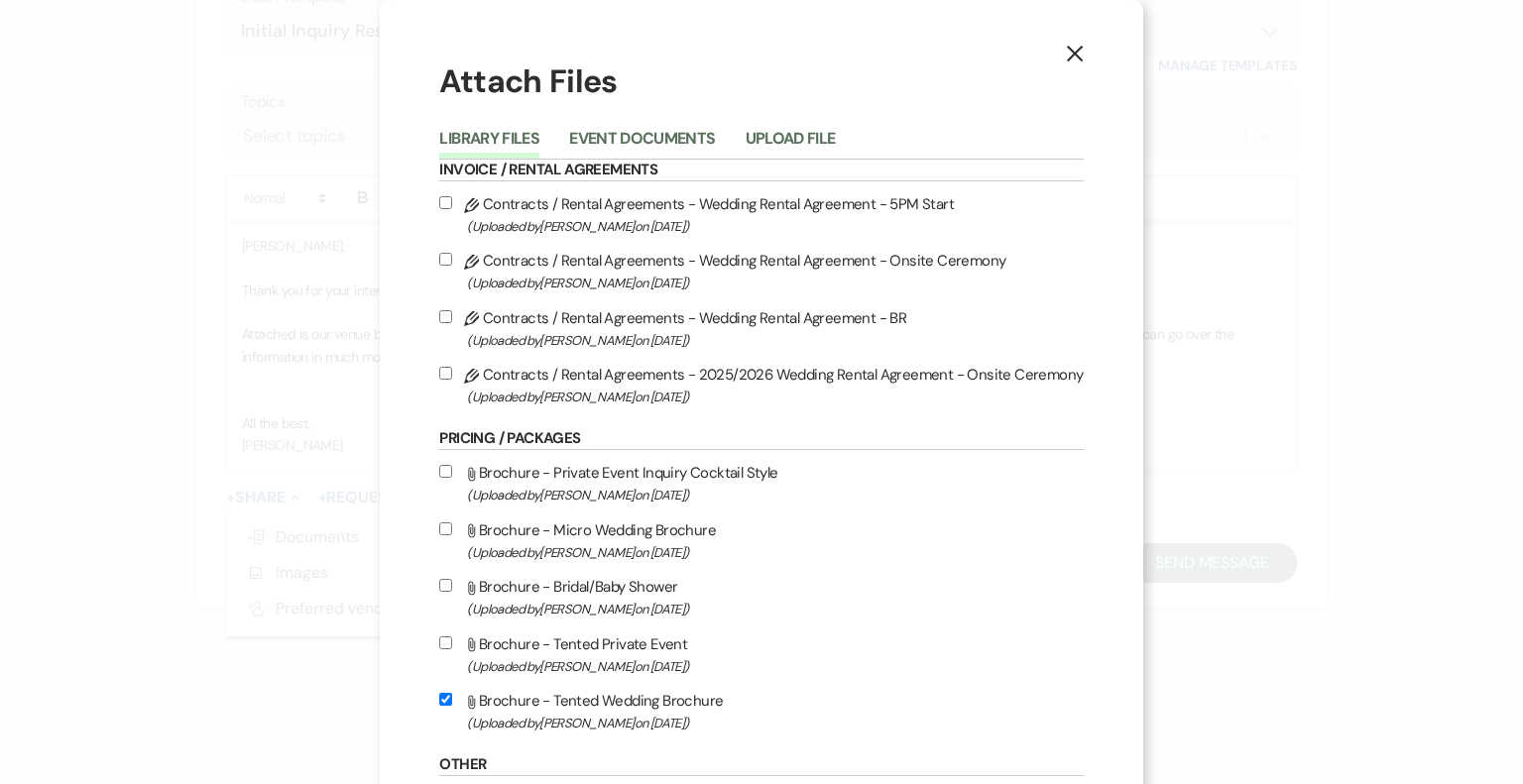 checkbox on "true" 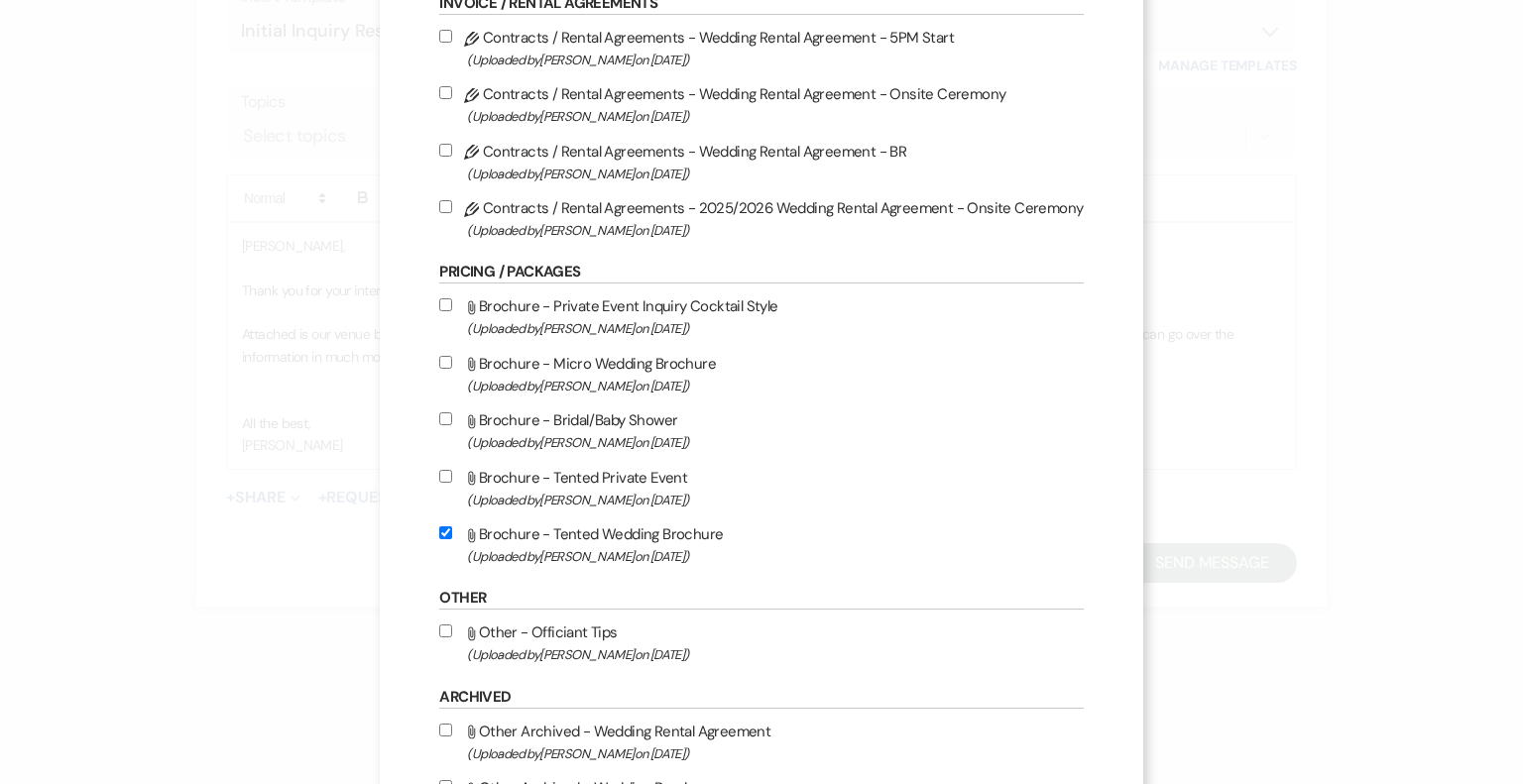 scroll, scrollTop: 326, scrollLeft: 0, axis: vertical 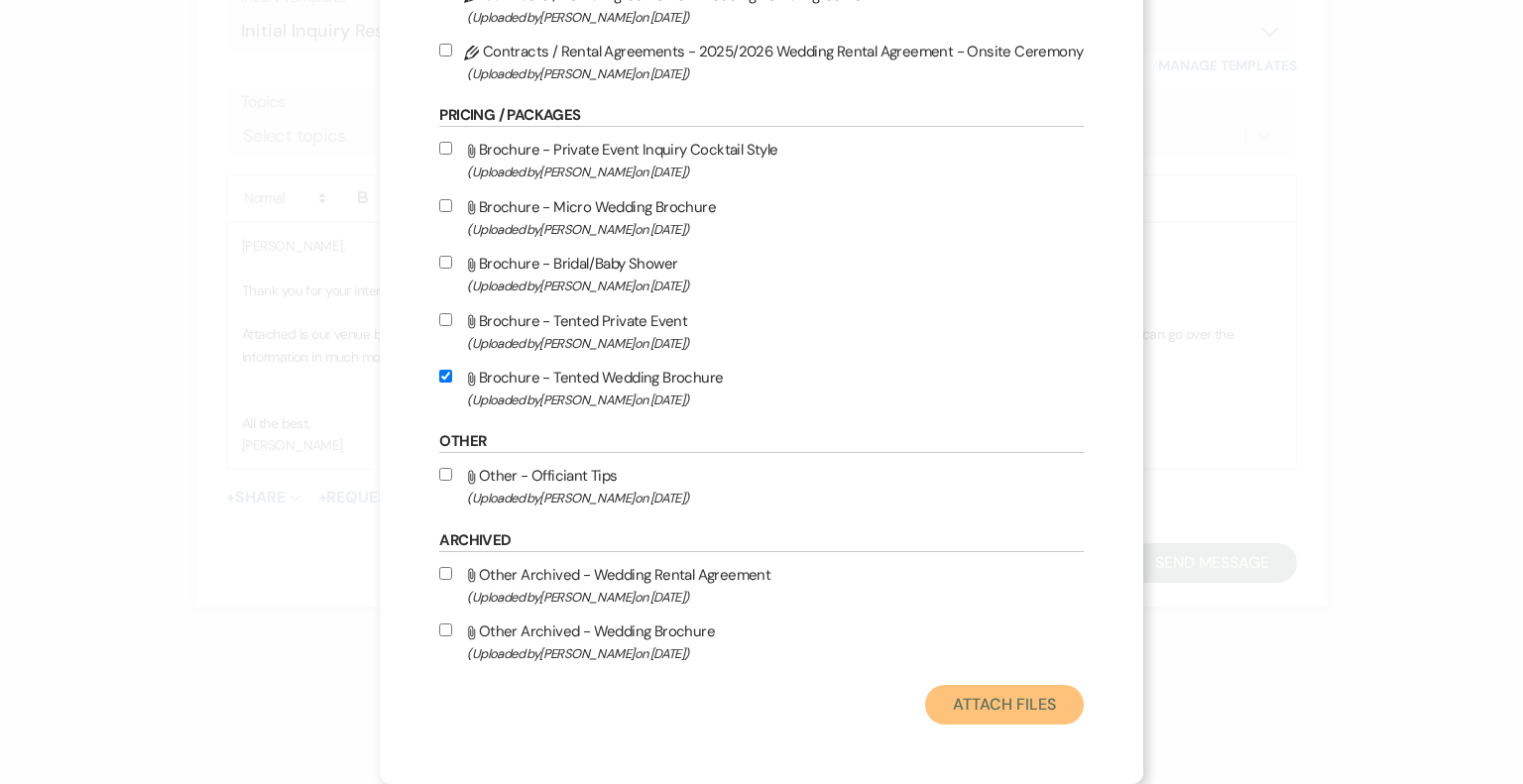 click on "Attach Files" at bounding box center (1003, 705) 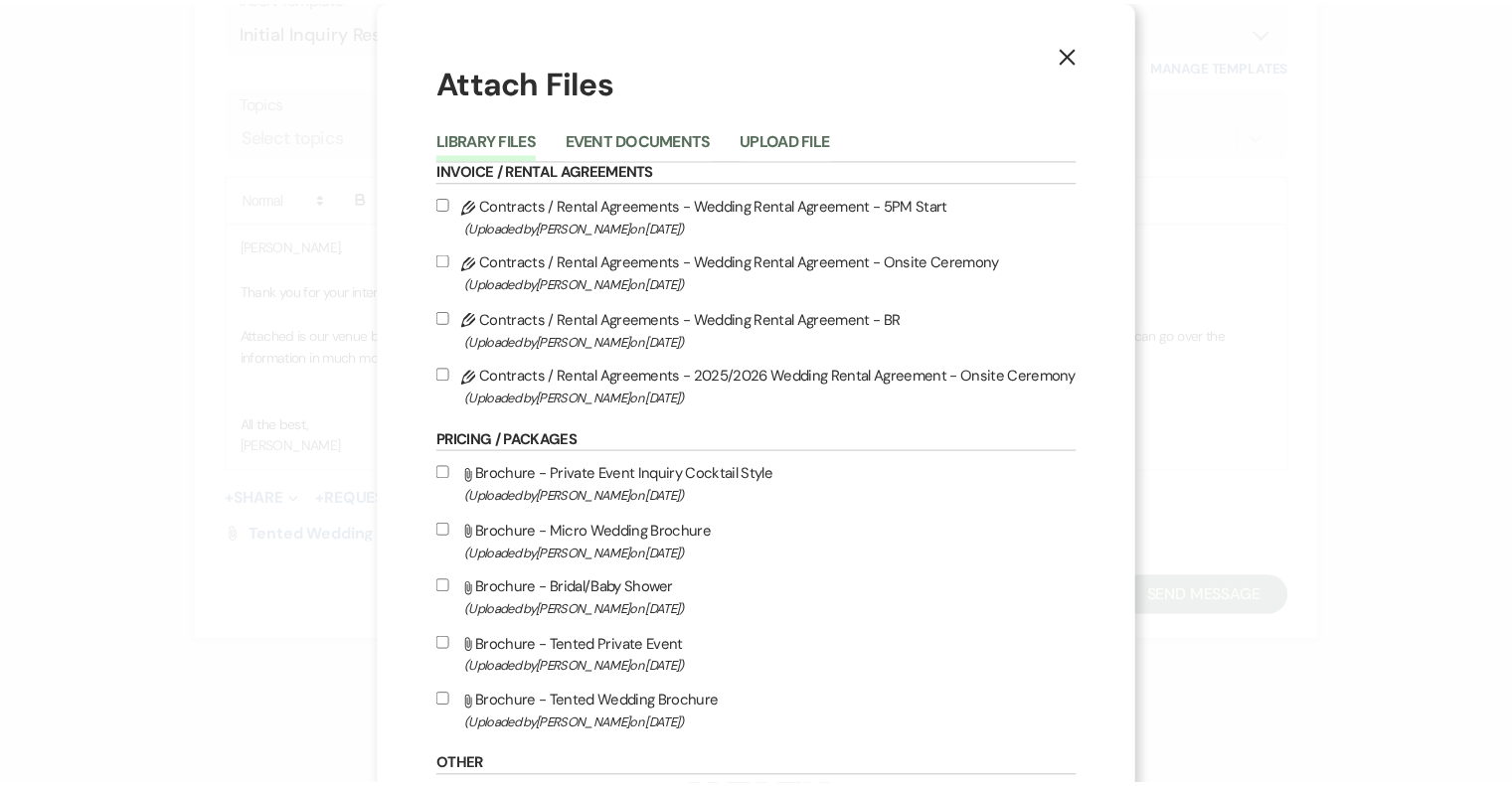 scroll, scrollTop: 327, scrollLeft: 0, axis: vertical 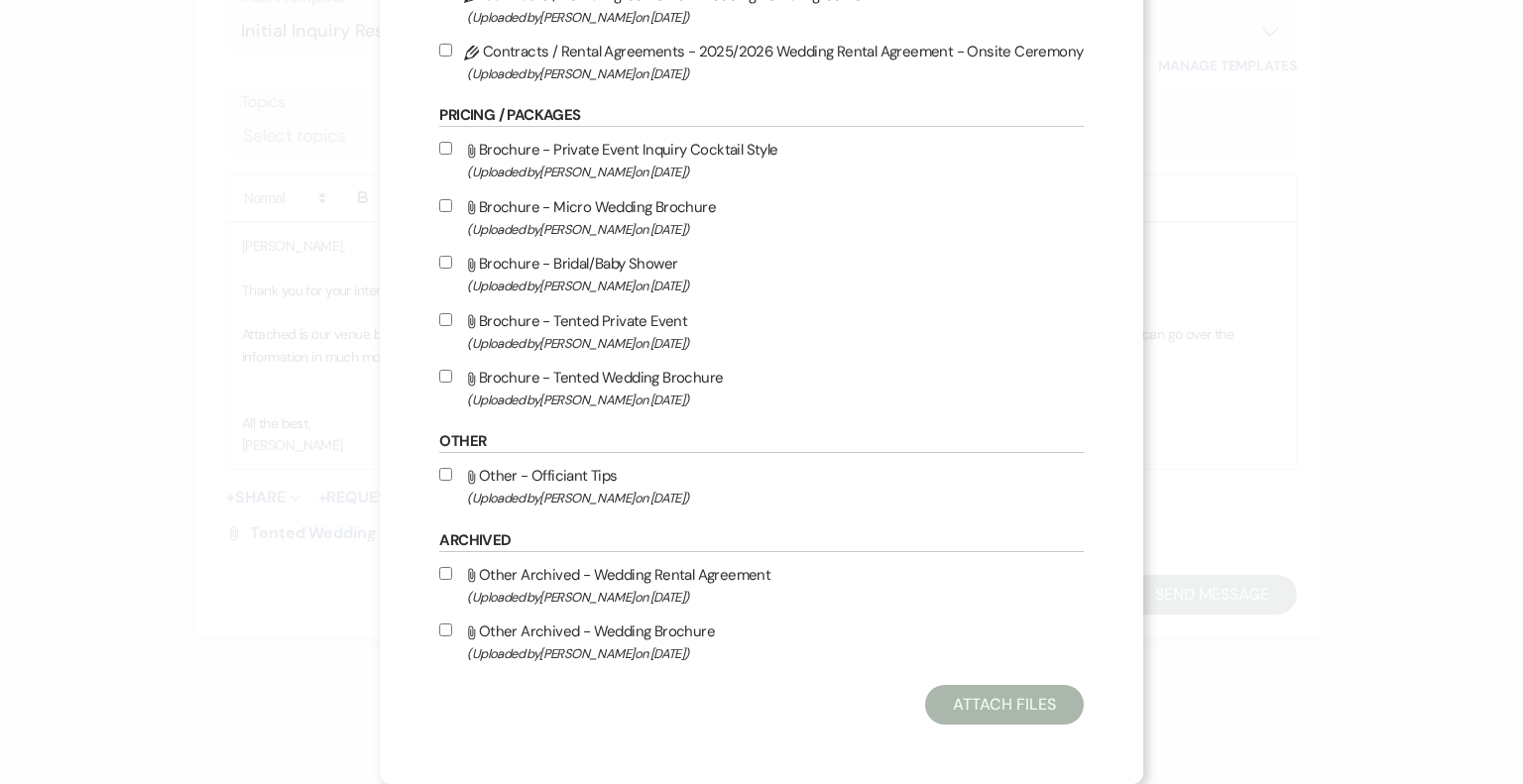 click on "Attach File Brochure - Tented Wedding Brochure (Uploaded by  [PERSON_NAME]  on   [DATE] )" at bounding box center [761, 388] 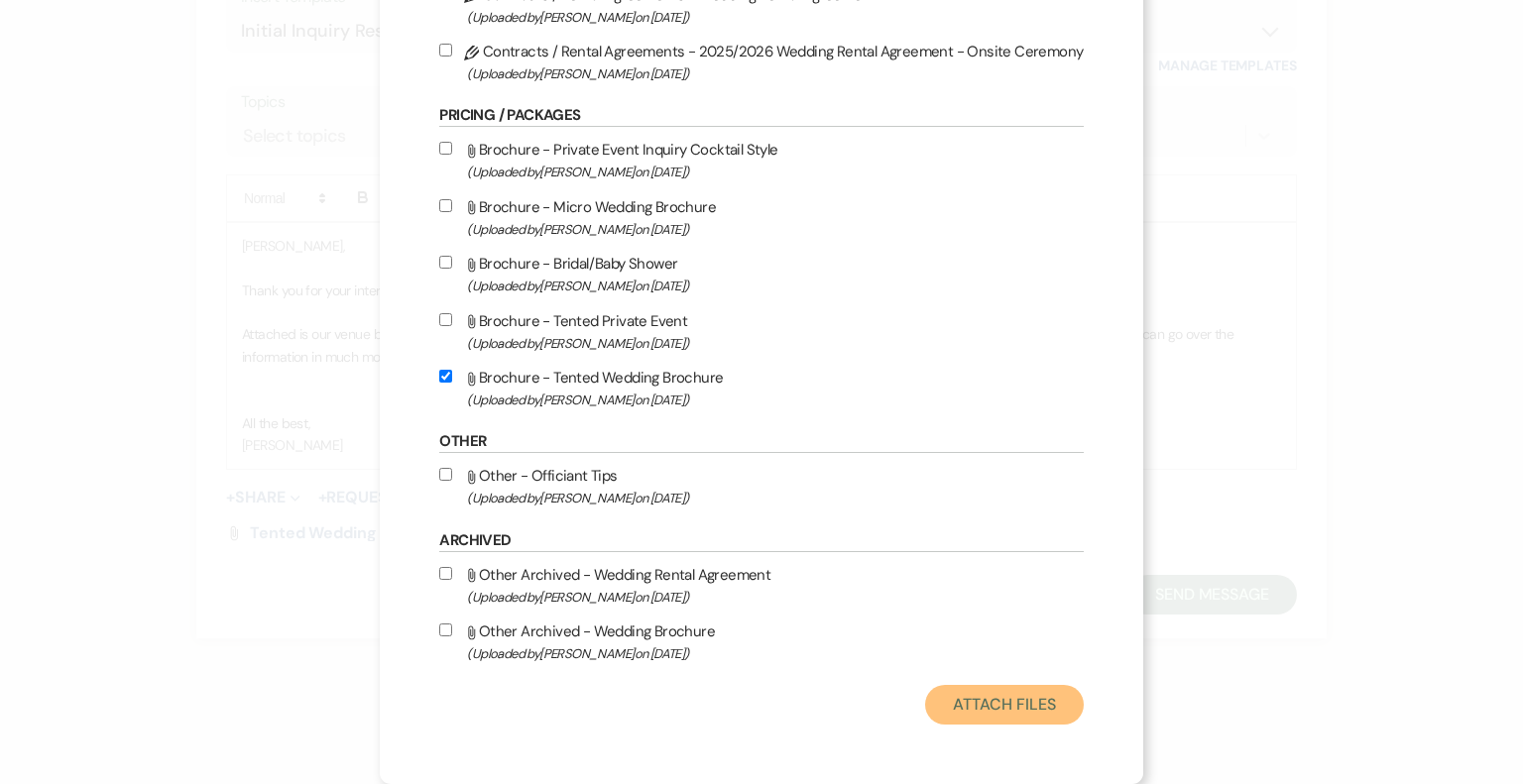 click on "Attach Files" at bounding box center [1003, 705] 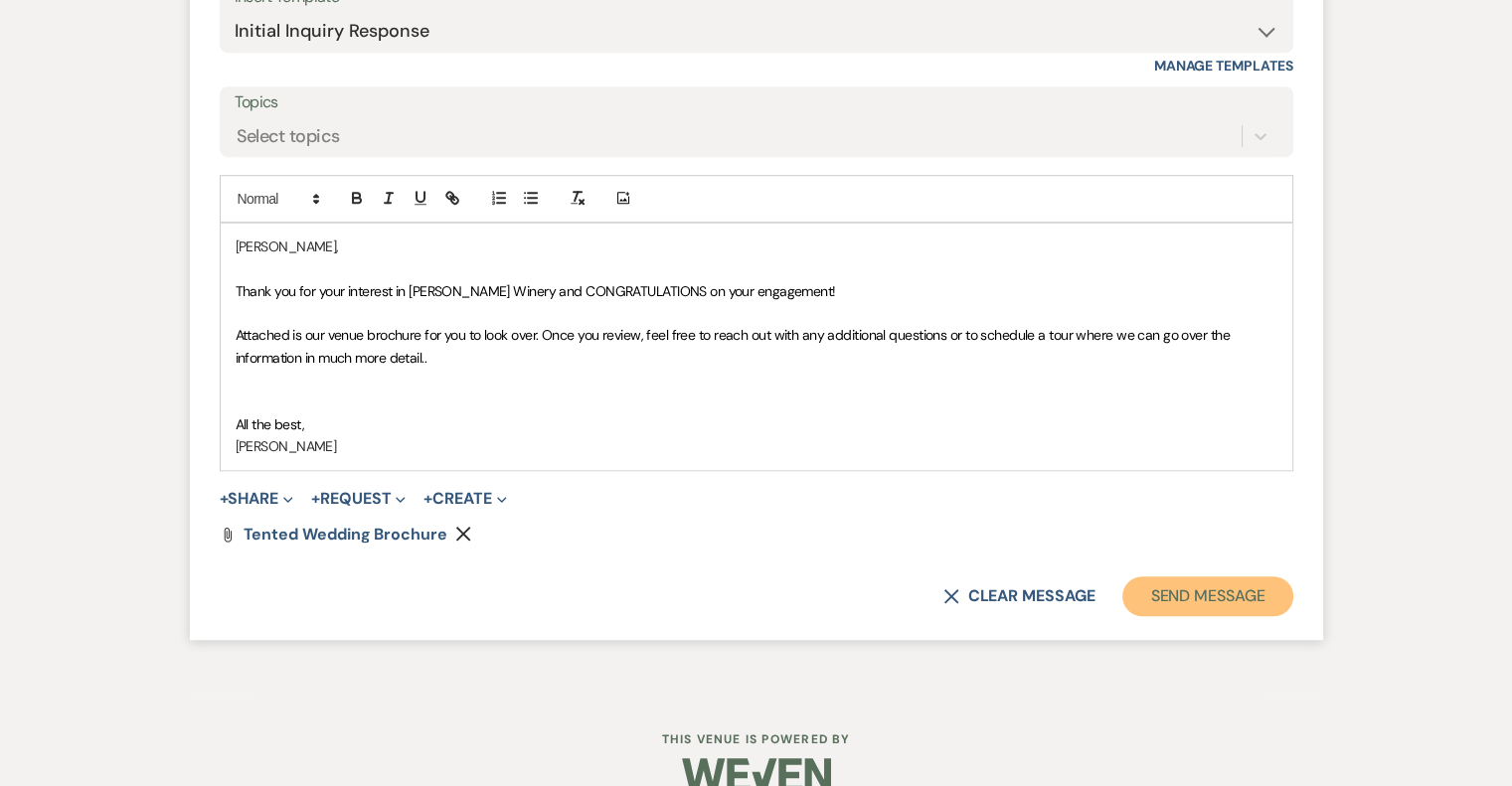 click on "Send Message" at bounding box center (1207, 596) 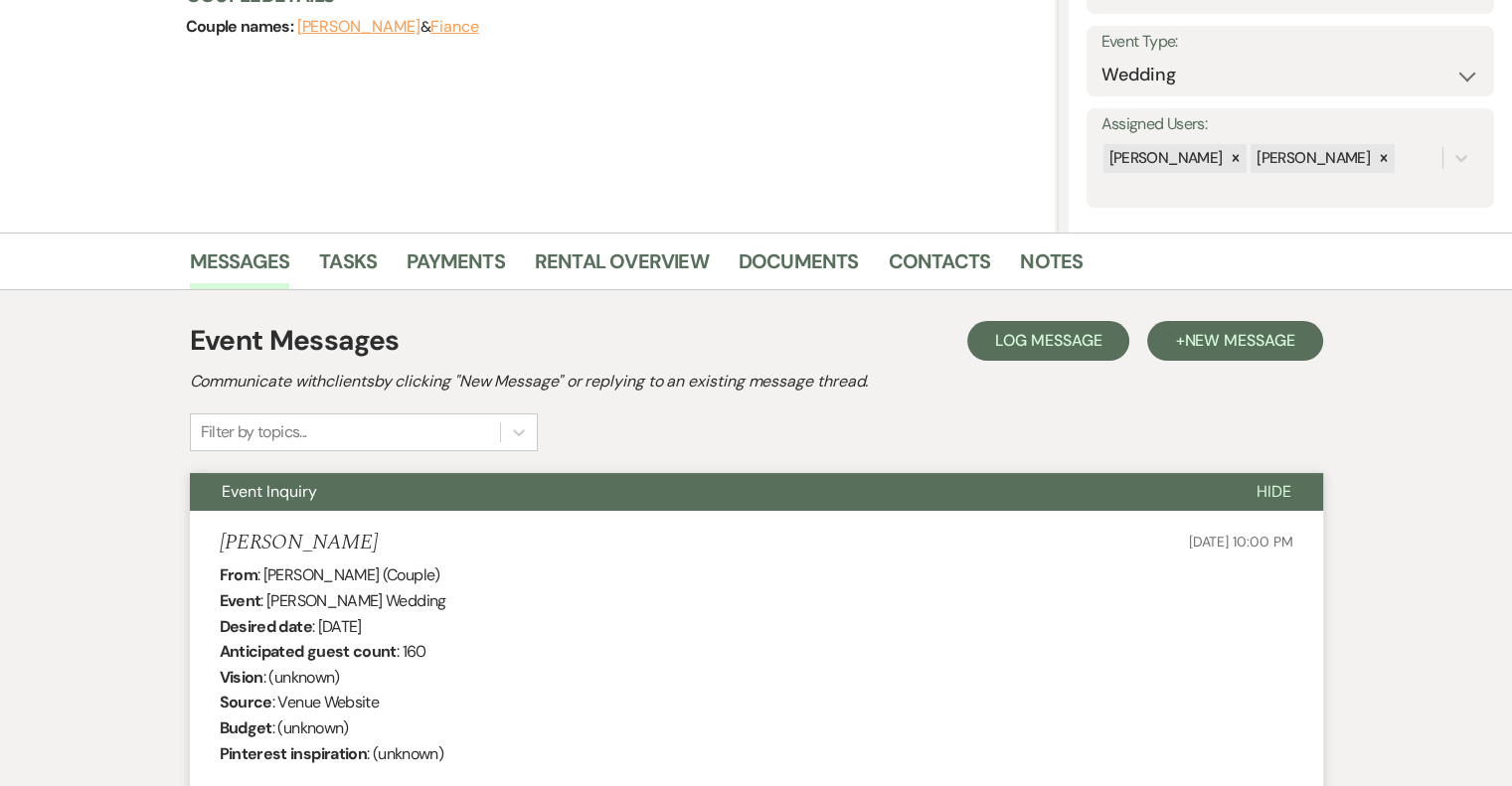 scroll, scrollTop: 0, scrollLeft: 0, axis: both 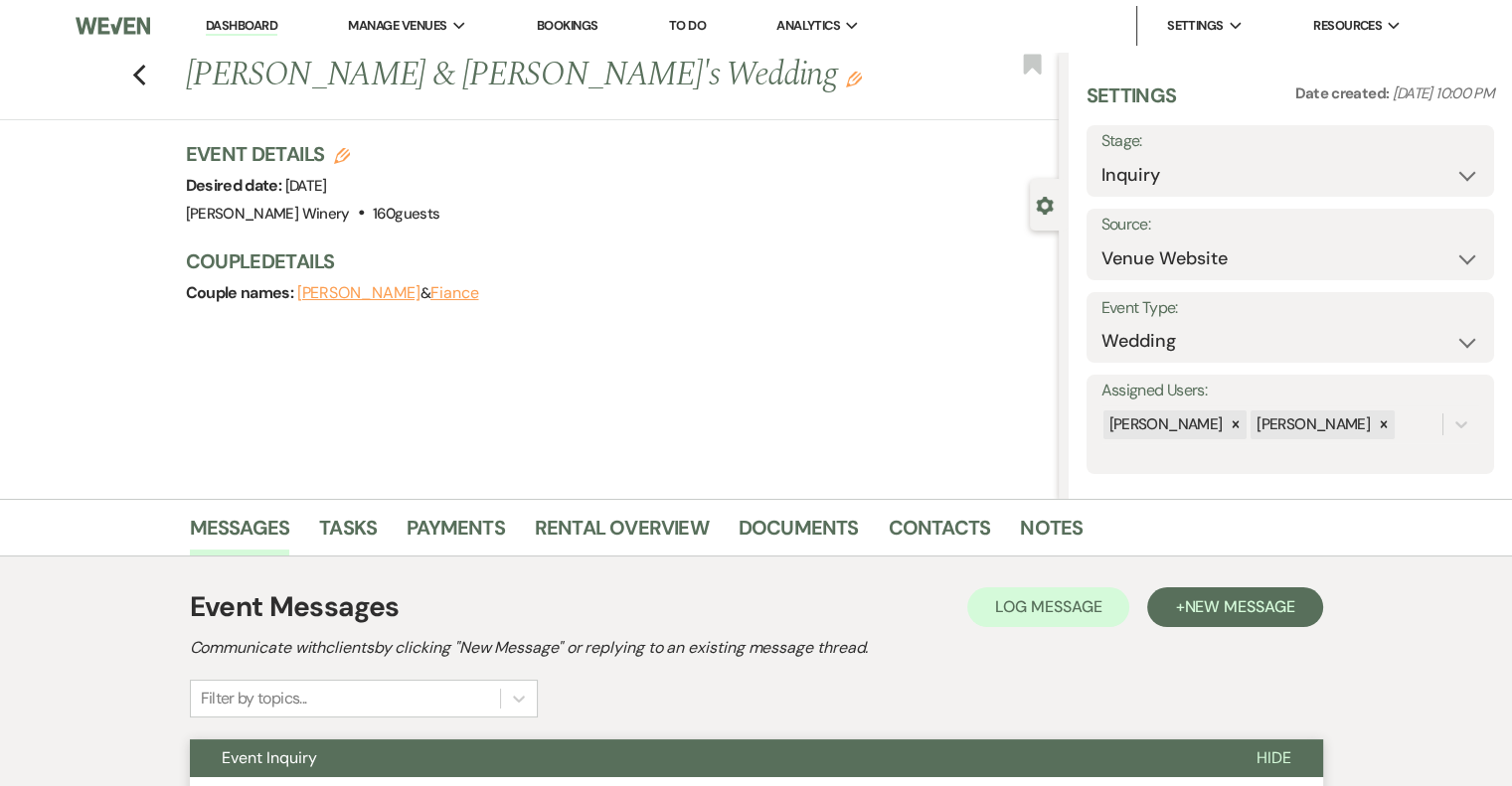 click on "Dashboard" at bounding box center [242, 26] 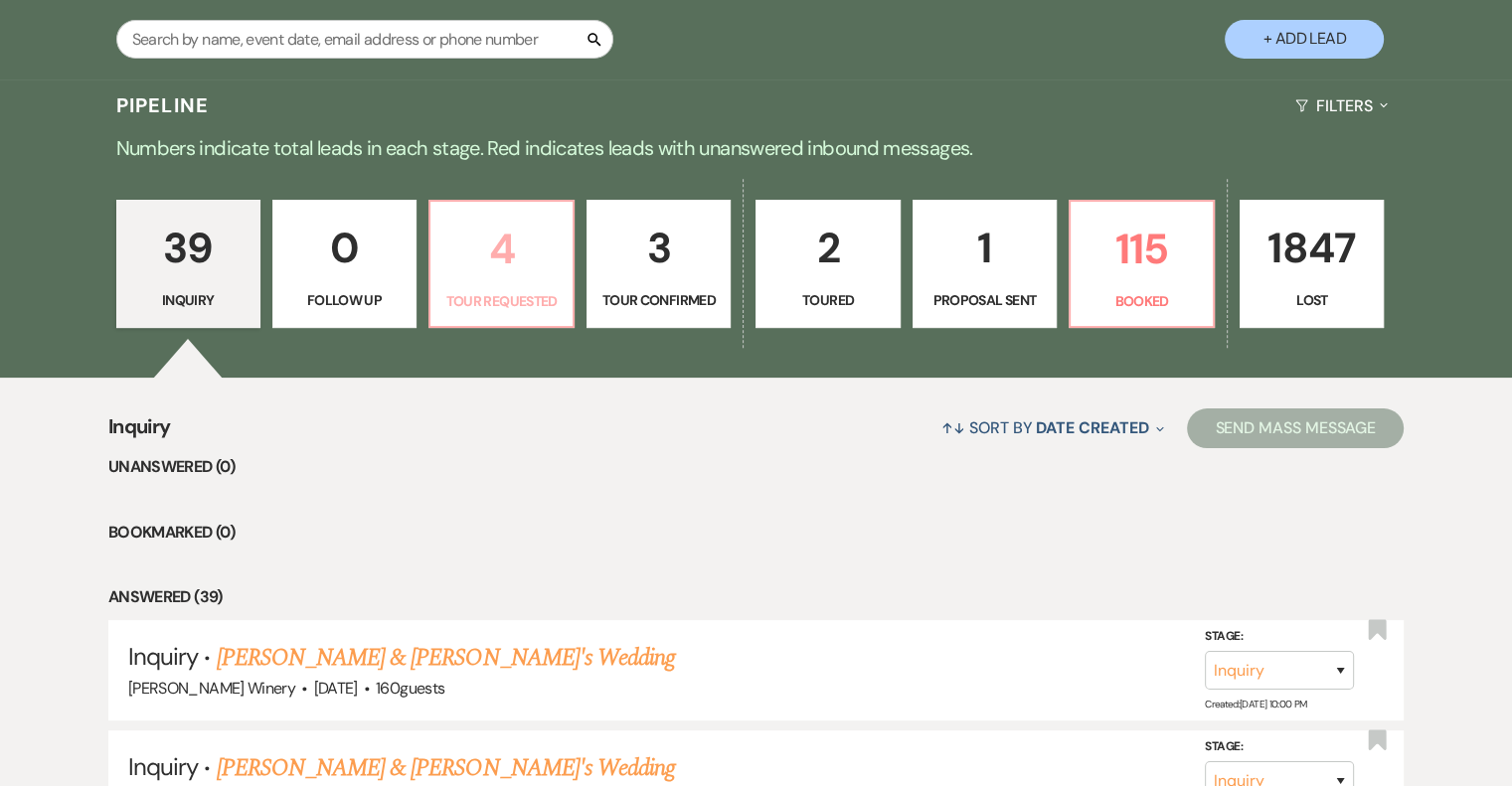 click on "4" at bounding box center (501, 248) 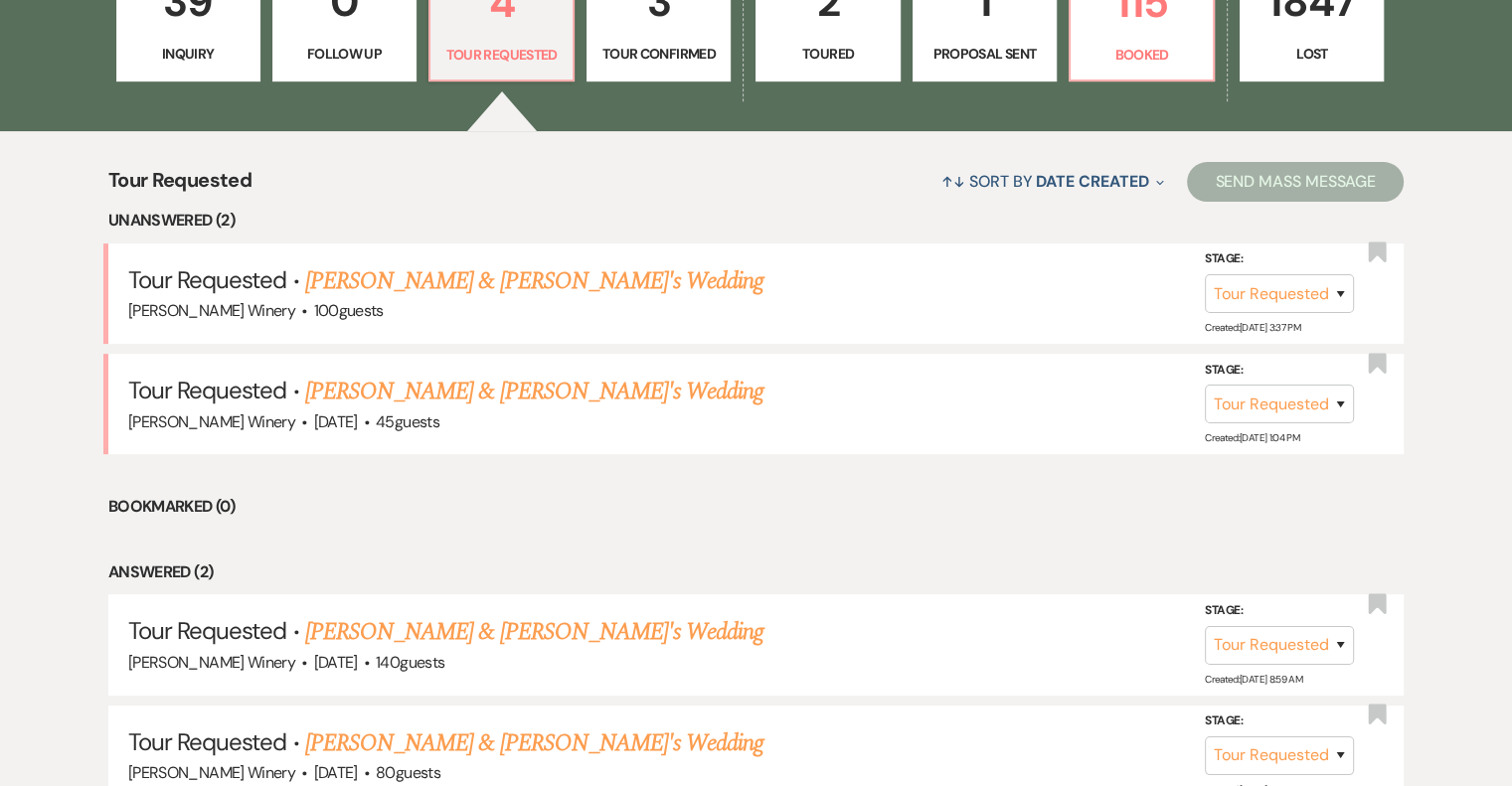 scroll, scrollTop: 696, scrollLeft: 0, axis: vertical 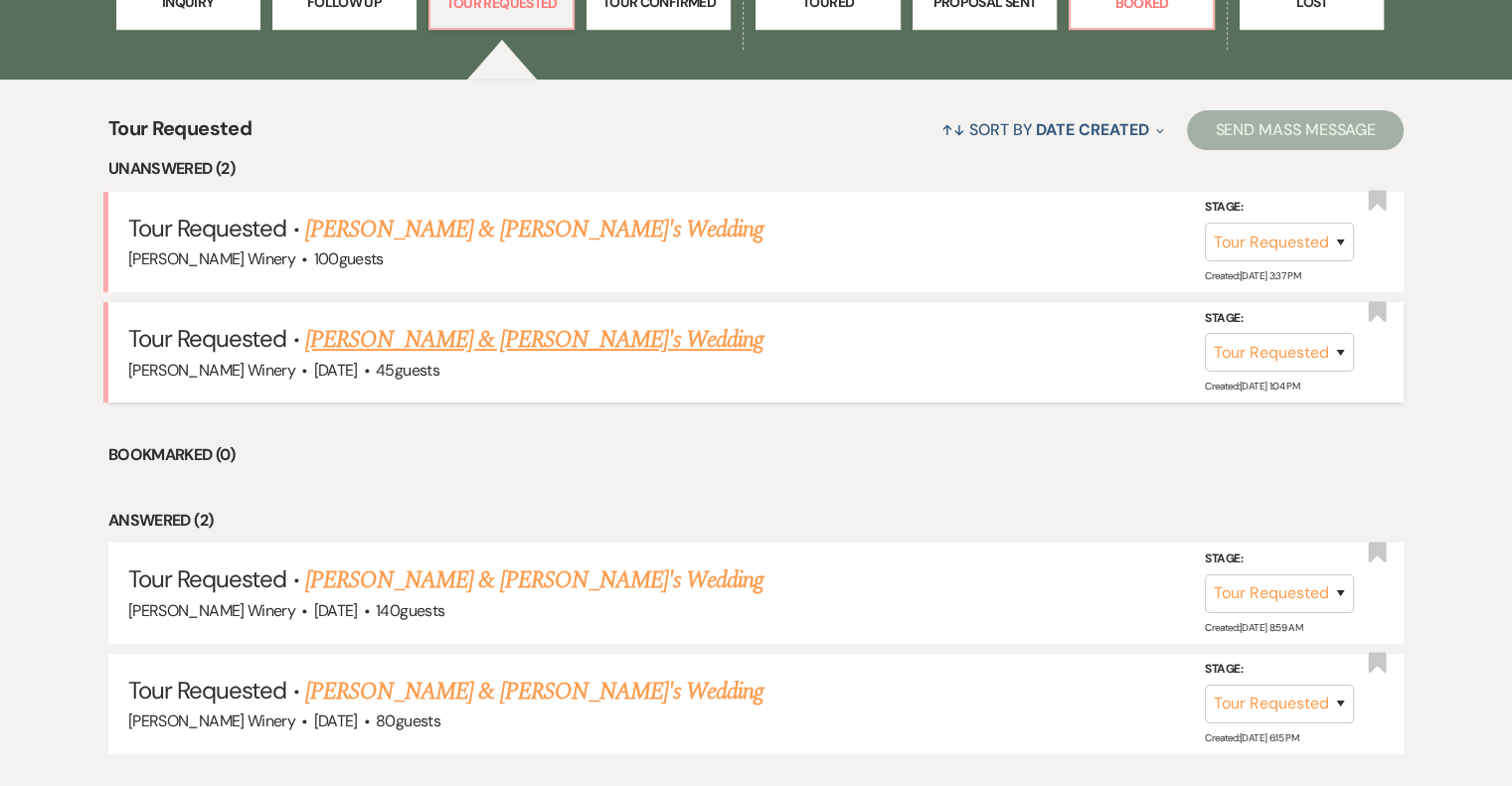 click on "[PERSON_NAME] & [PERSON_NAME]'s Wedding" at bounding box center (535, 340) 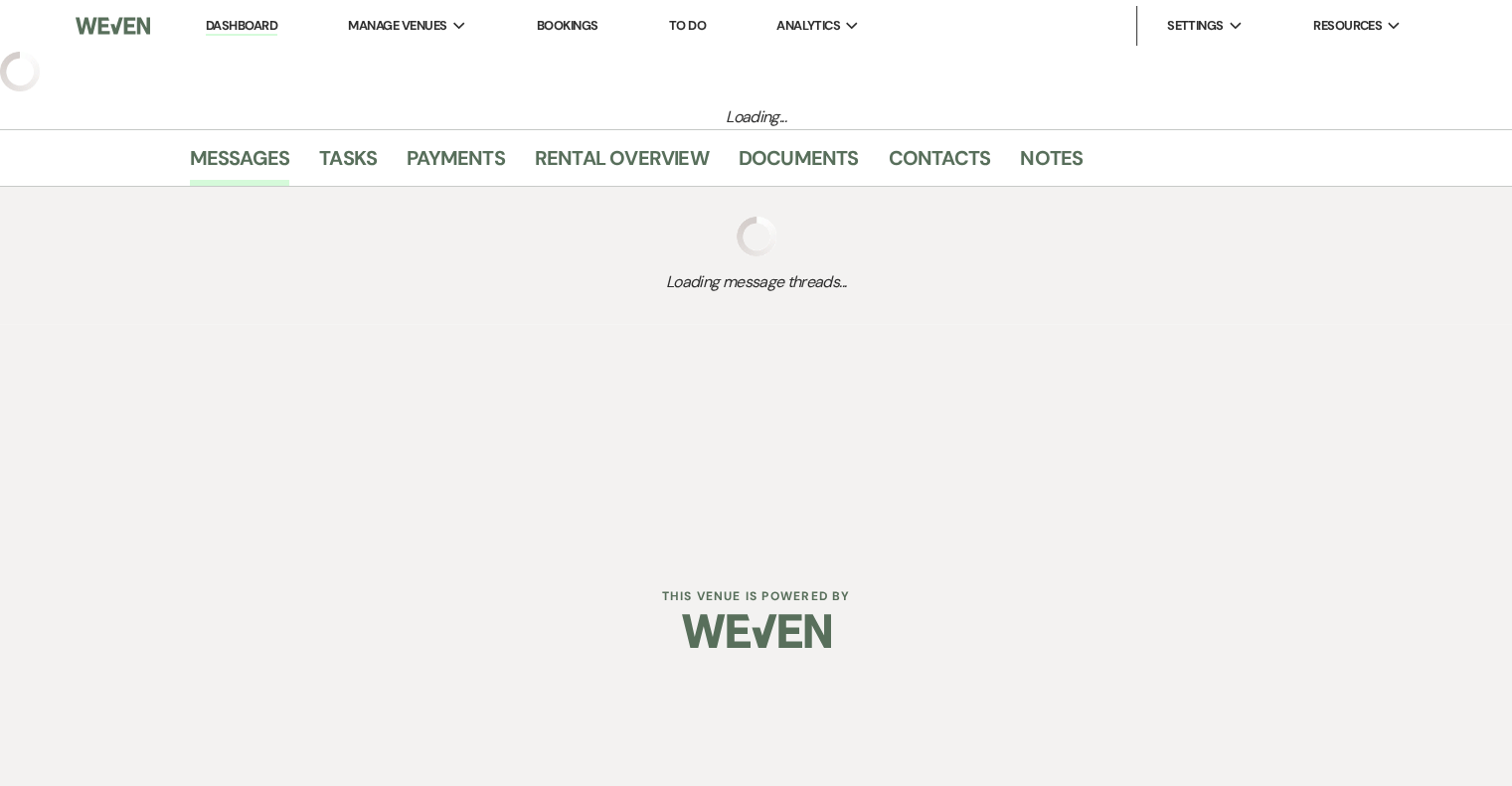 scroll, scrollTop: 0, scrollLeft: 0, axis: both 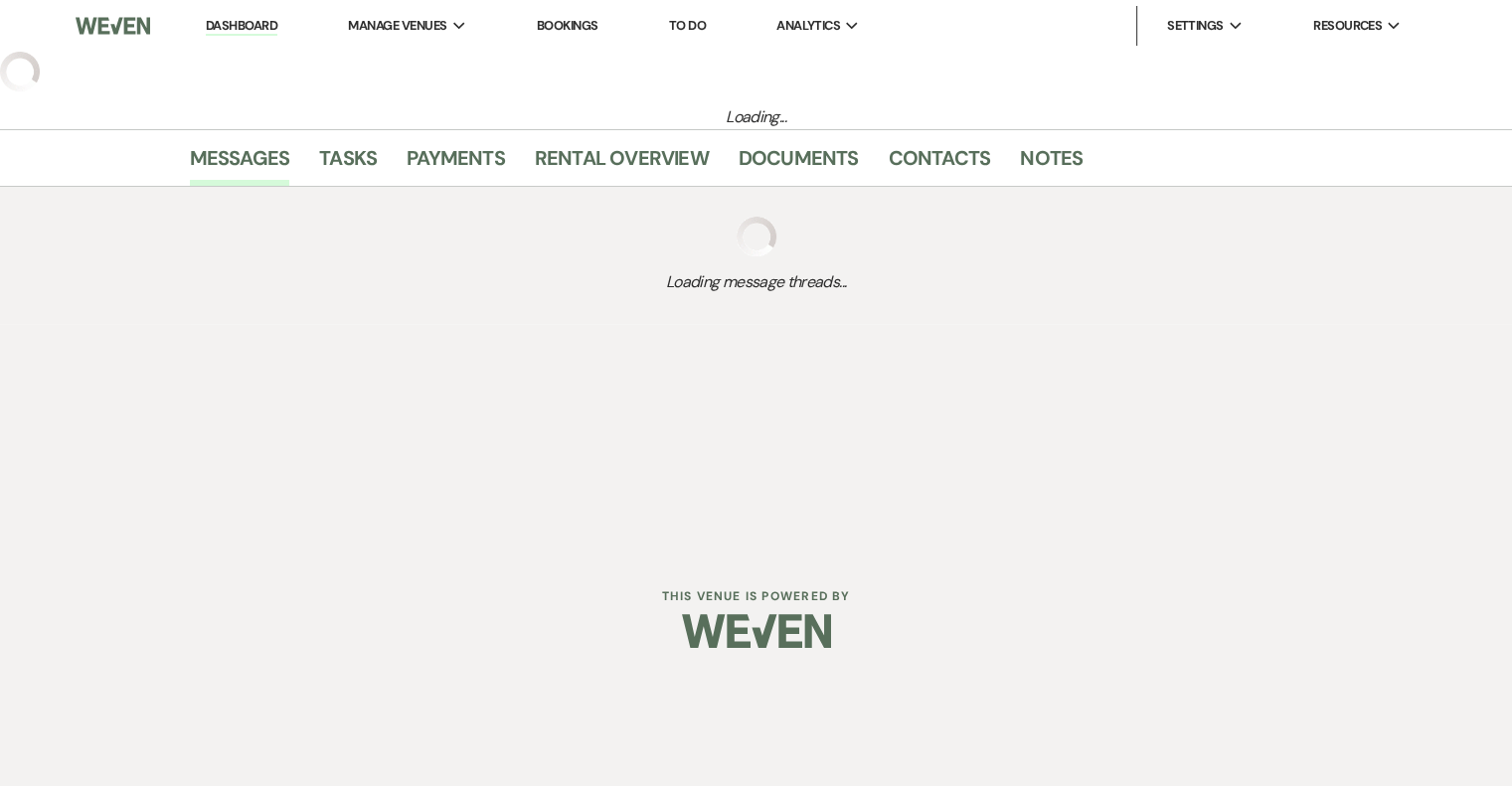 select on "2" 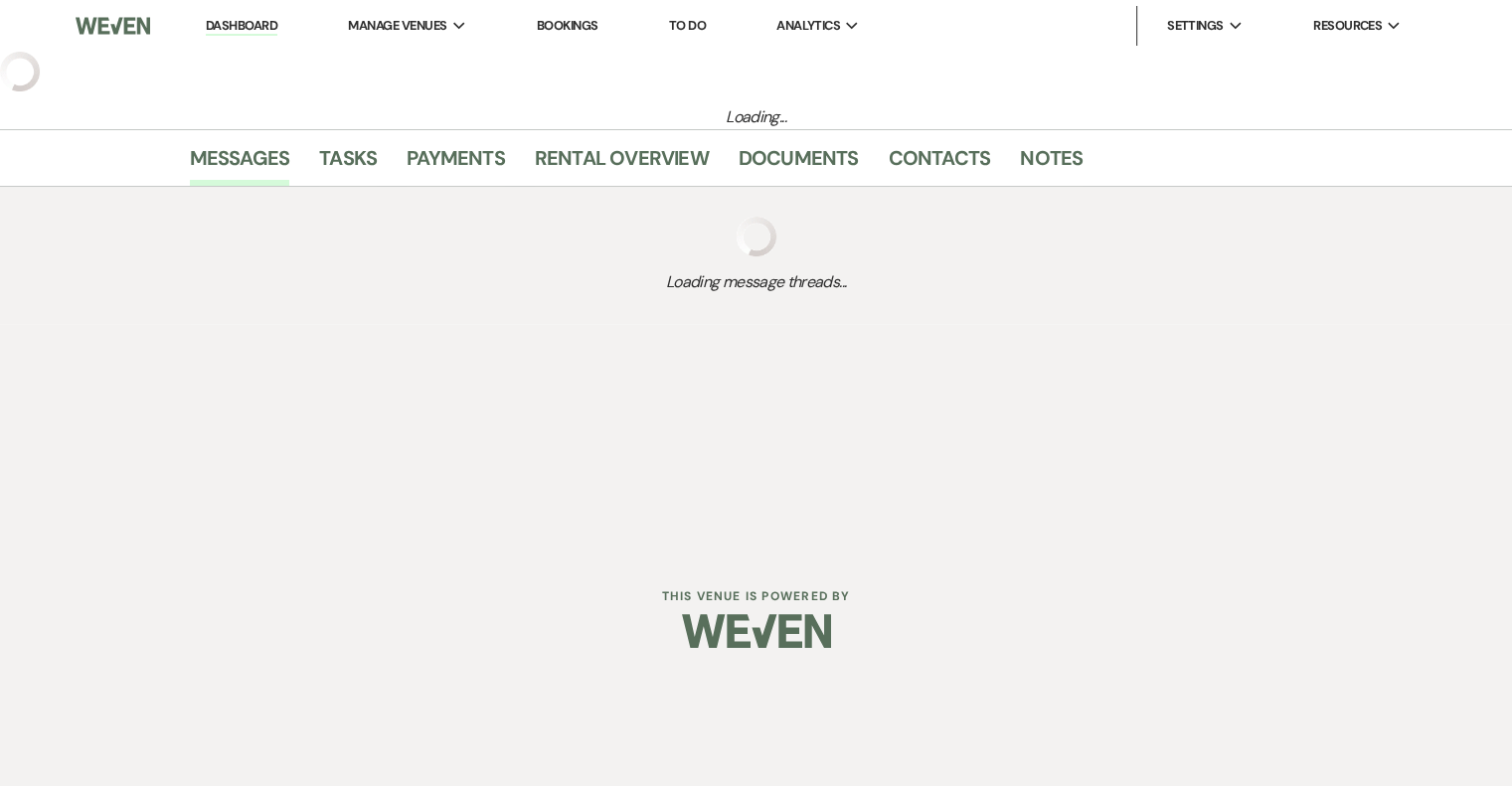 select on "5" 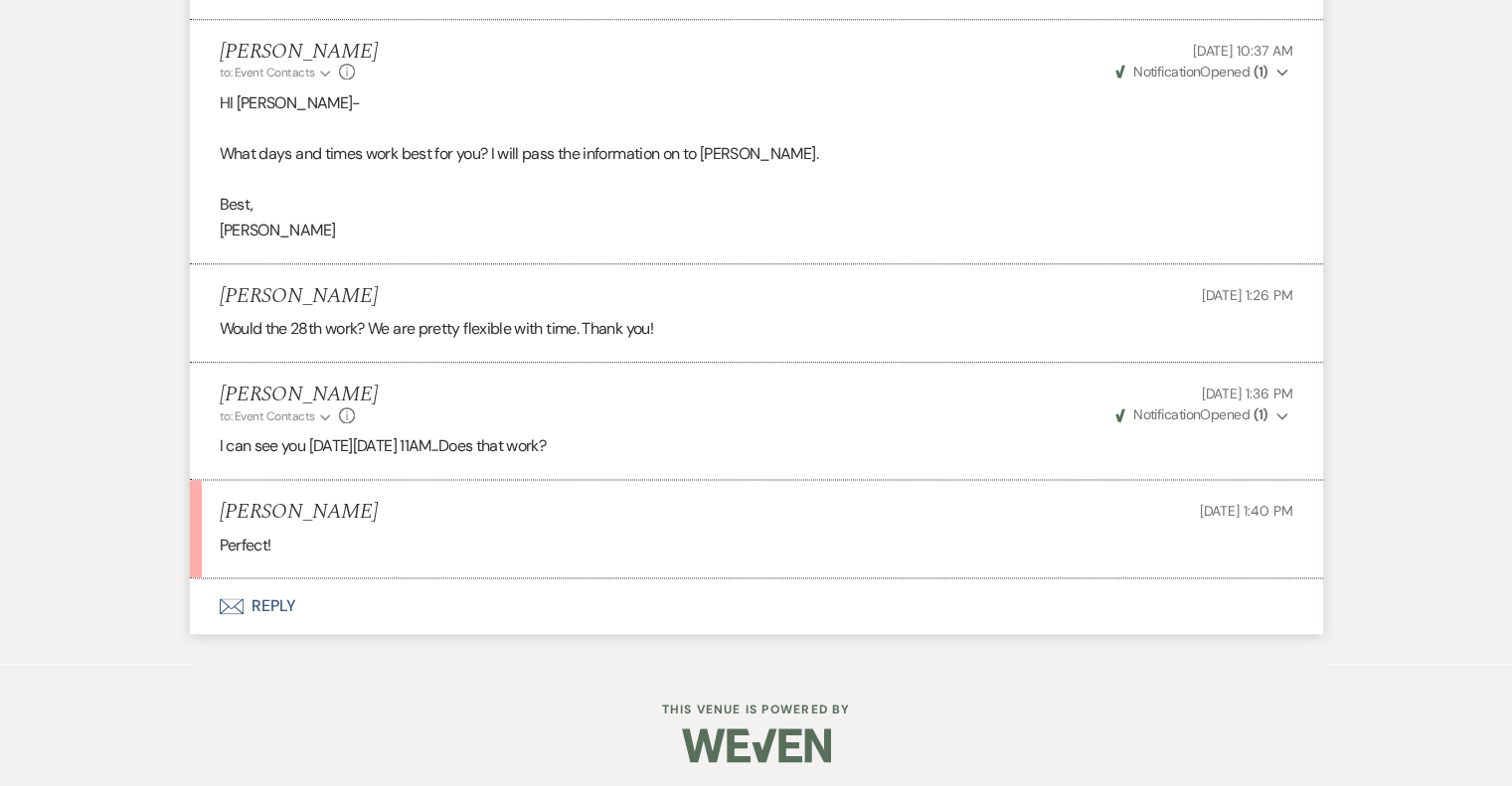 scroll, scrollTop: 2373, scrollLeft: 0, axis: vertical 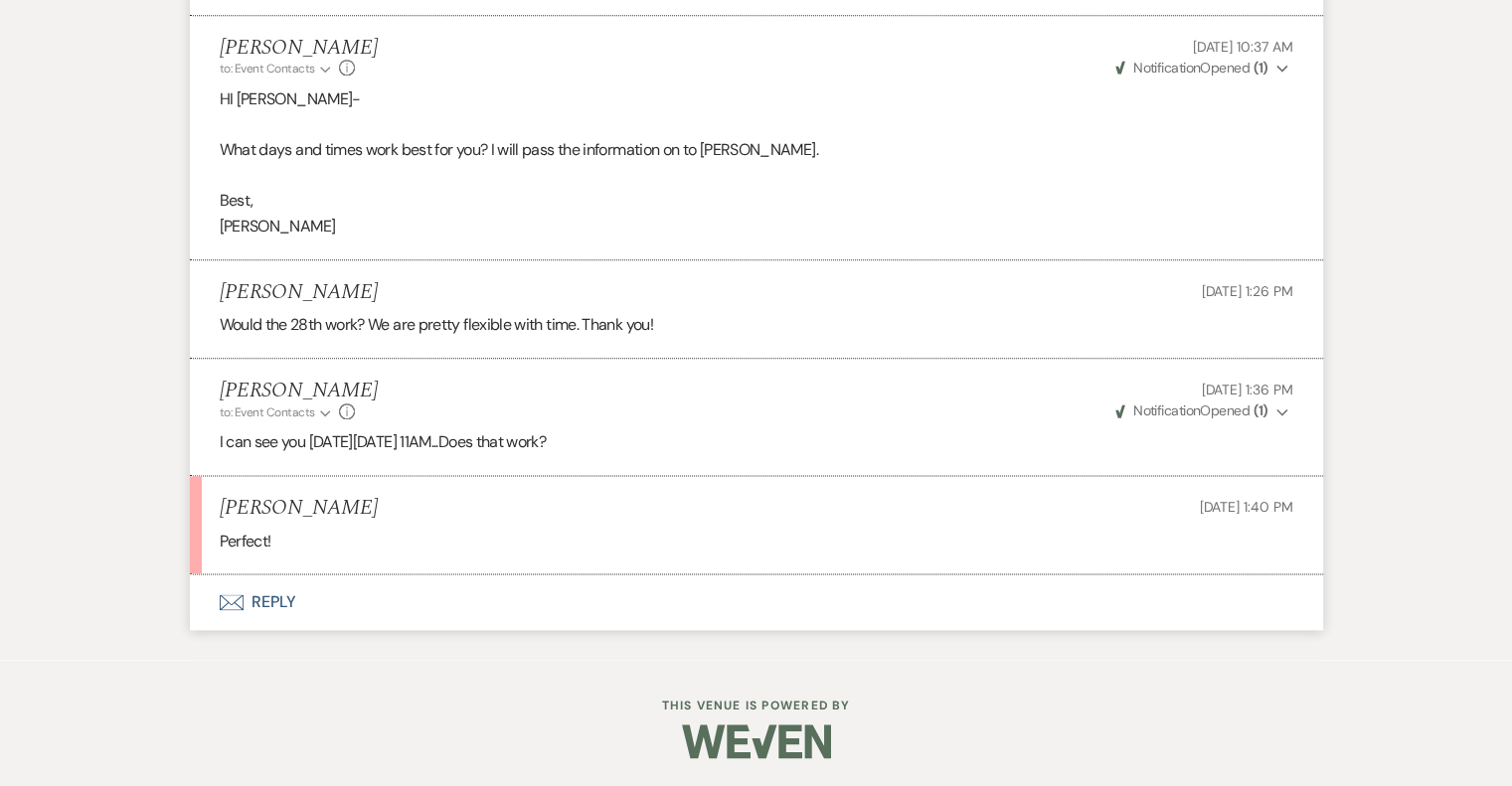 click on "Envelope Reply" at bounding box center (756, 602) 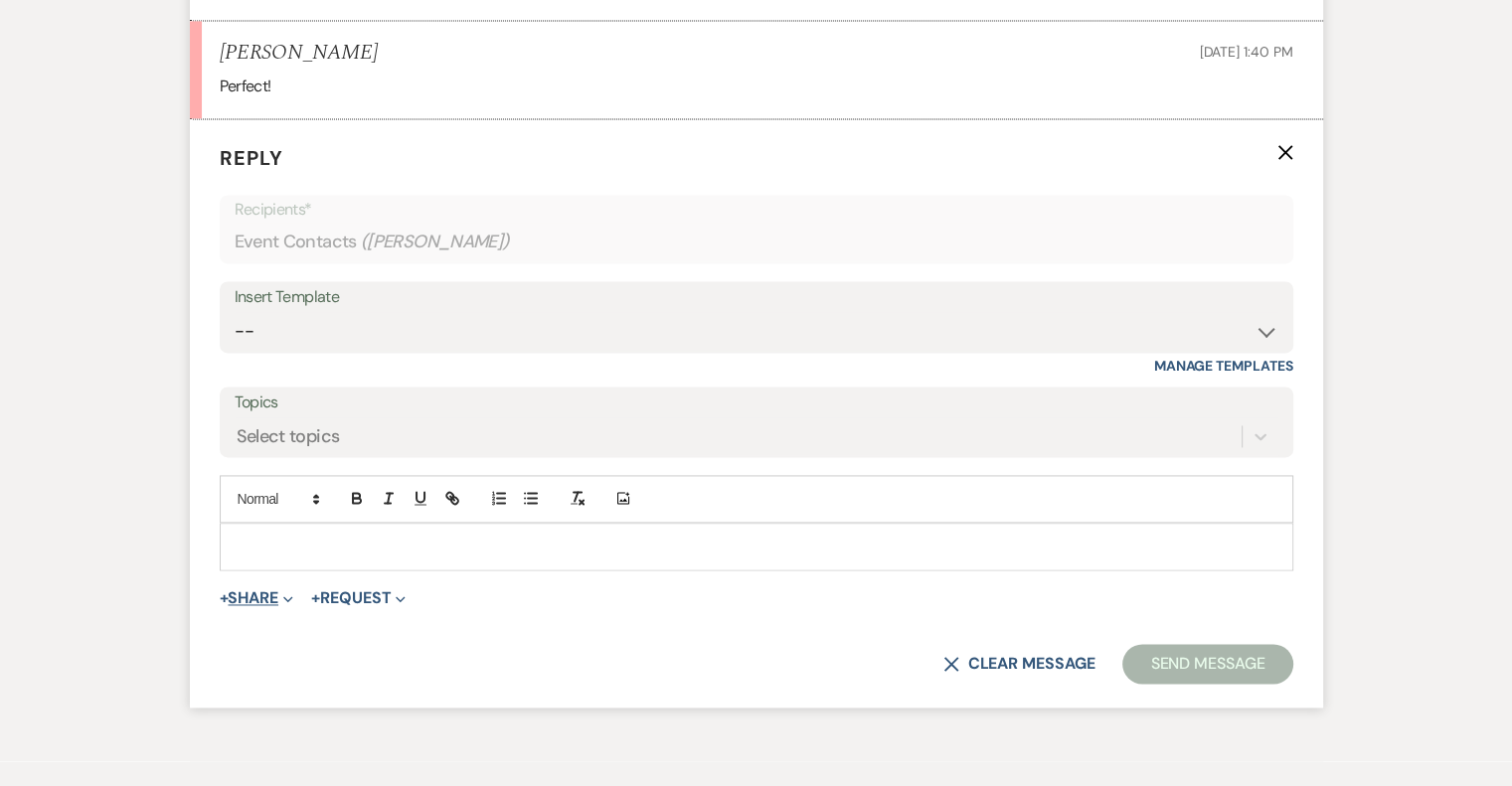 scroll, scrollTop: 2846, scrollLeft: 0, axis: vertical 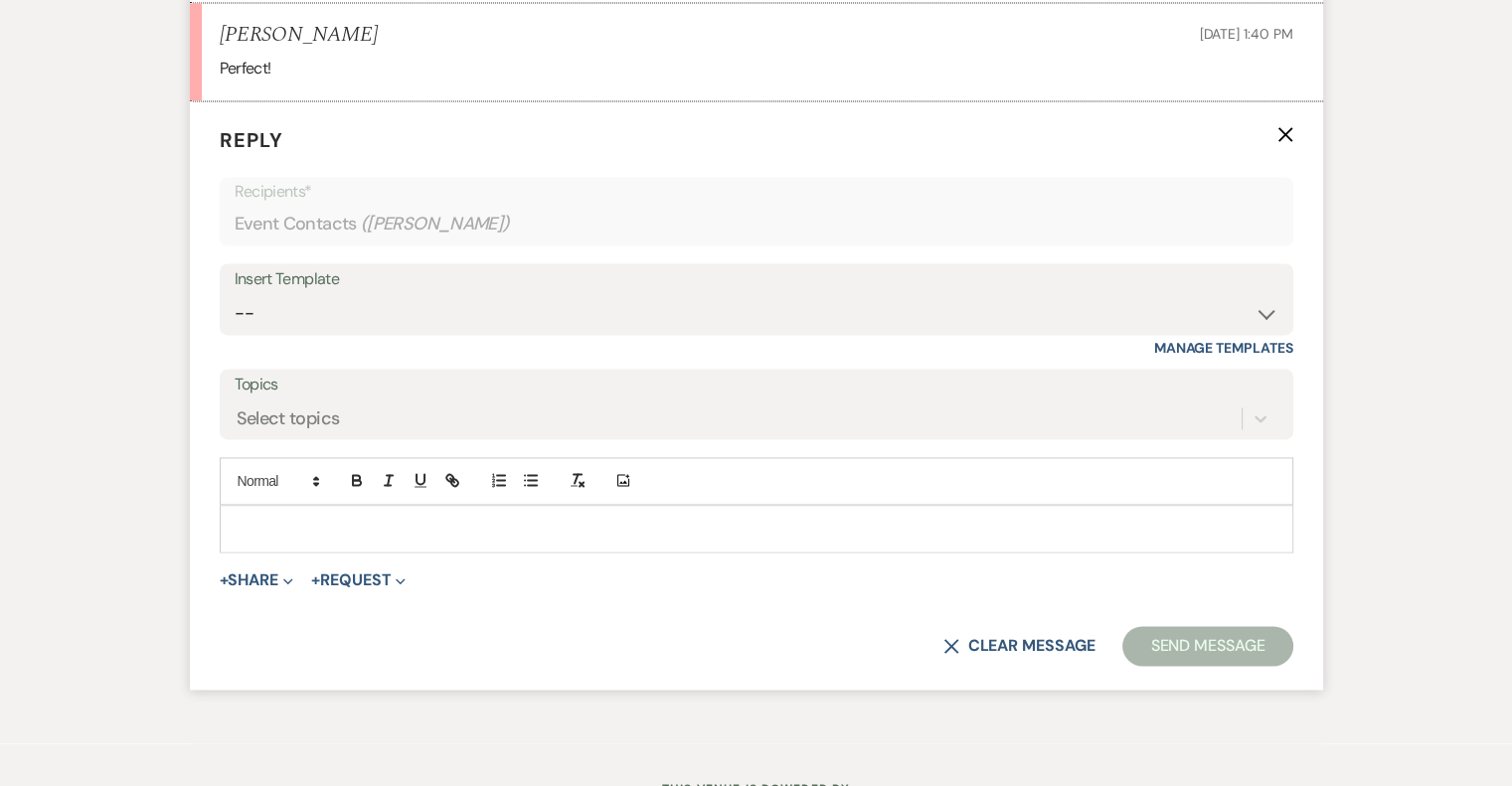click at bounding box center (756, 529) 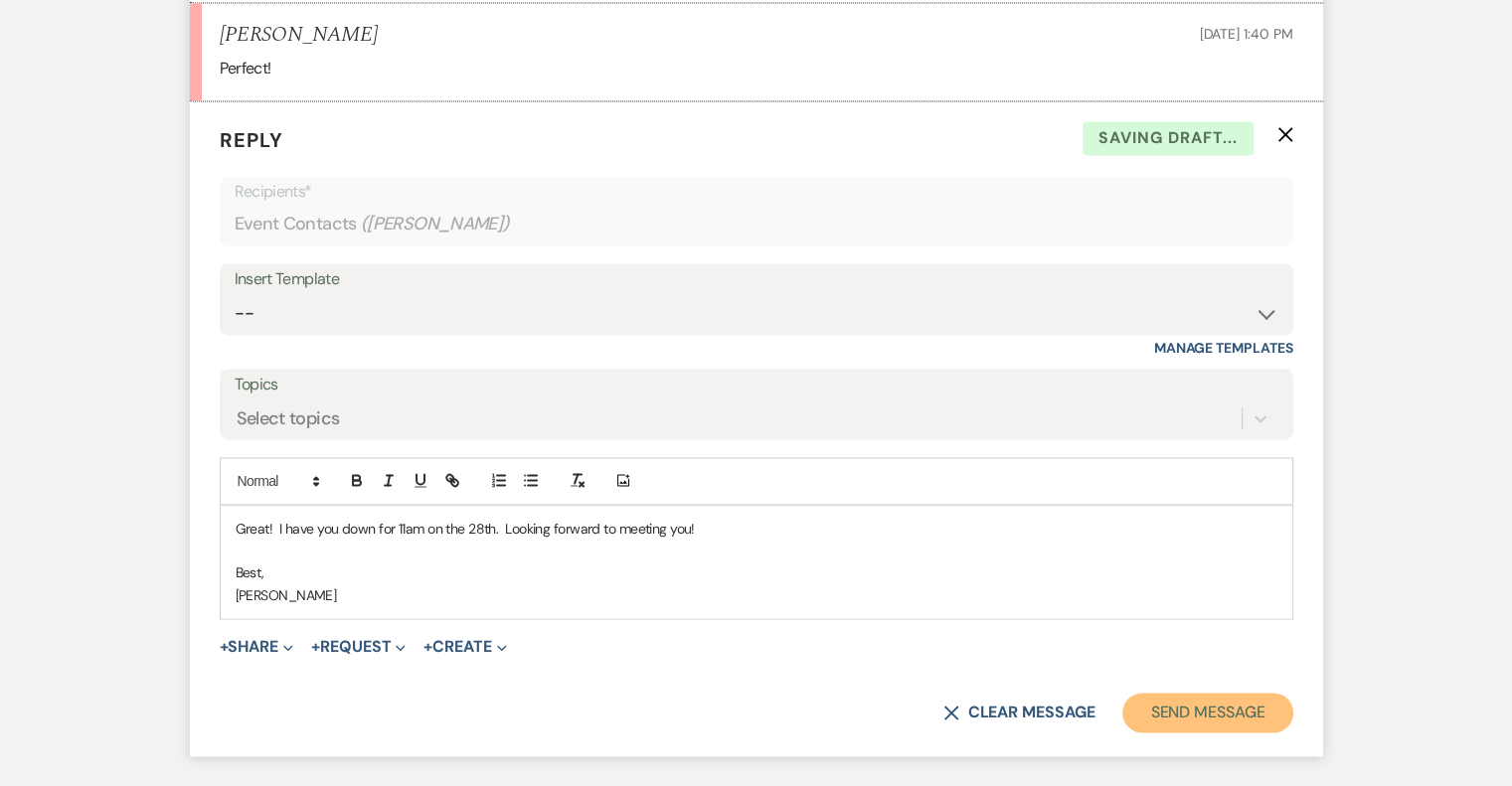 click on "Send Message" at bounding box center [1207, 712] 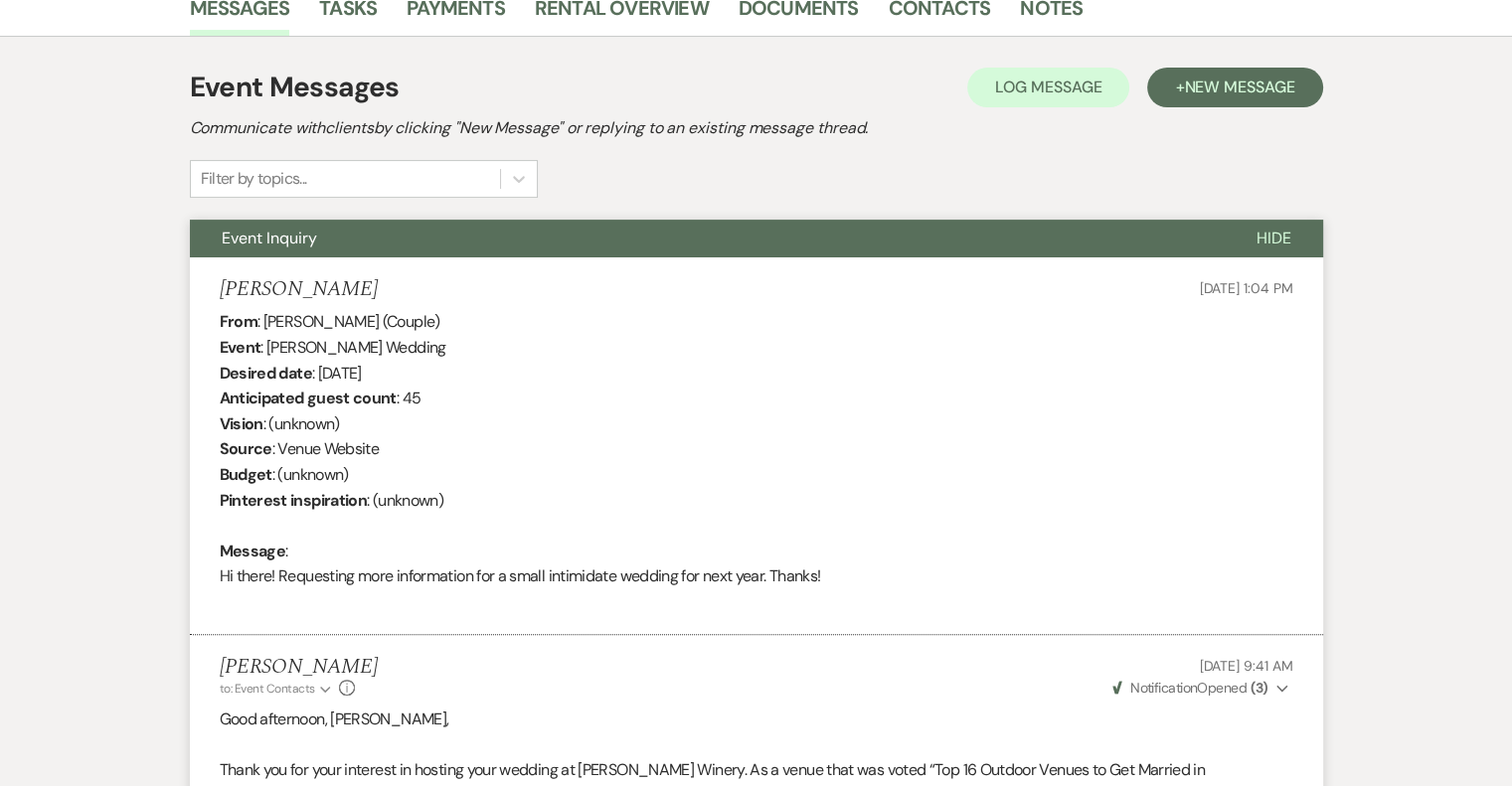 scroll, scrollTop: 0, scrollLeft: 0, axis: both 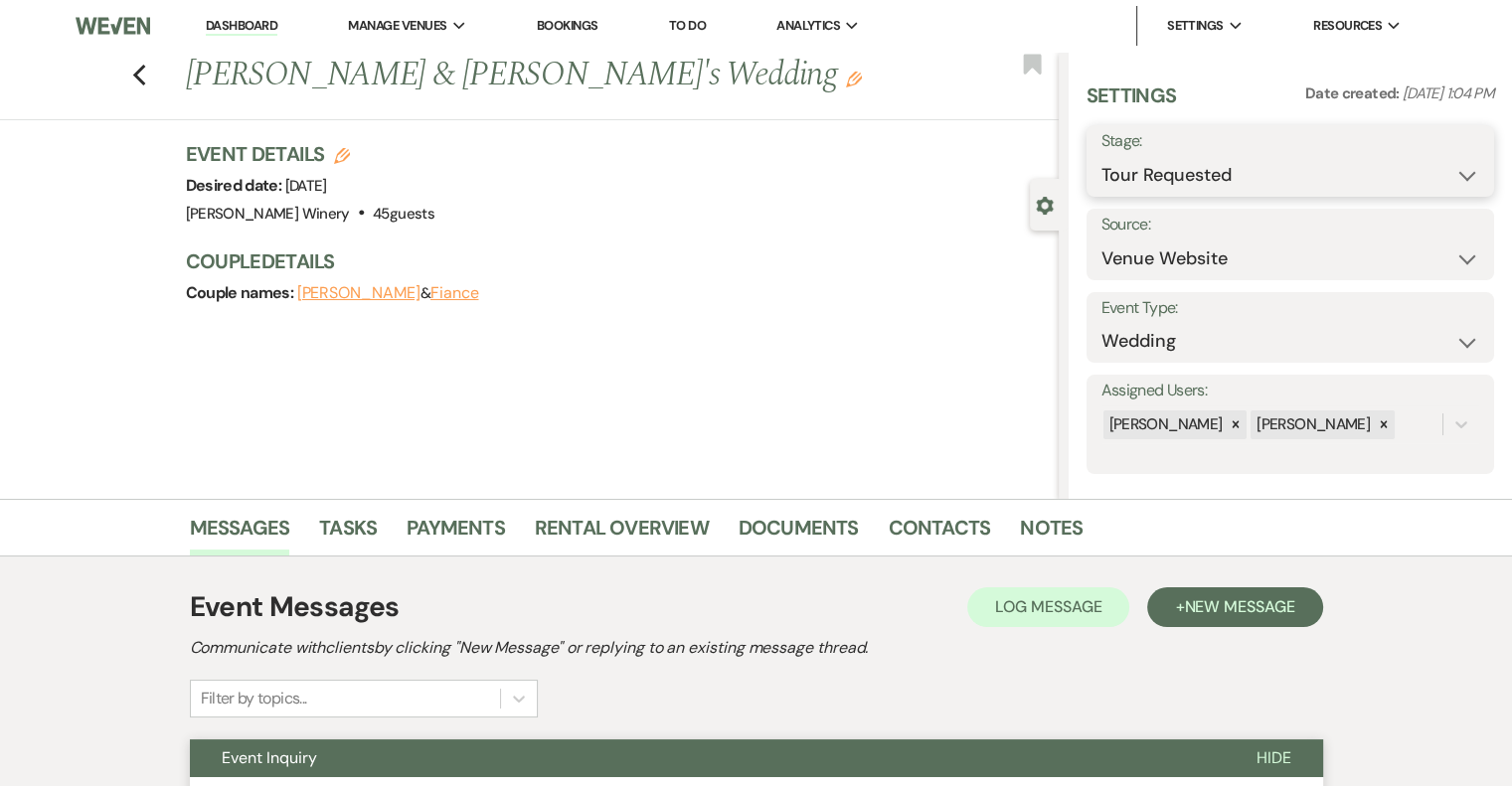 click on "Inquiry Follow Up Tour Requested Tour Confirmed Toured Proposal Sent Booked Lost" at bounding box center (1290, 175) 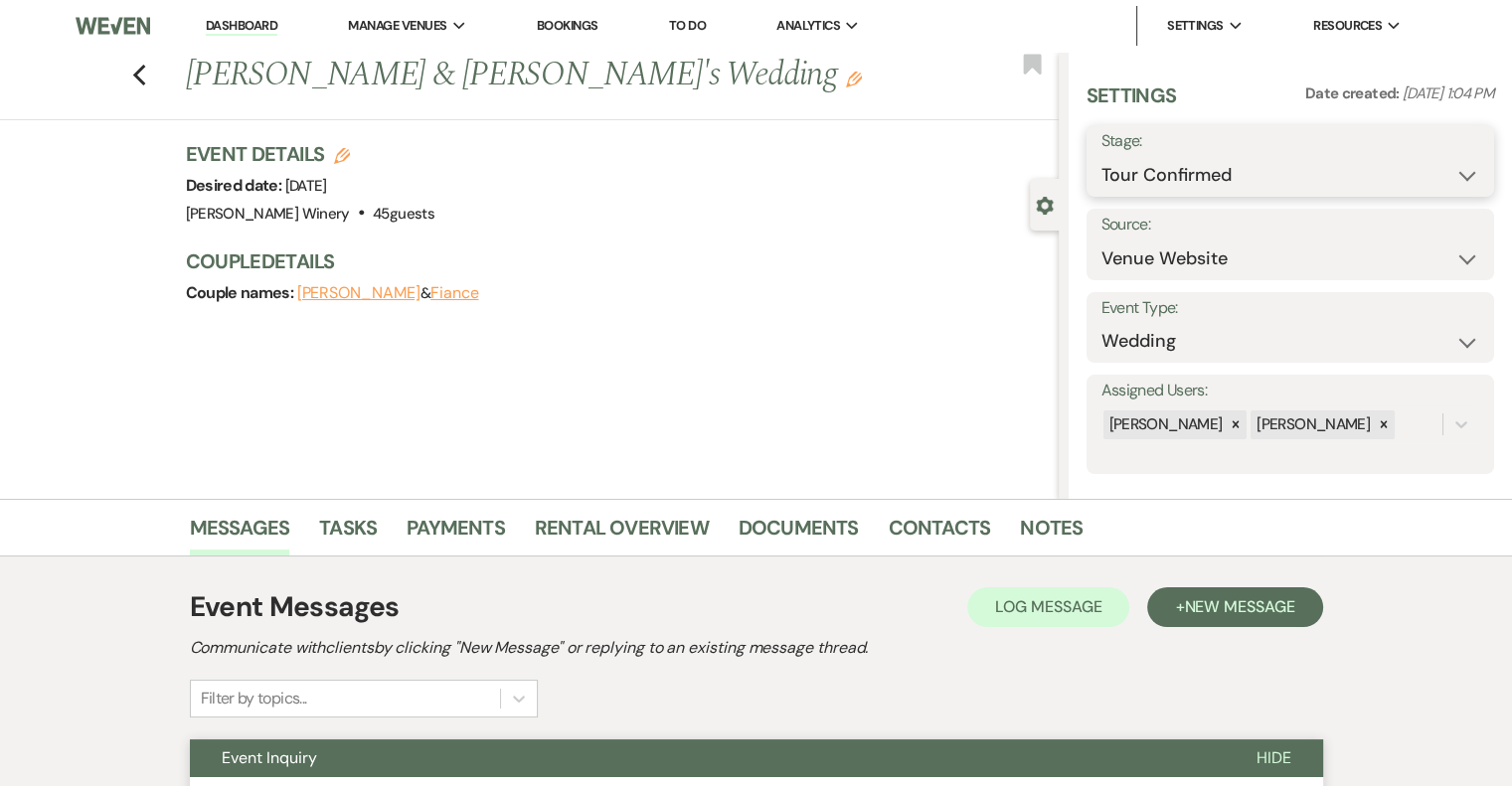 click on "Inquiry Follow Up Tour Requested Tour Confirmed Toured Proposal Sent Booked Lost" at bounding box center (1290, 175) 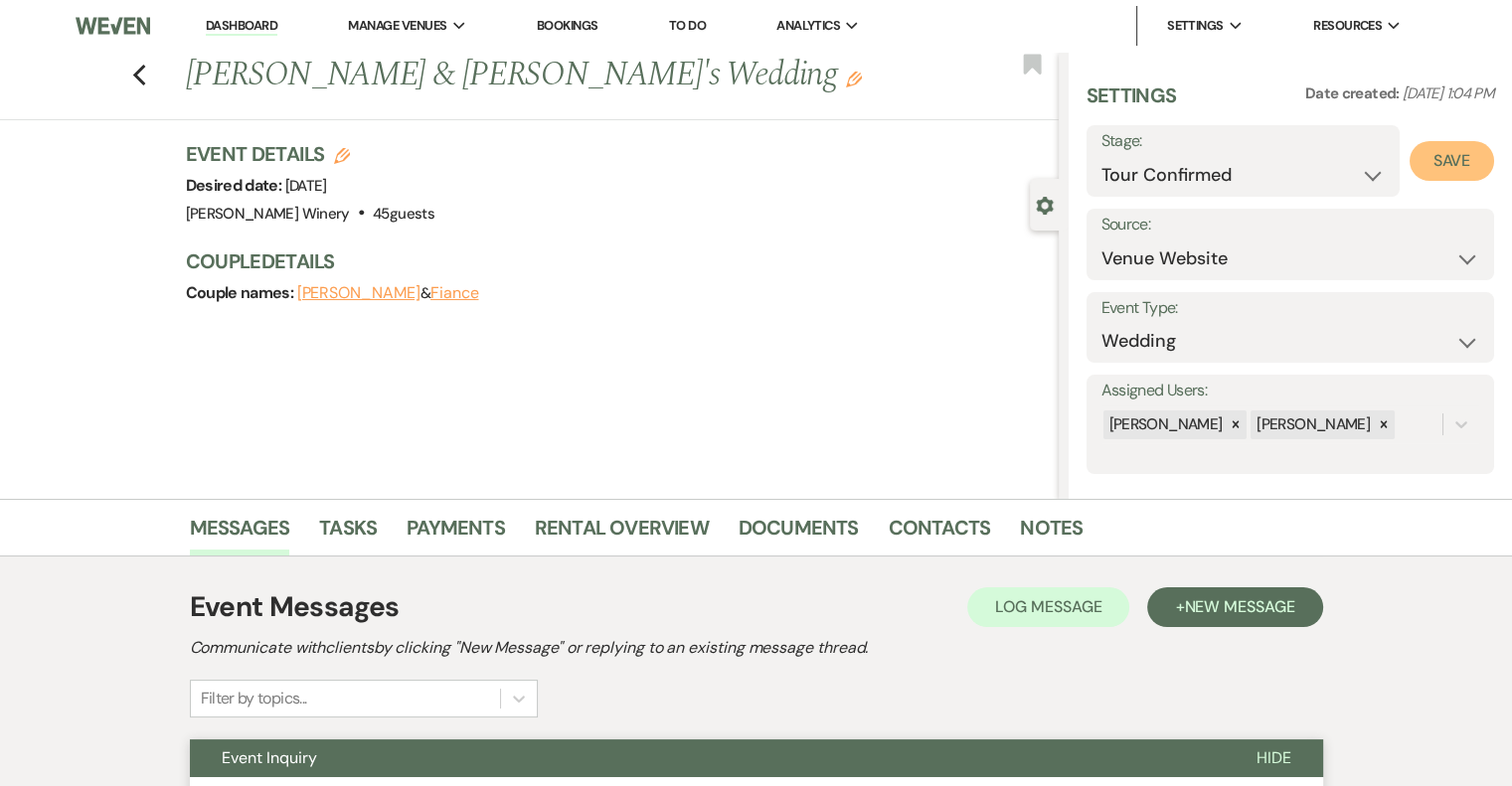 click on "Save" at bounding box center [1451, 161] 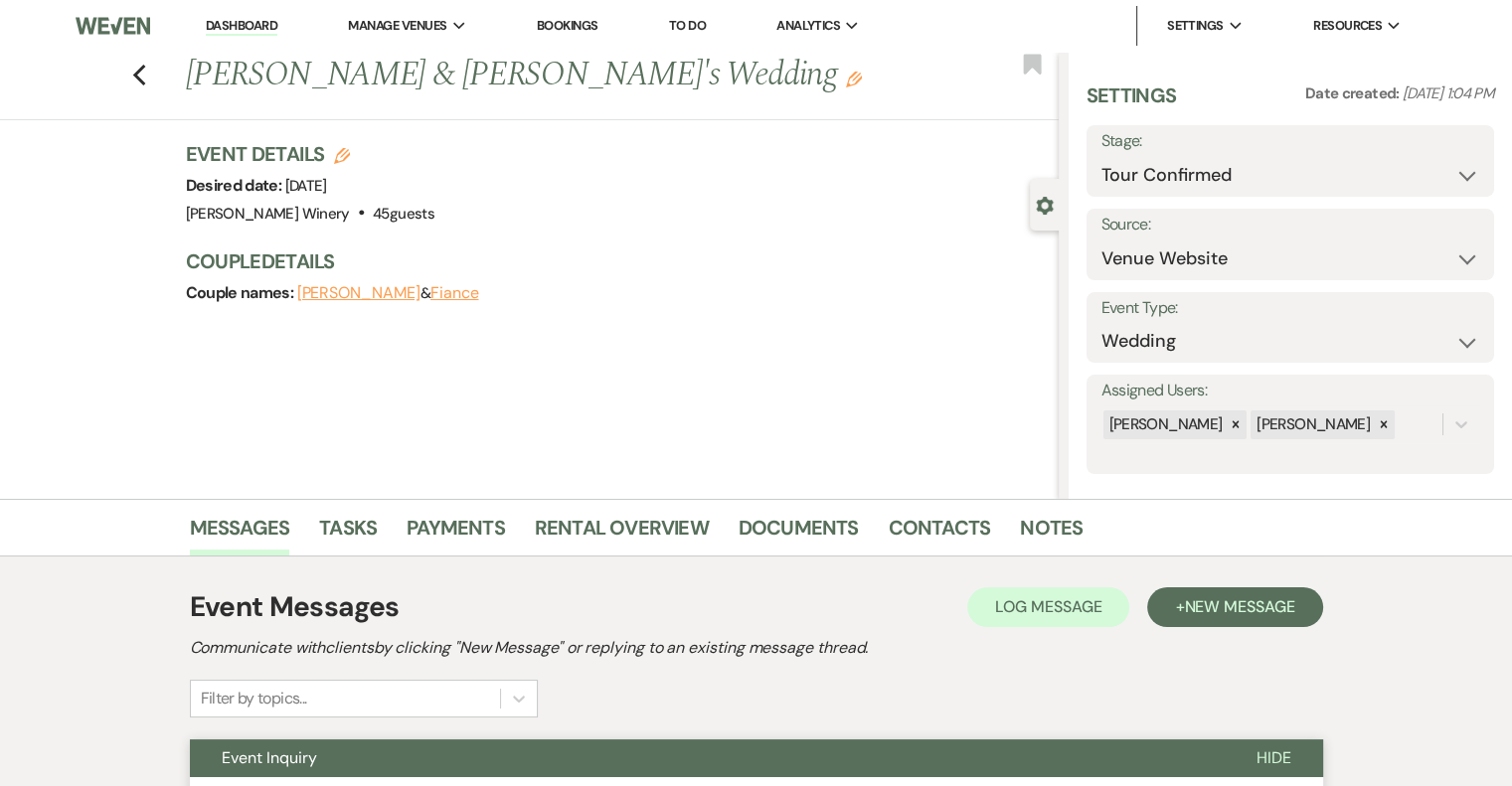 click on "Dashboard" at bounding box center [242, 26] 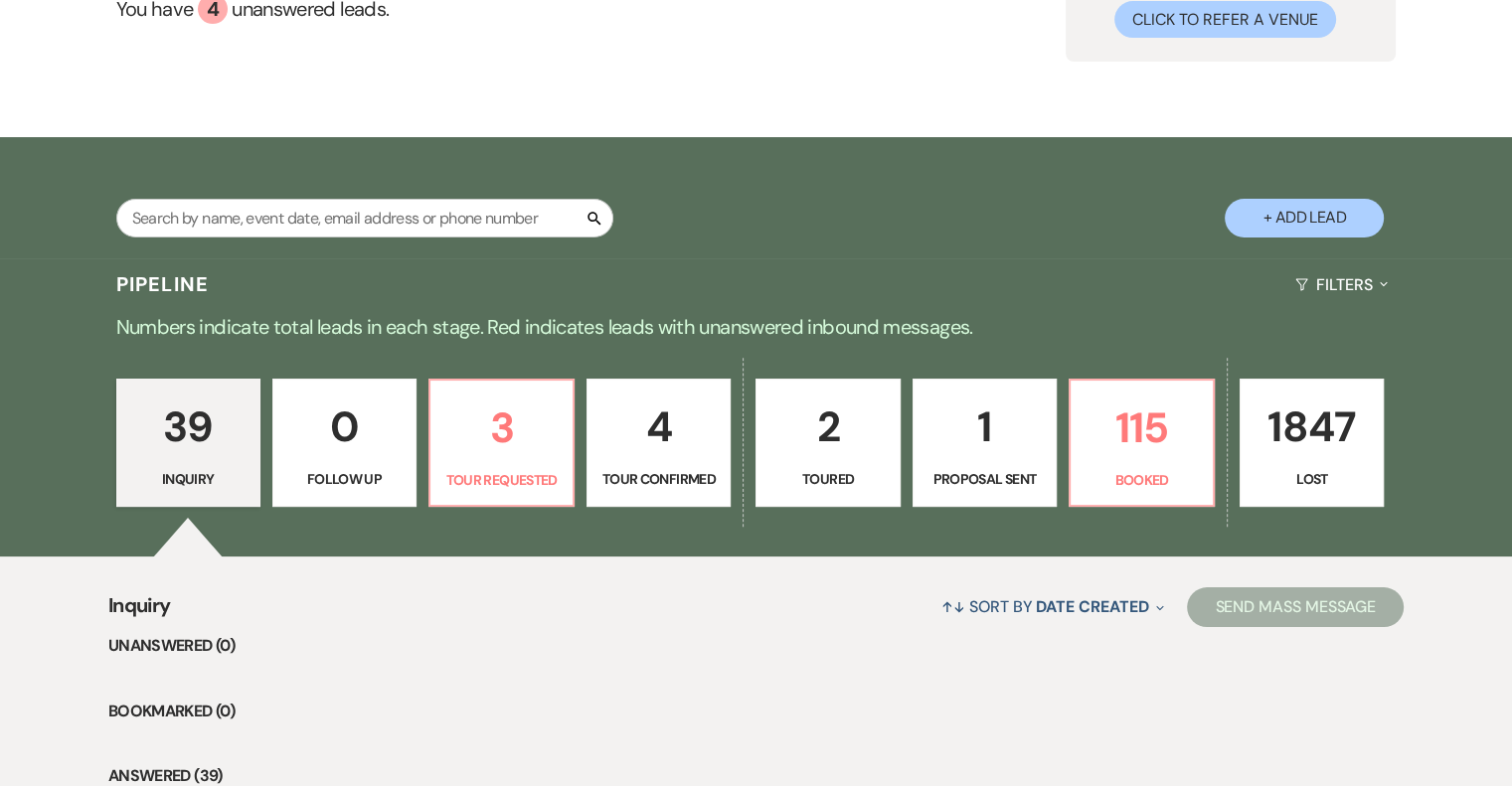 scroll, scrollTop: 298, scrollLeft: 0, axis: vertical 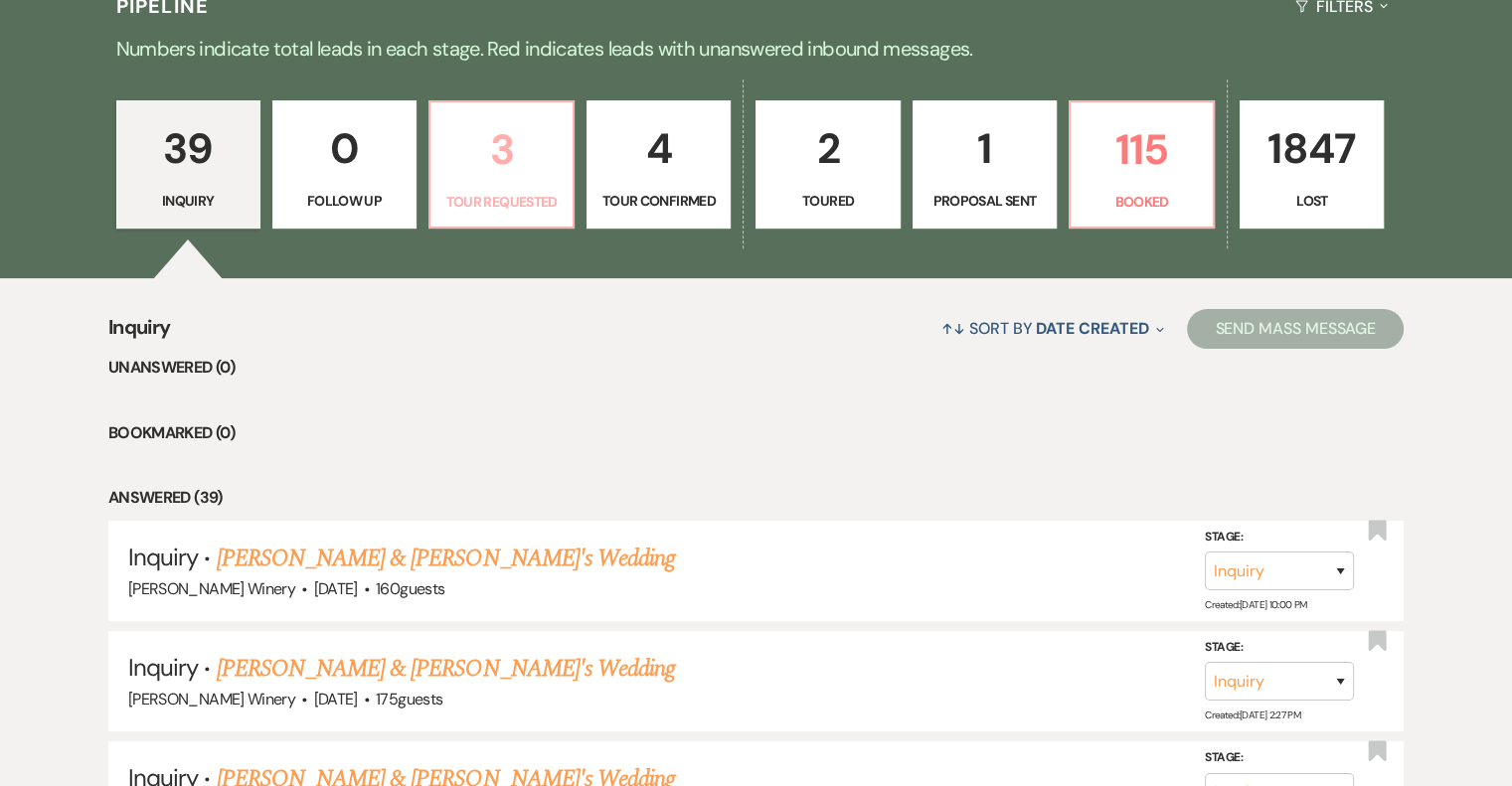 click on "3" at bounding box center (501, 149) 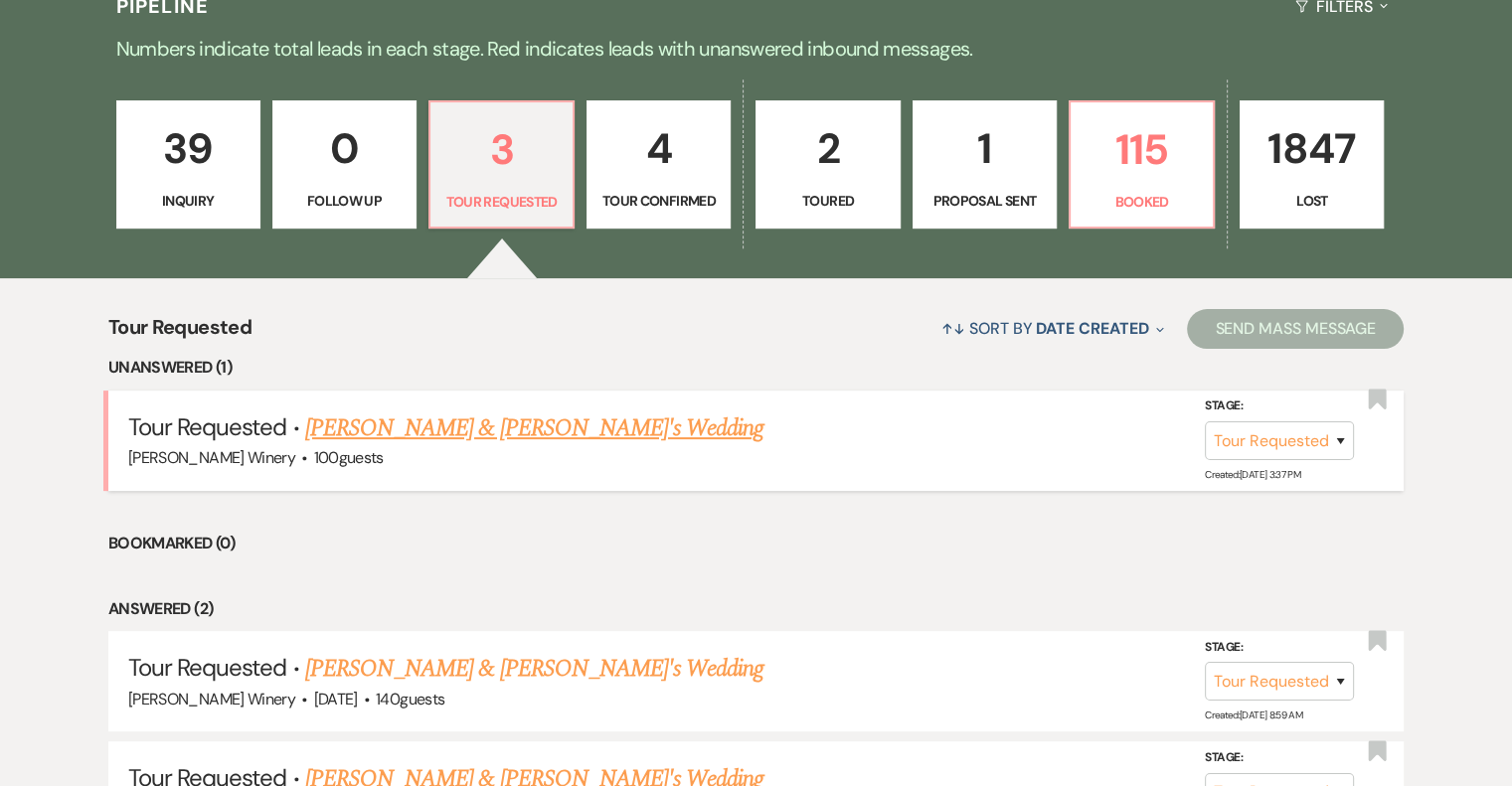 click on "[PERSON_NAME] & [PERSON_NAME]'s Wedding" at bounding box center (535, 428) 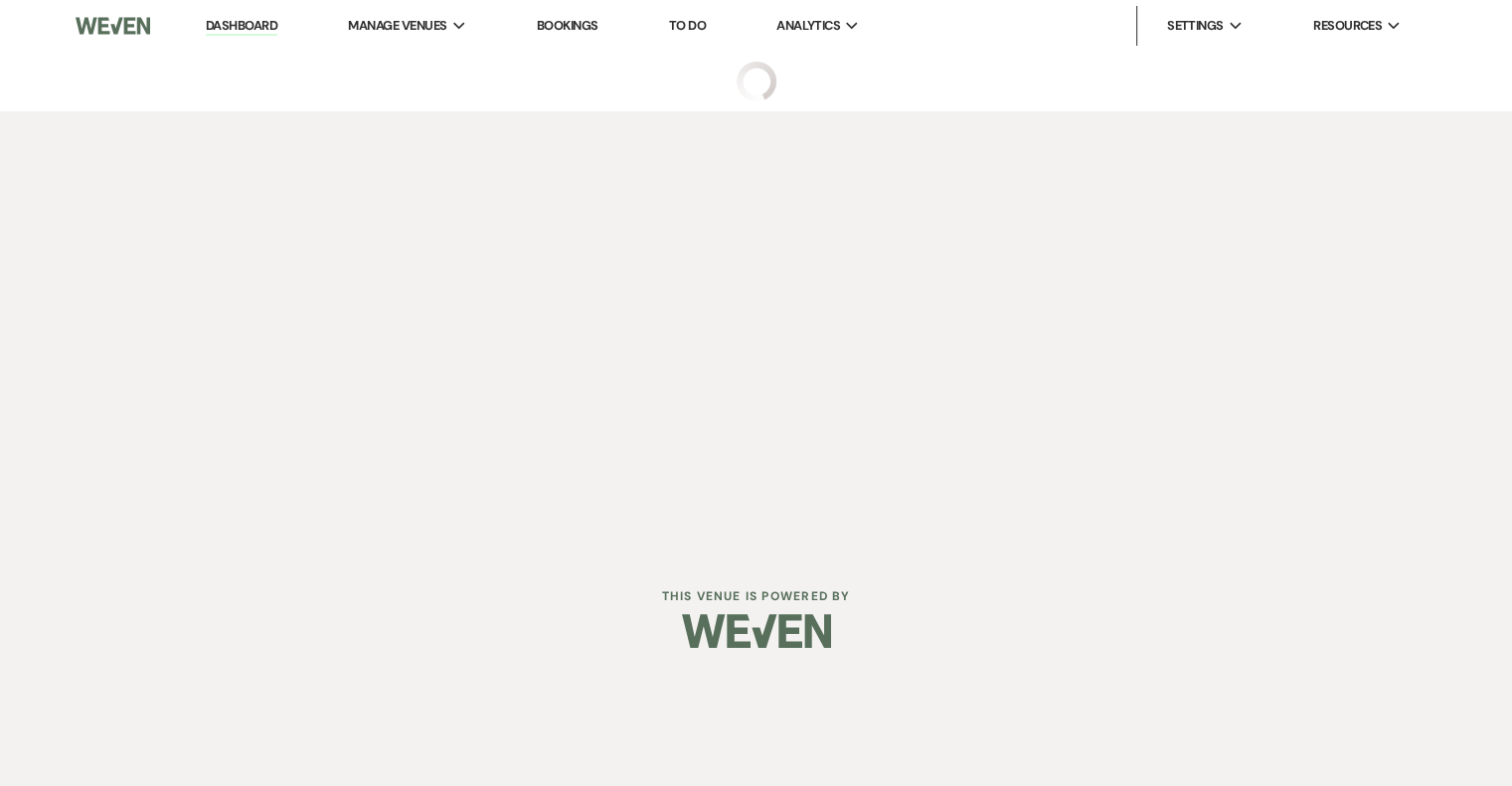 scroll, scrollTop: 0, scrollLeft: 0, axis: both 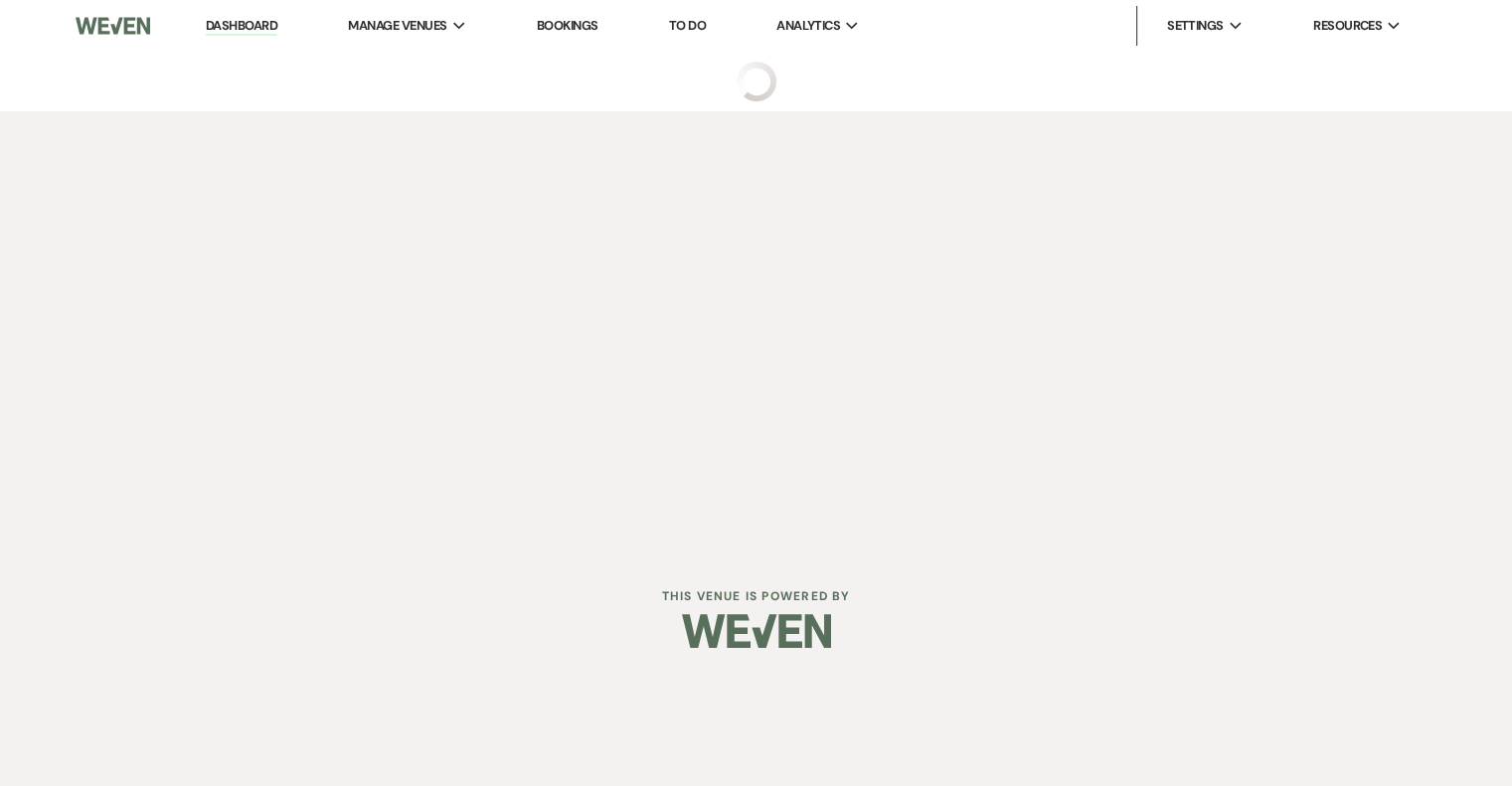select on "2" 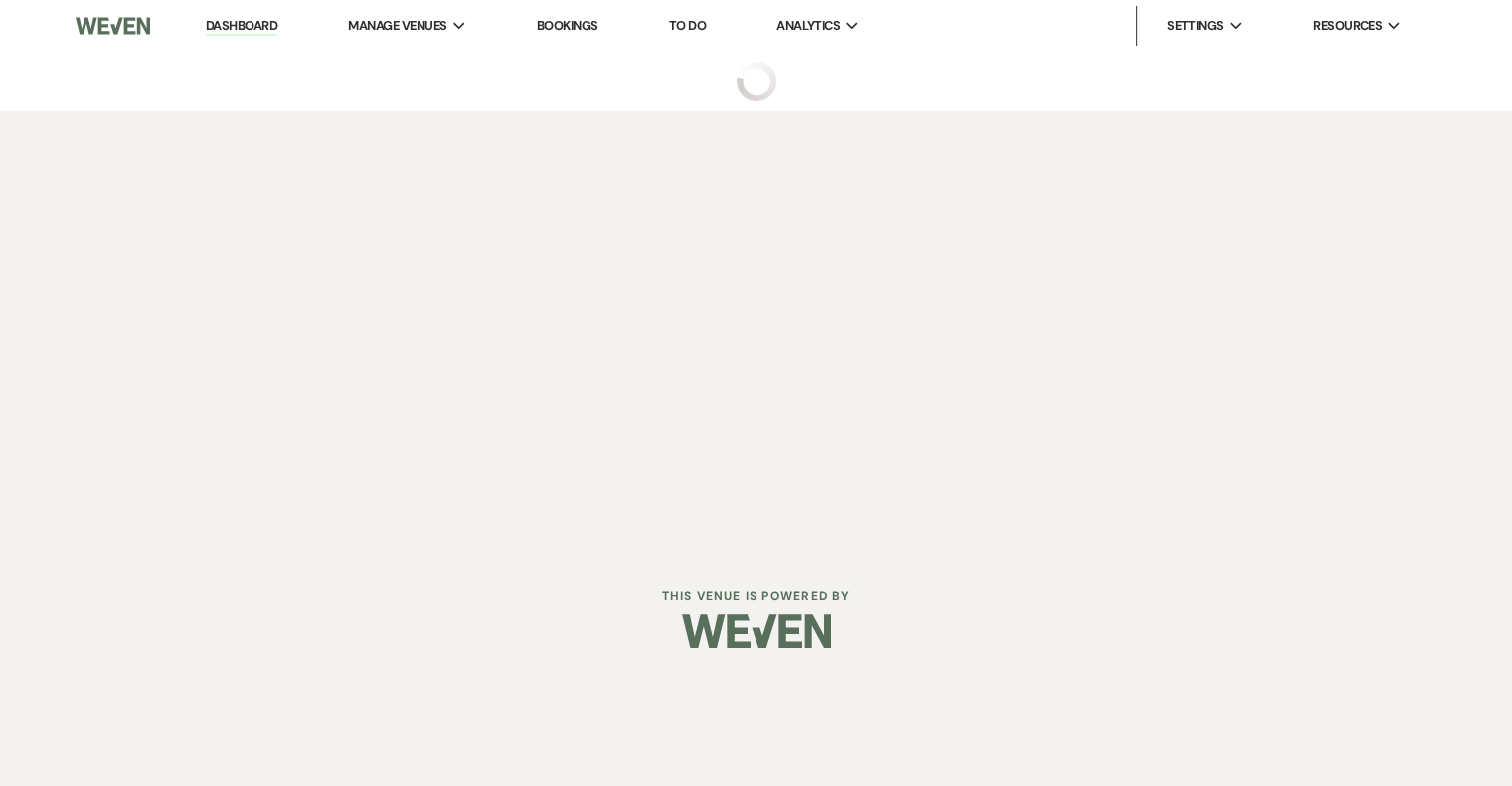 select on "5" 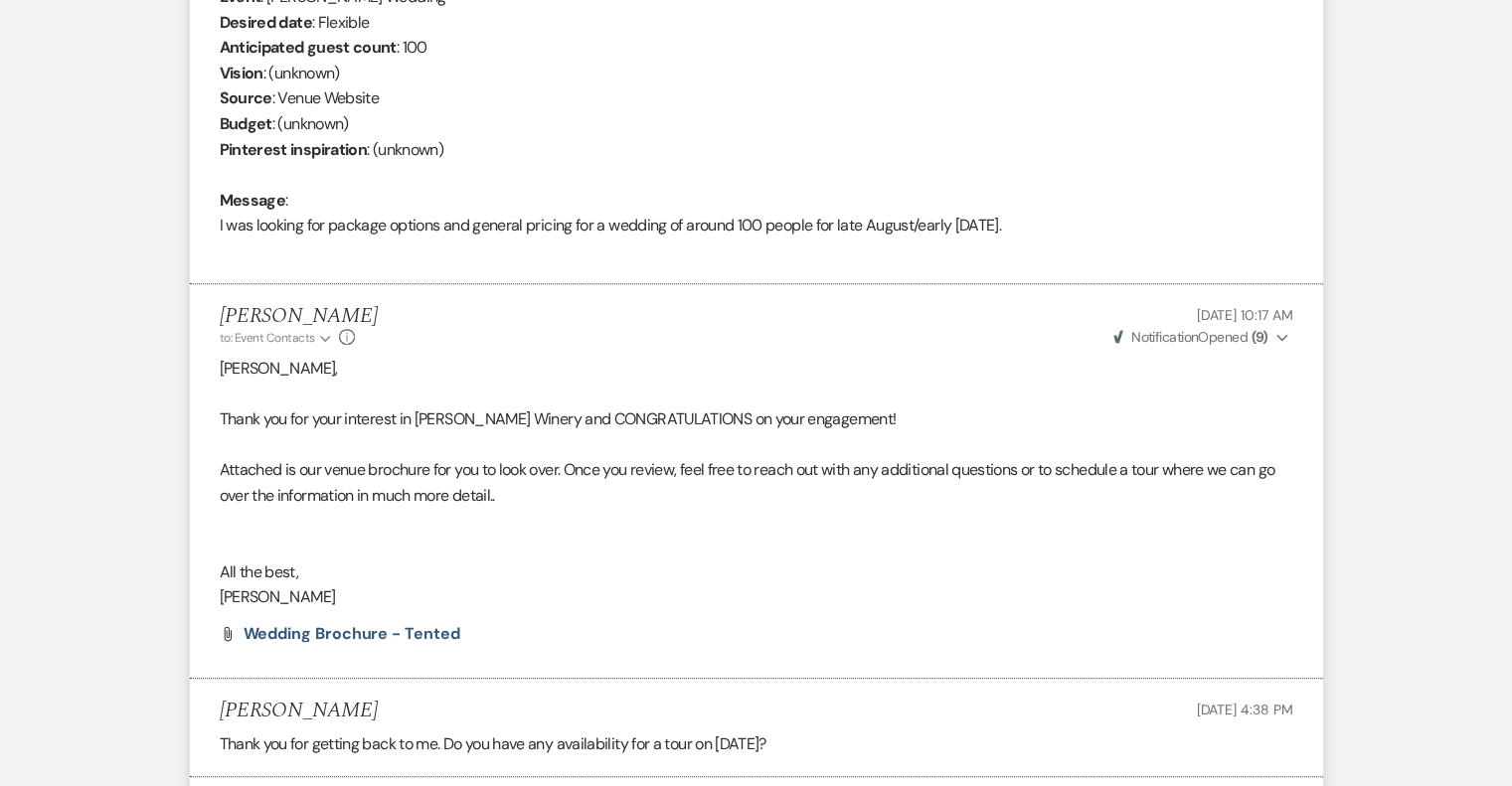 scroll, scrollTop: 0, scrollLeft: 0, axis: both 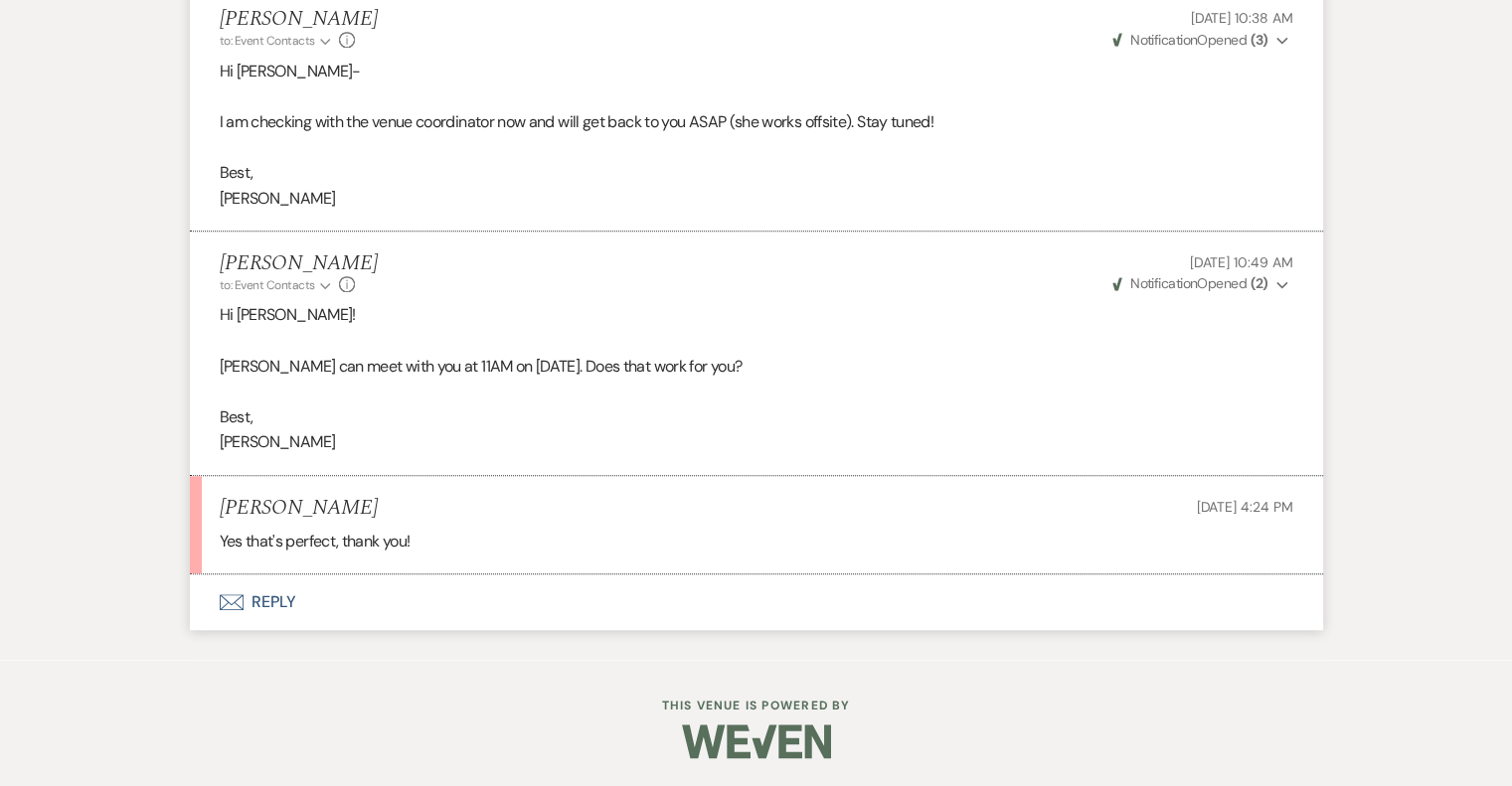 click on "Envelope Reply" at bounding box center (756, 602) 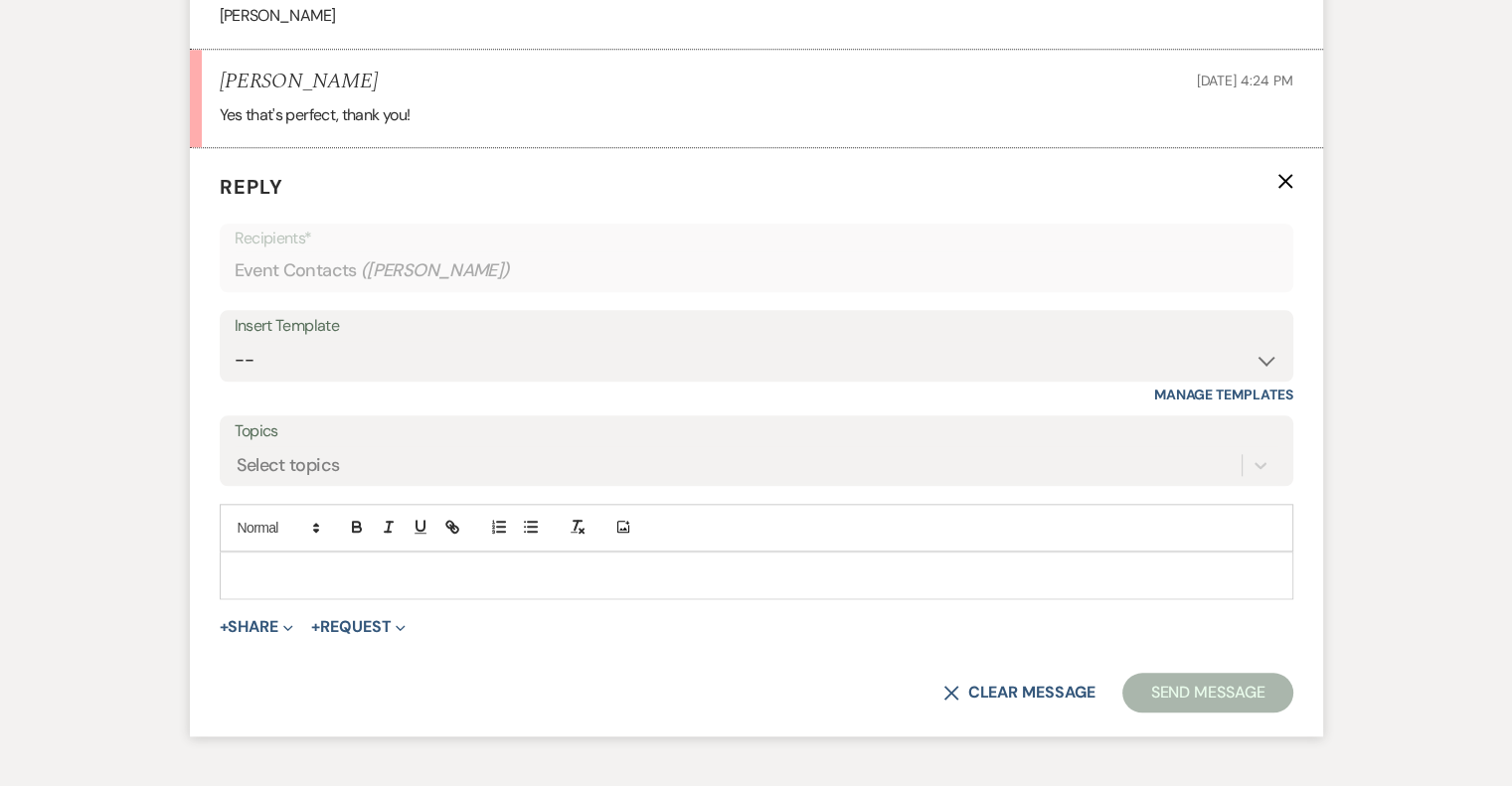scroll, scrollTop: 2134, scrollLeft: 0, axis: vertical 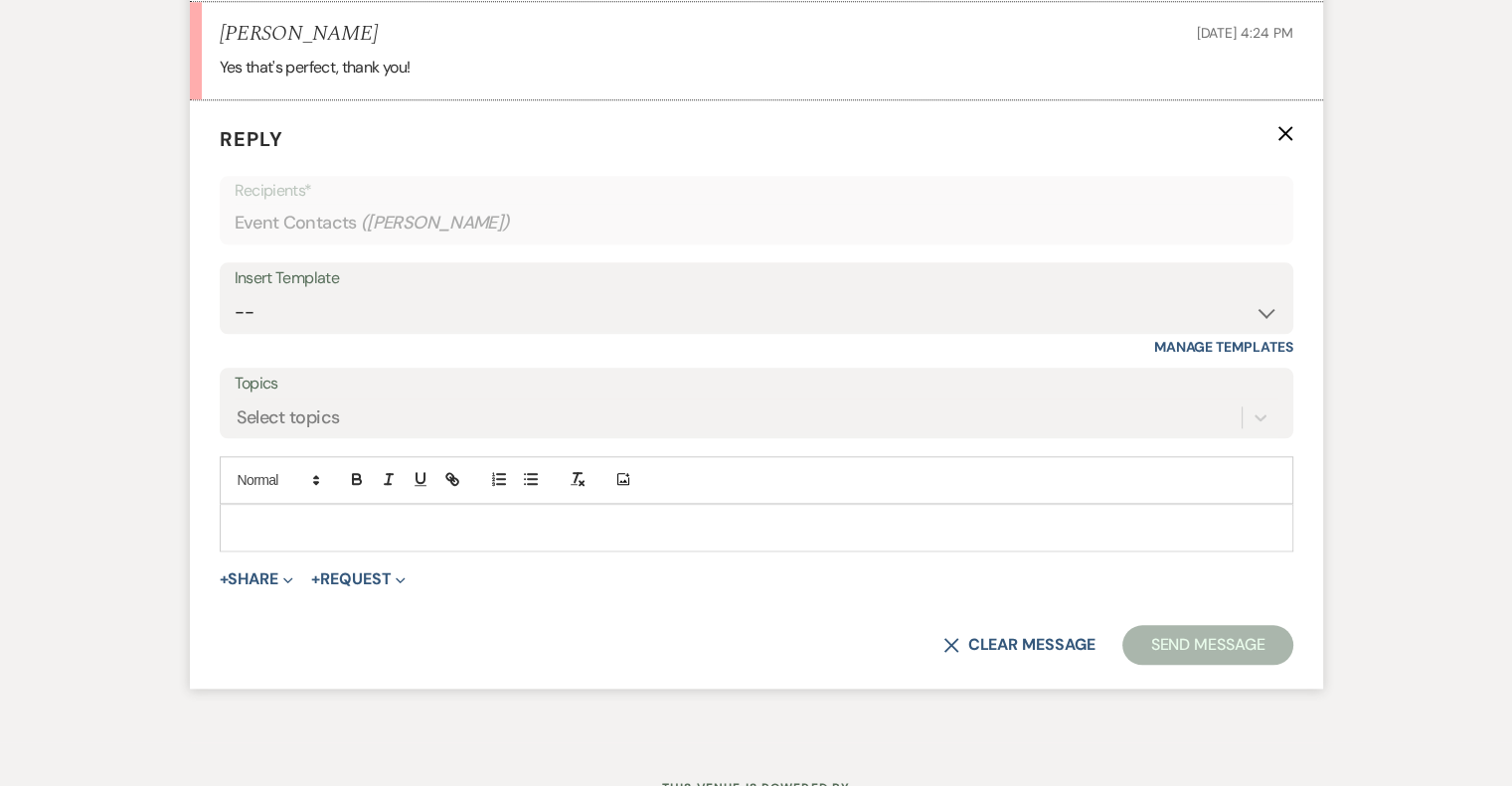 click at bounding box center [756, 528] 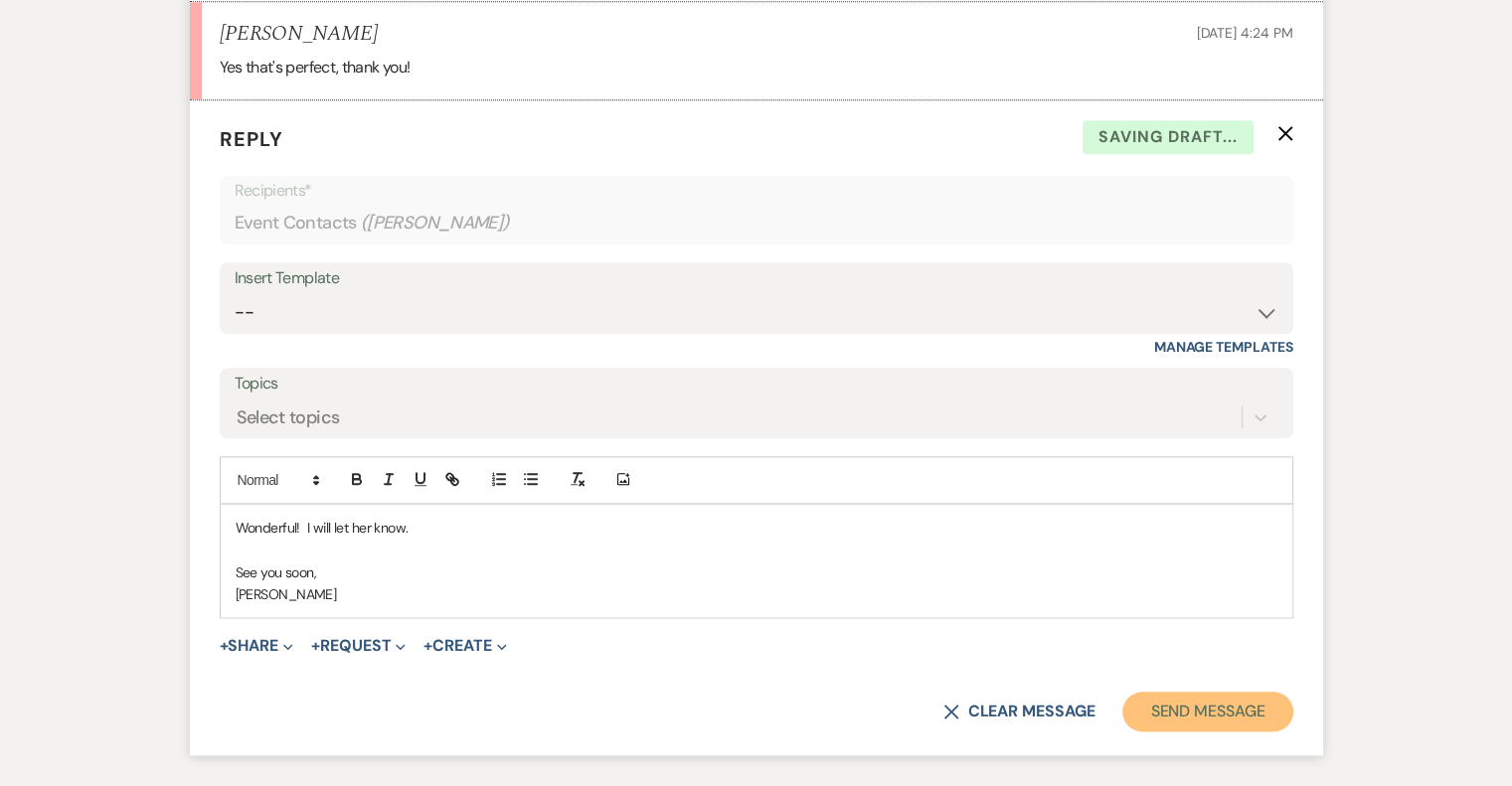 click on "Send Message" at bounding box center [1207, 711] 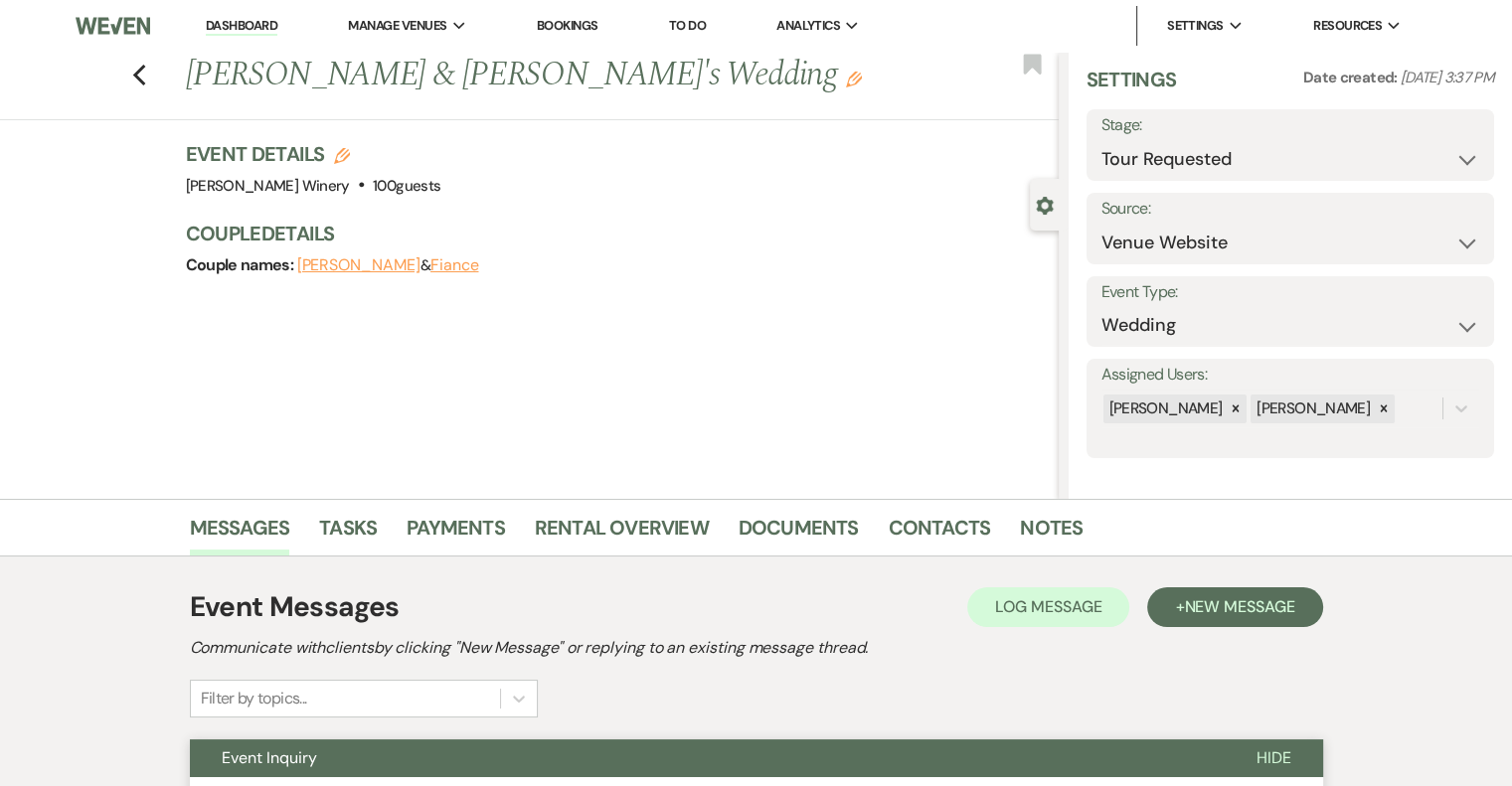 scroll, scrollTop: 0, scrollLeft: 0, axis: both 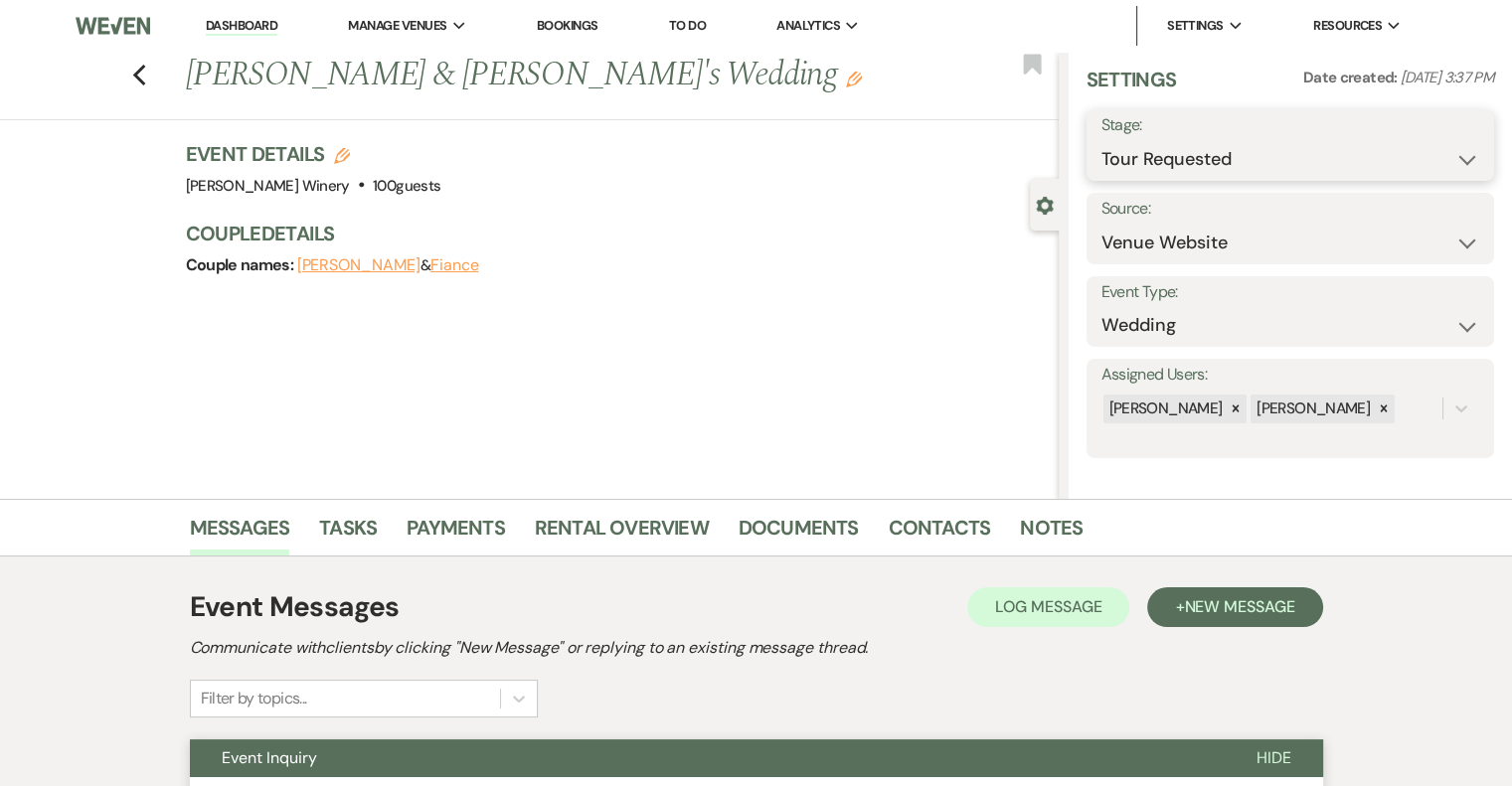 click on "Inquiry Follow Up Tour Requested Tour Confirmed Toured Proposal Sent Booked Lost" at bounding box center (1290, 159) 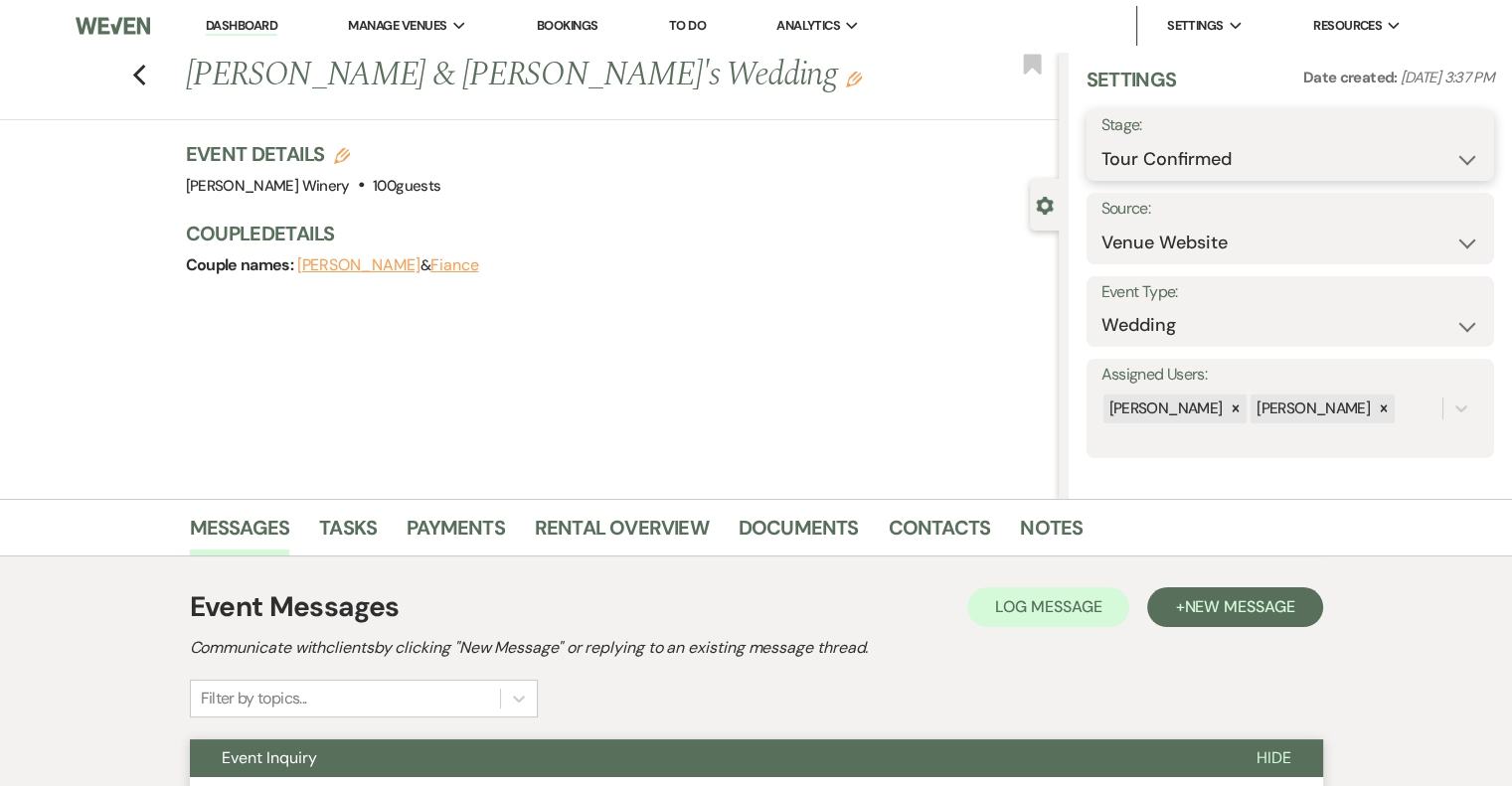 click on "Inquiry Follow Up Tour Requested Tour Confirmed Toured Proposal Sent Booked Lost" at bounding box center (1290, 159) 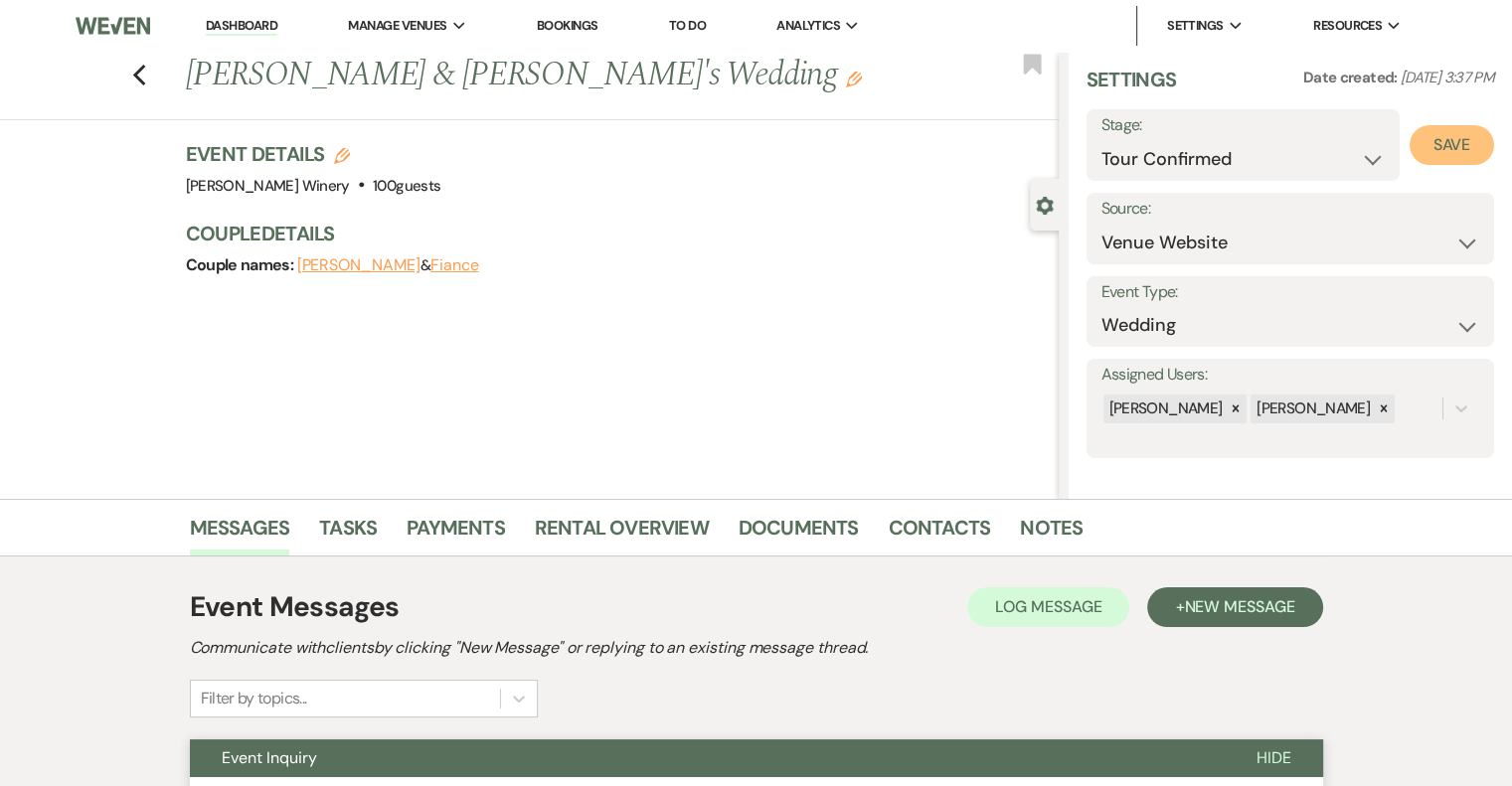 click on "Save" at bounding box center (1451, 145) 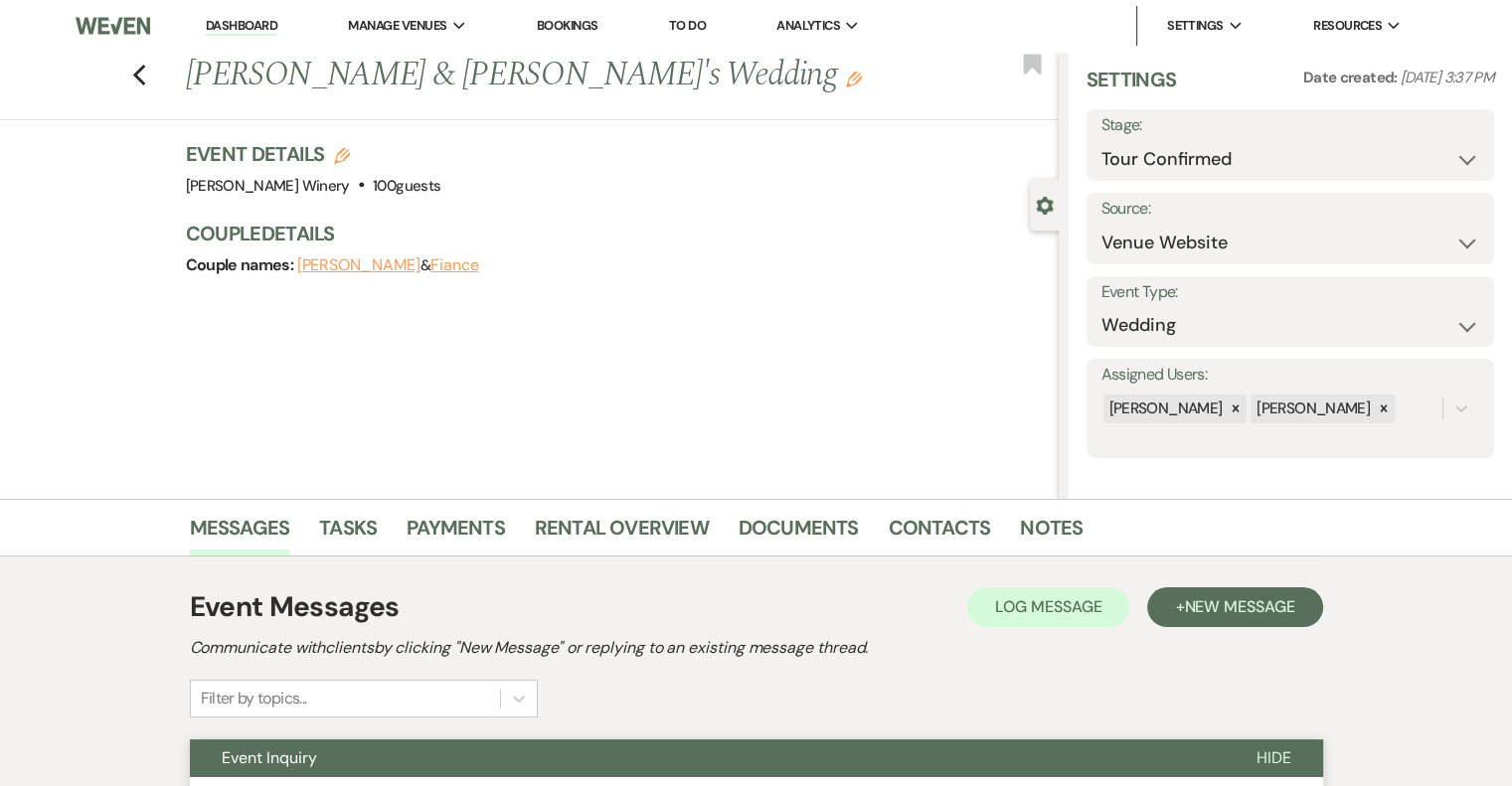 click on "Dashboard" at bounding box center (242, 26) 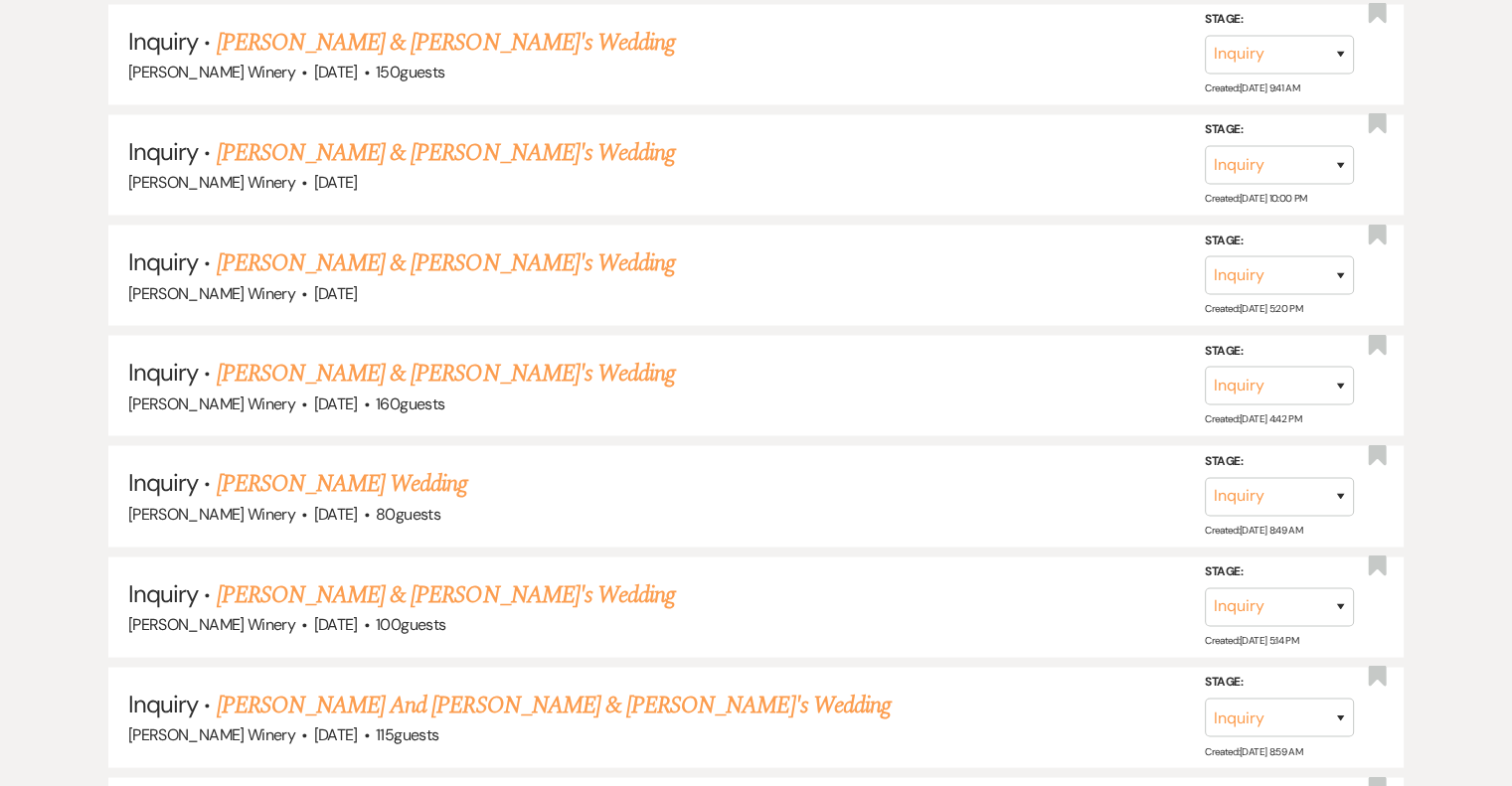 scroll, scrollTop: 4645, scrollLeft: 0, axis: vertical 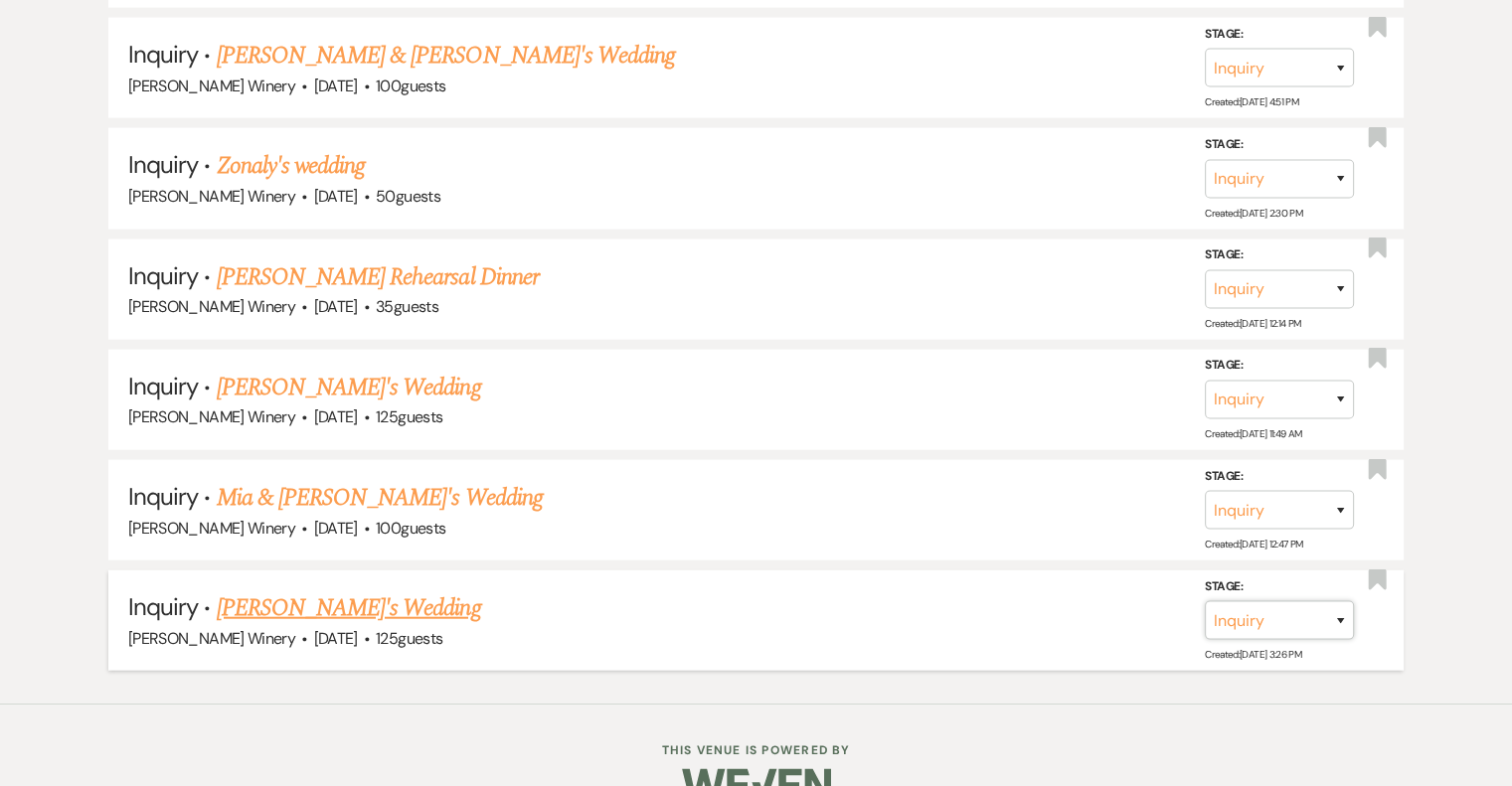 click on "Inquiry Follow Up Tour Requested Tour Confirmed Toured Proposal Sent Booked Lost" at bounding box center (1279, 620) 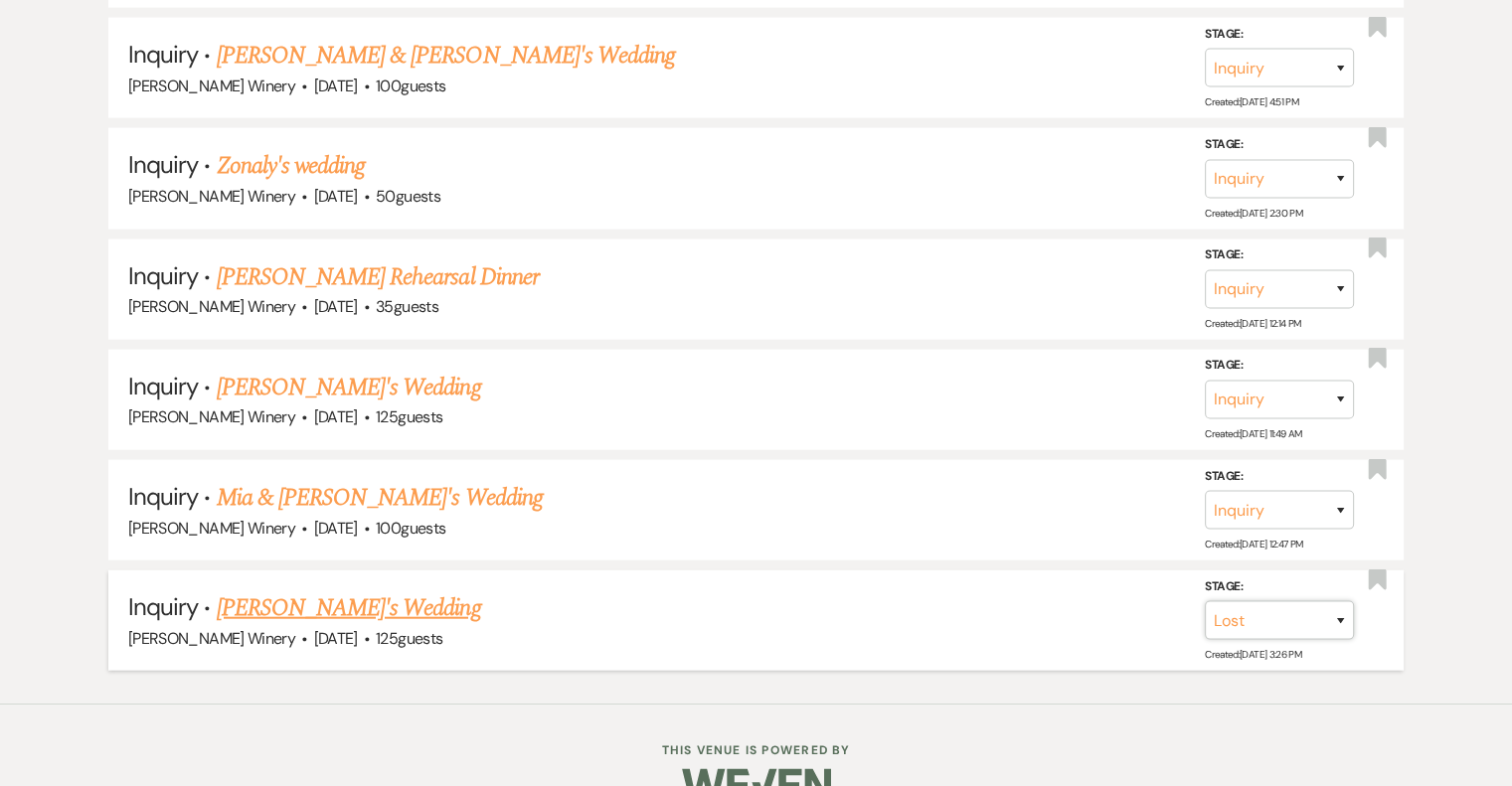 click on "Inquiry Follow Up Tour Requested Tour Confirmed Toured Proposal Sent Booked Lost" at bounding box center (1279, 620) 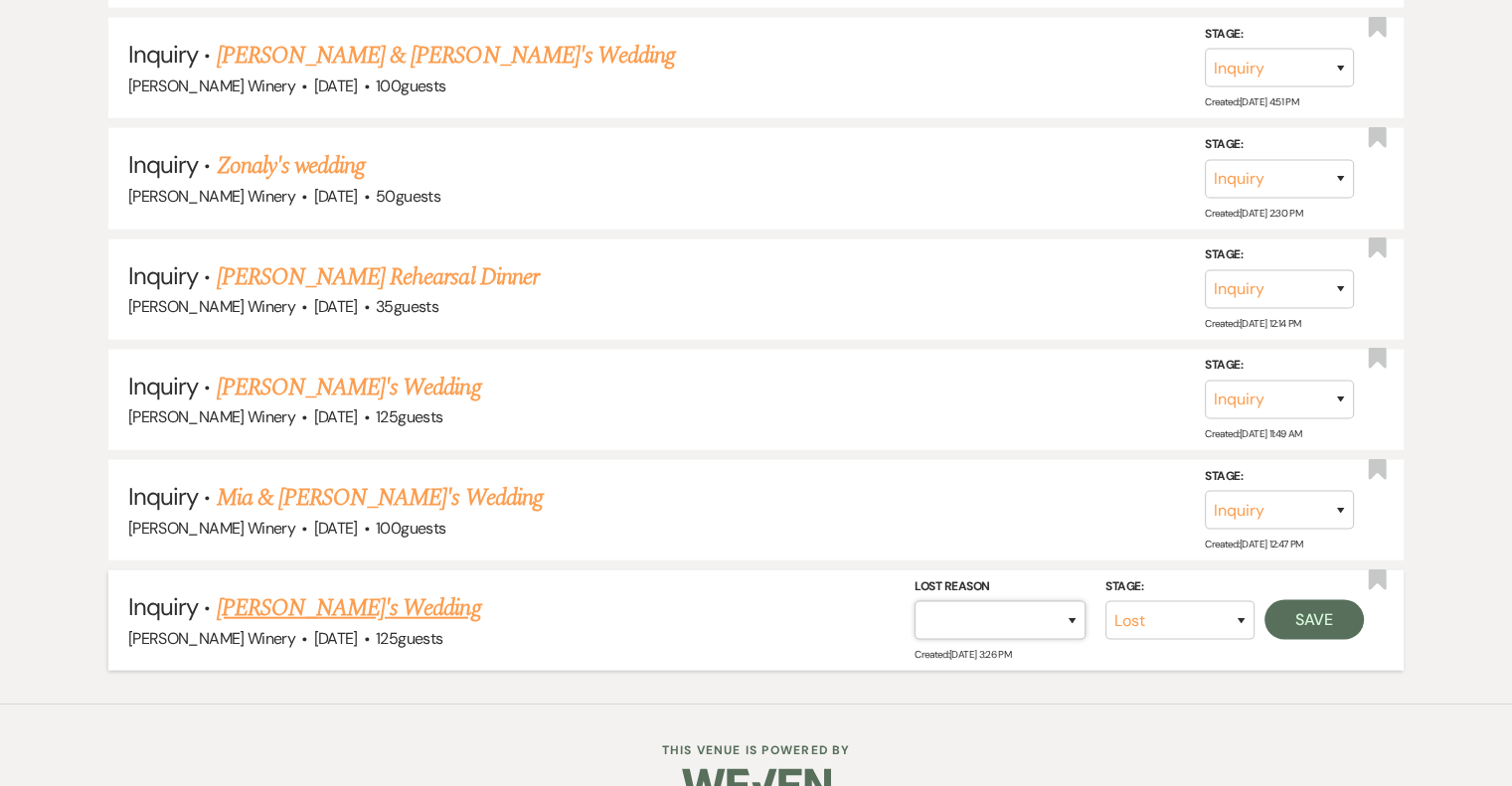 click on "Booked Elsewhere Budget Date Unavailable No Response Not a Good Match Capacity Cancelled Duplicate (hidden) Spam (hidden) Other (hidden) Other" at bounding box center [1000, 620] 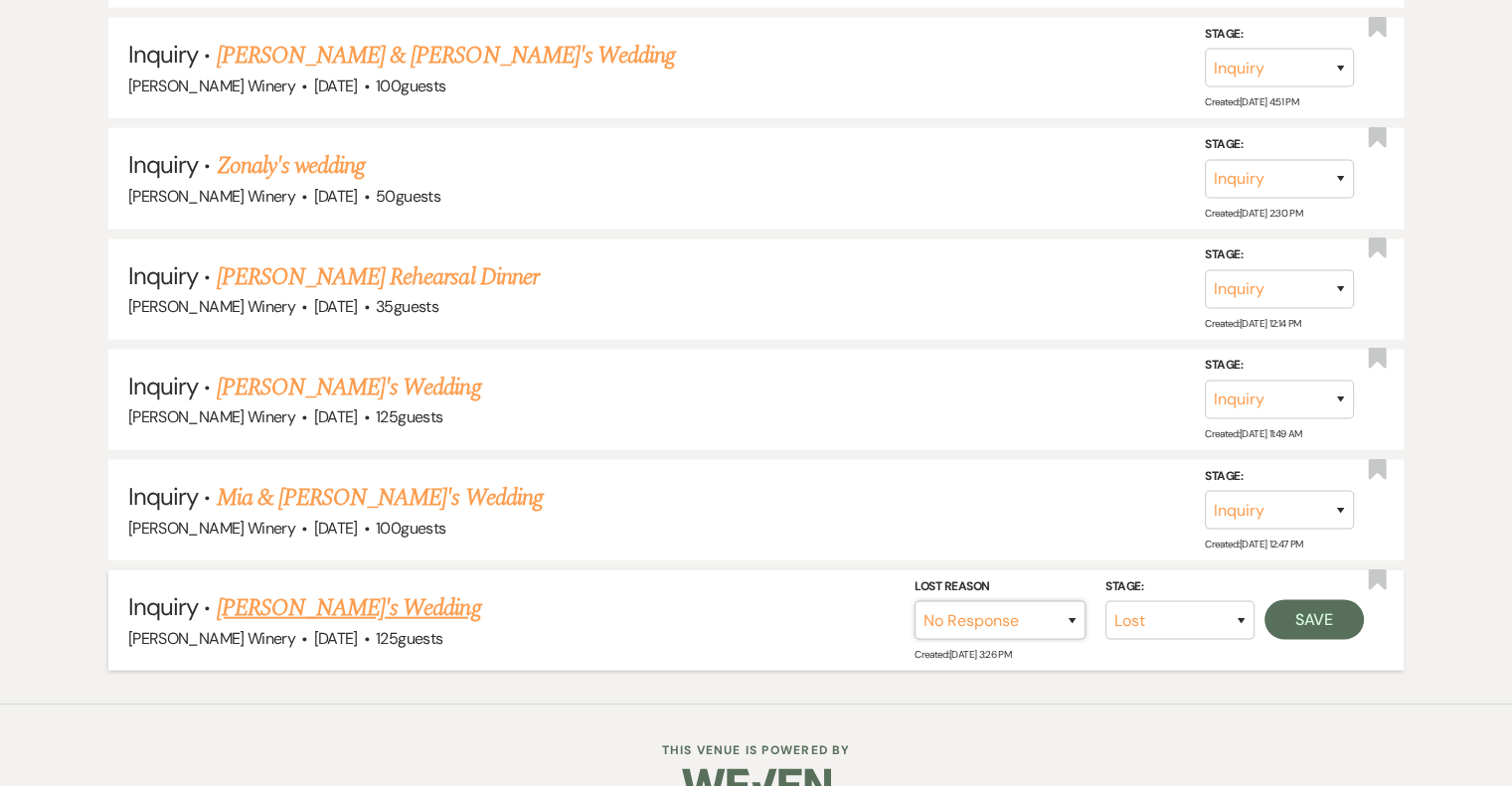 click on "Booked Elsewhere Budget Date Unavailable No Response Not a Good Match Capacity Cancelled Duplicate (hidden) Spam (hidden) Other (hidden) Other" at bounding box center [1000, 620] 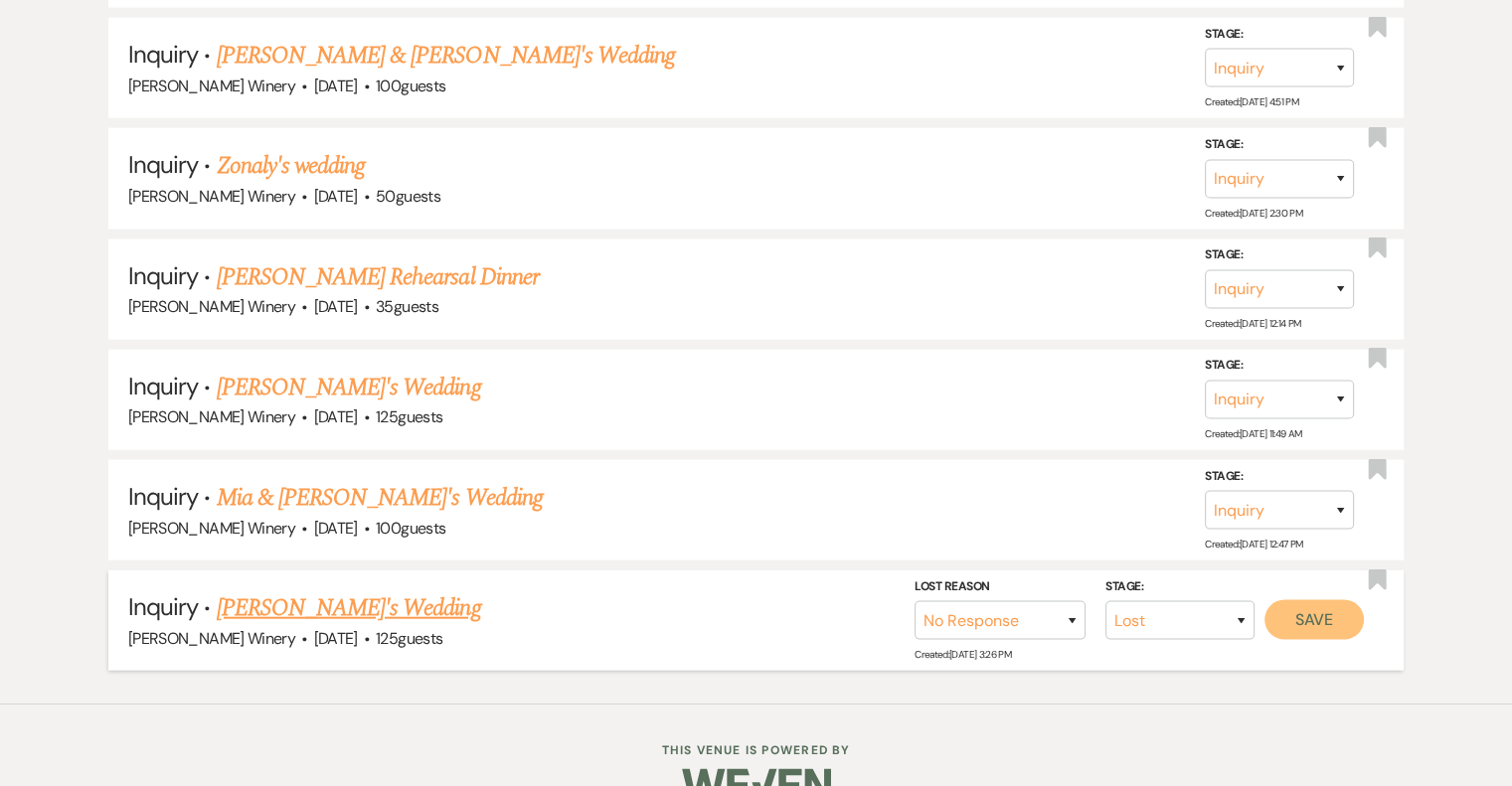 click on "Save" at bounding box center [1314, 620] 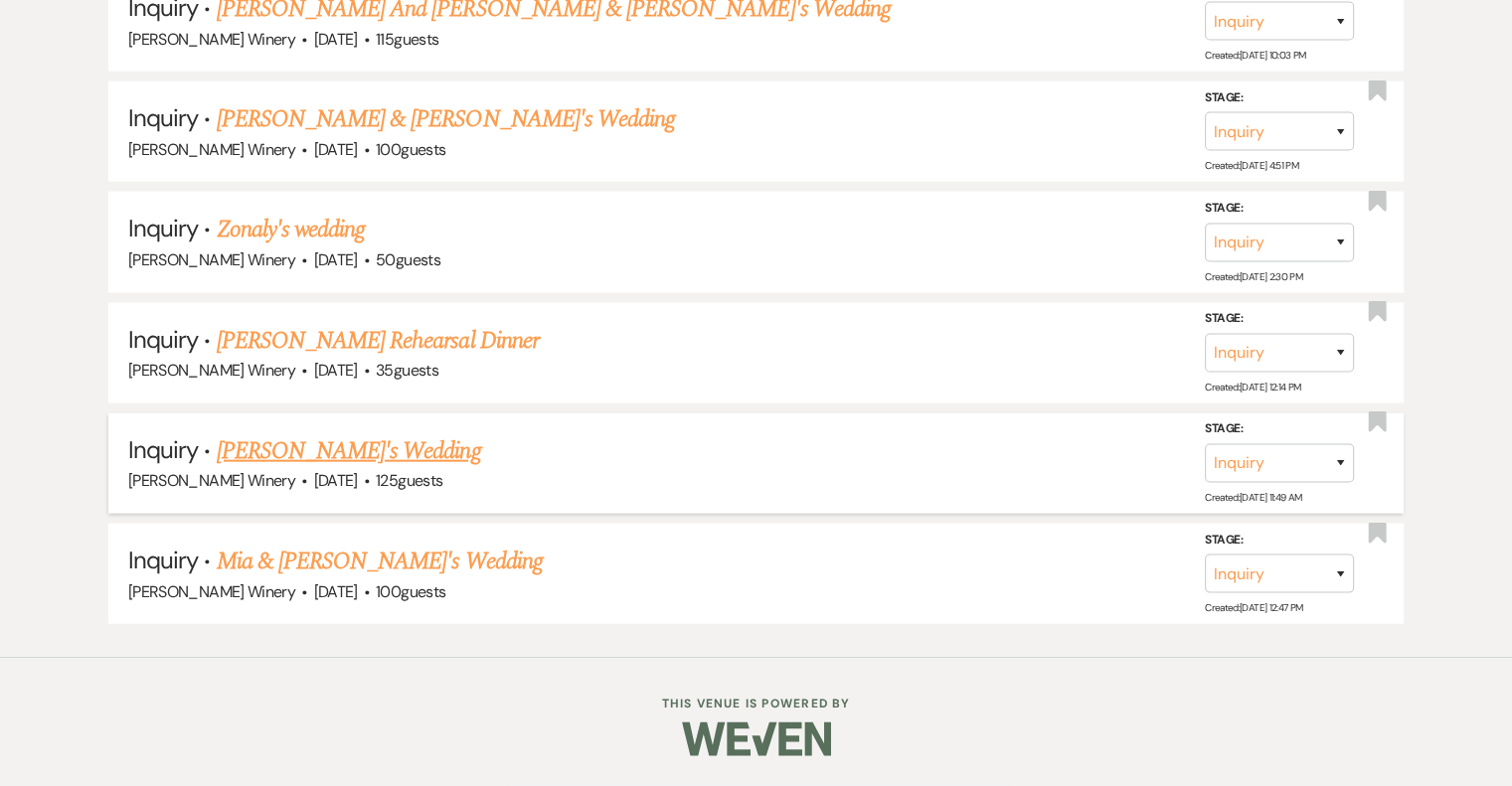 scroll, scrollTop: 4536, scrollLeft: 0, axis: vertical 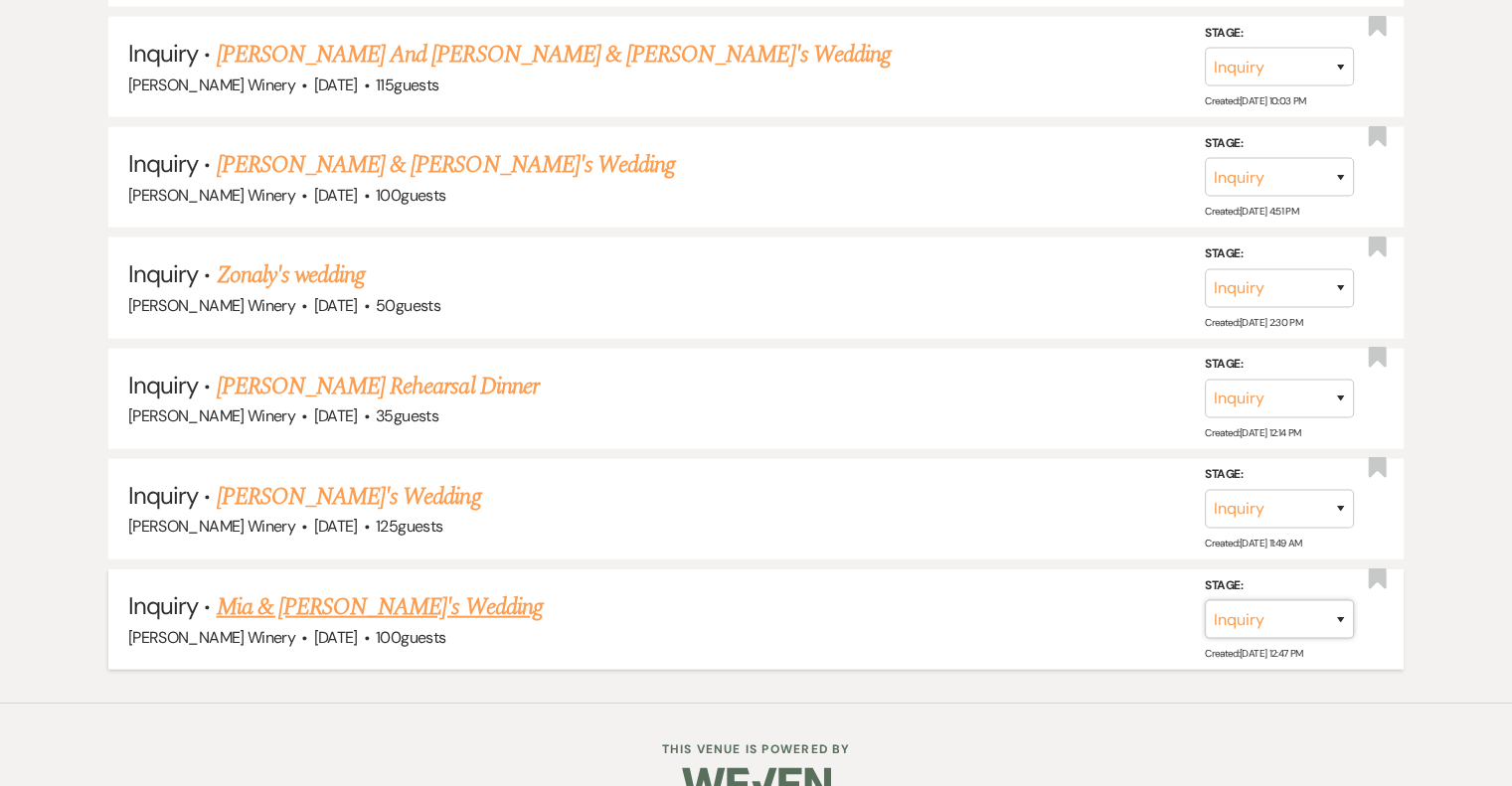 click on "Inquiry Follow Up Tour Requested Tour Confirmed Toured Proposal Sent Booked Lost" at bounding box center (1279, 619) 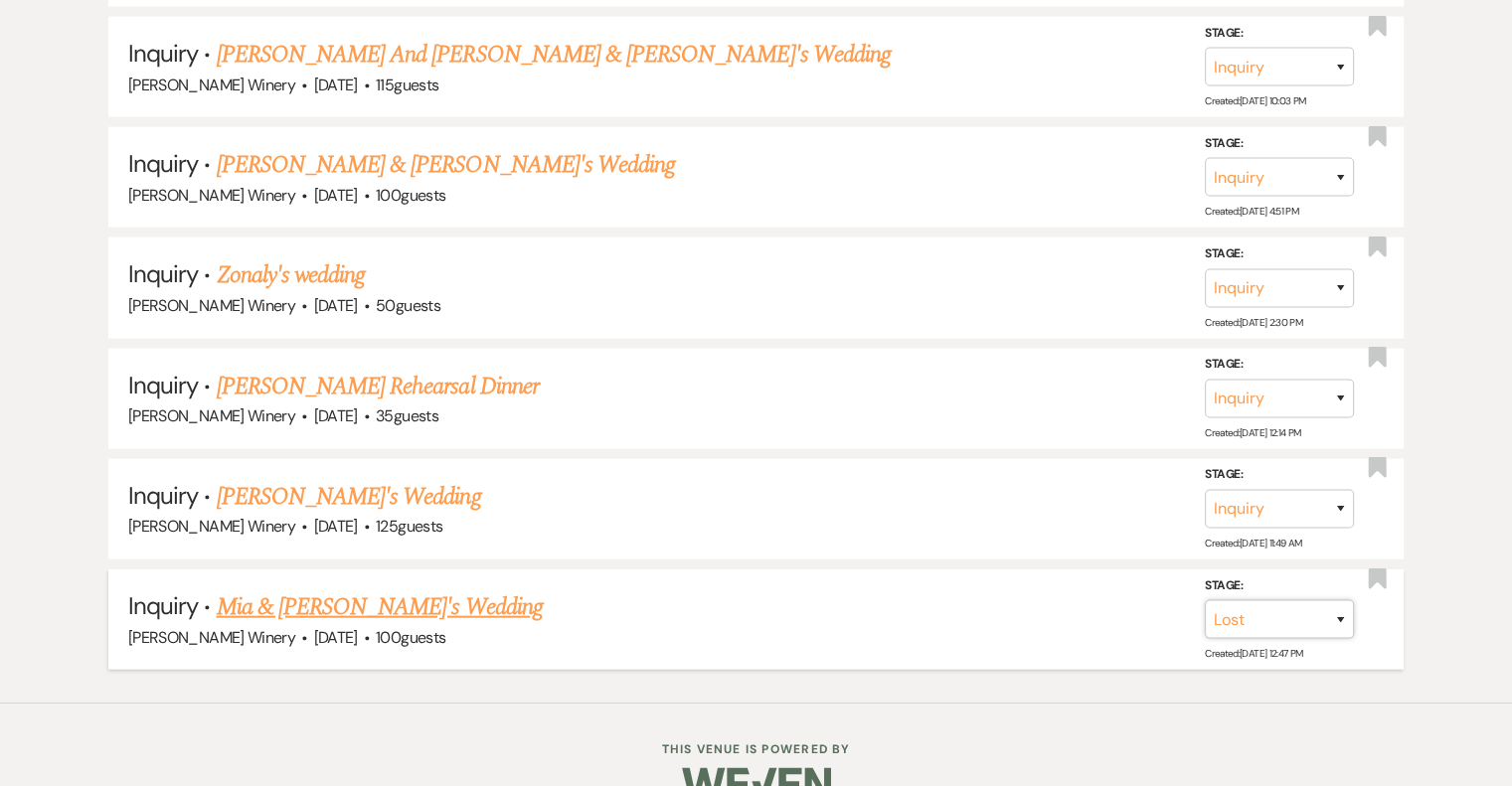 click on "Inquiry Follow Up Tour Requested Tour Confirmed Toured Proposal Sent Booked Lost" at bounding box center (1279, 619) 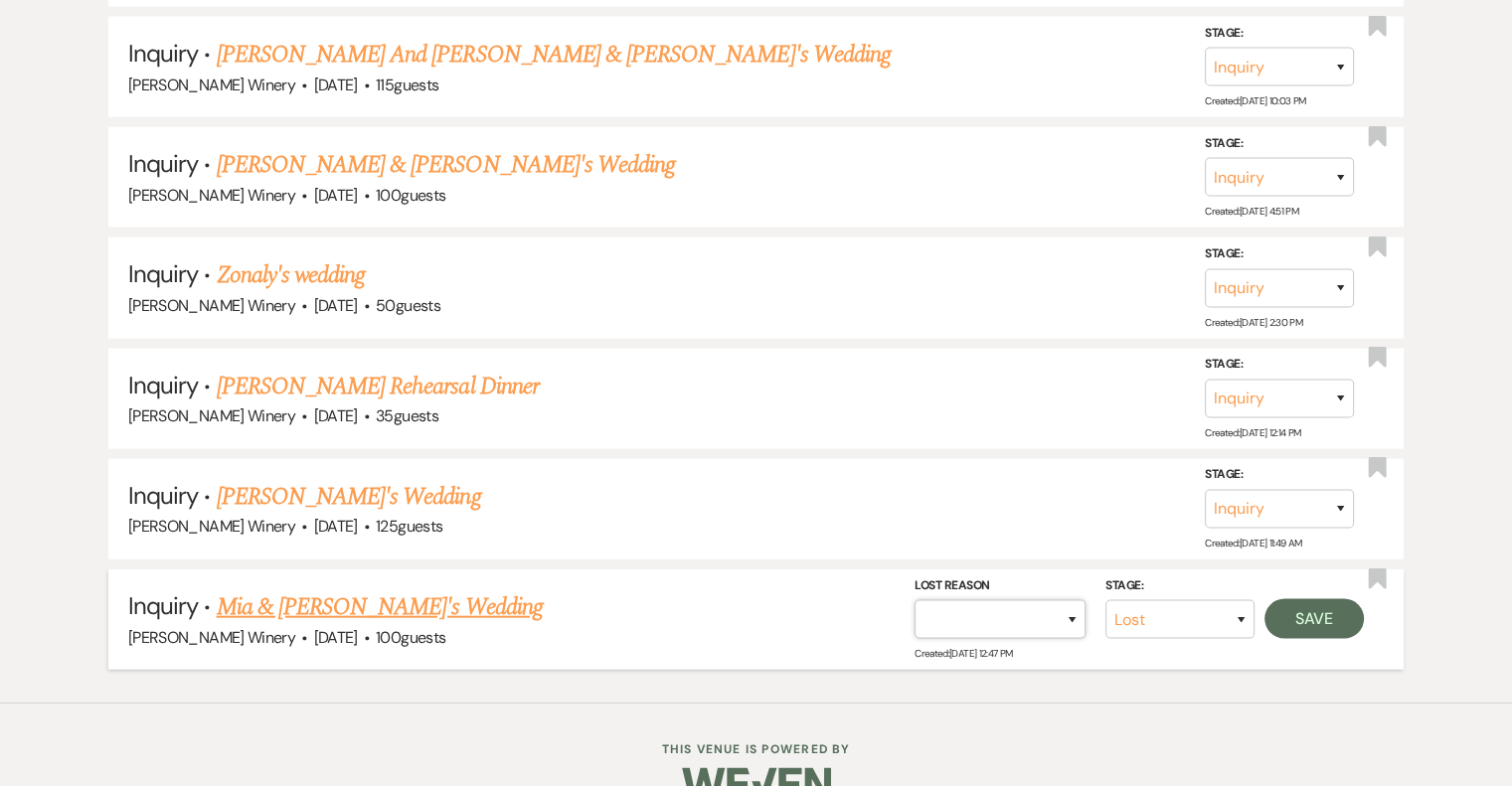click on "Booked Elsewhere Budget Date Unavailable No Response Not a Good Match Capacity Cancelled Duplicate (hidden) Spam (hidden) Other (hidden) Other" at bounding box center [1000, 619] 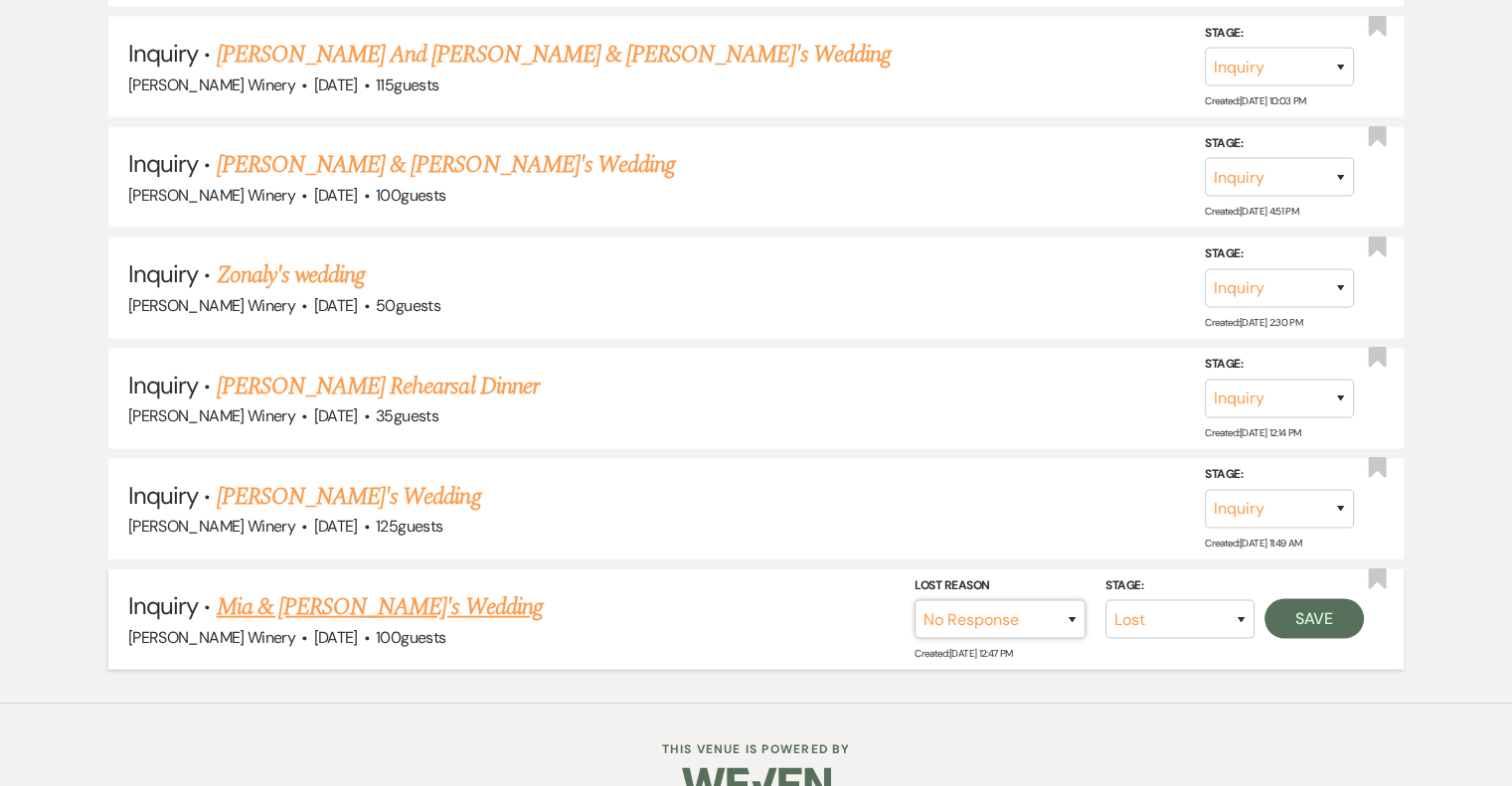 click on "Booked Elsewhere Budget Date Unavailable No Response Not a Good Match Capacity Cancelled Duplicate (hidden) Spam (hidden) Other (hidden) Other" at bounding box center [1000, 619] 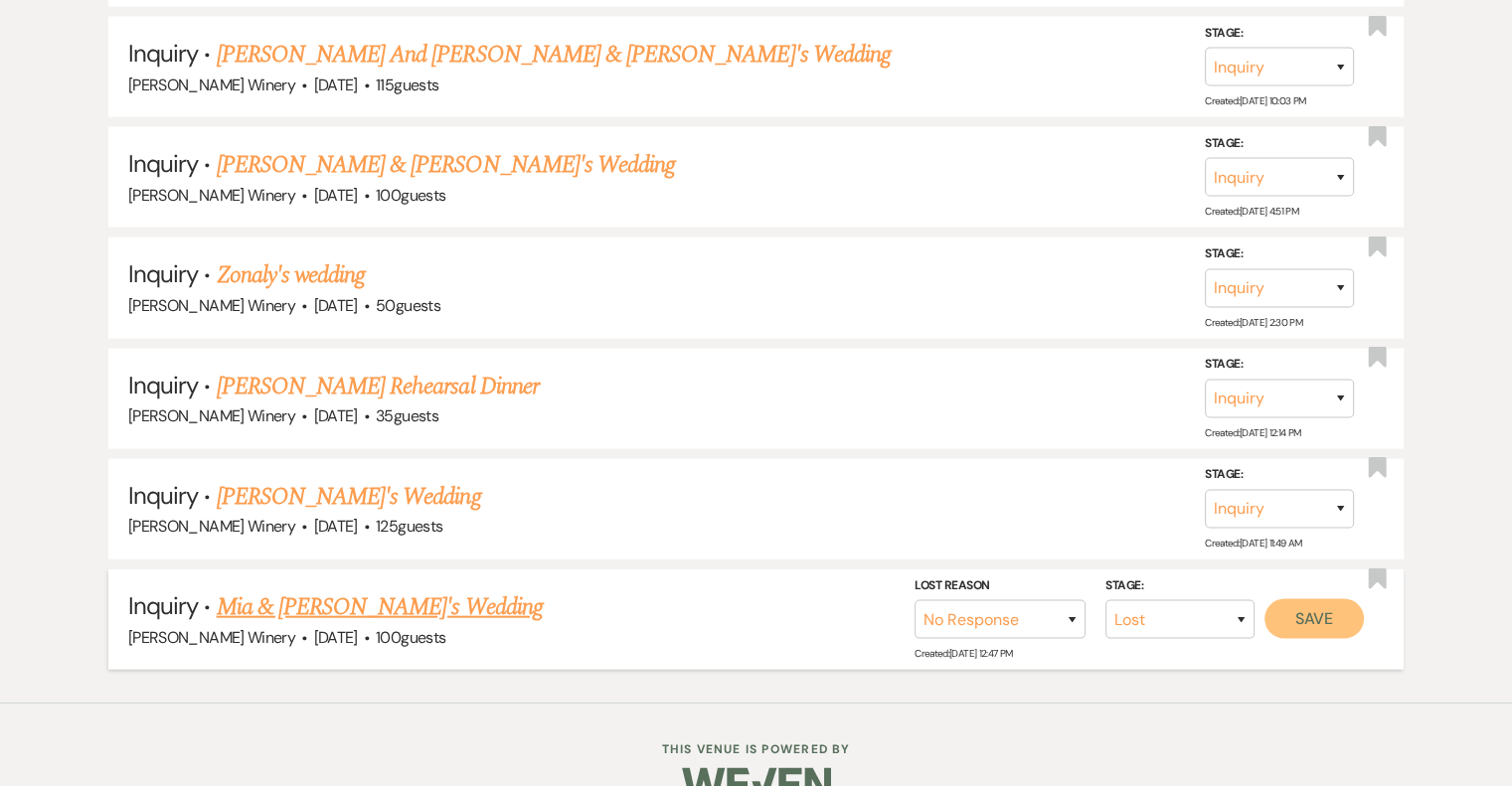 click on "Save" at bounding box center [1314, 619] 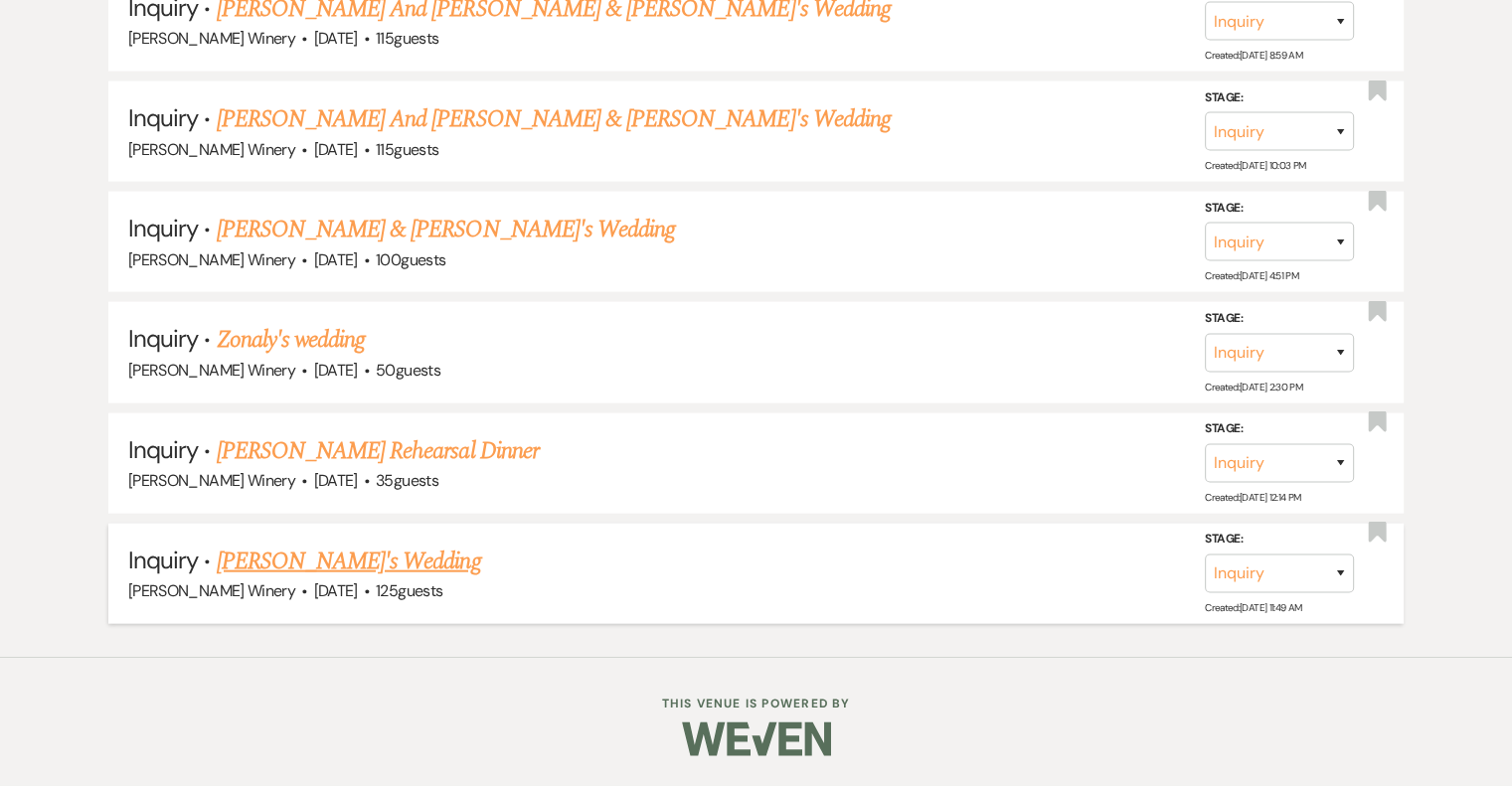 scroll, scrollTop: 4427, scrollLeft: 0, axis: vertical 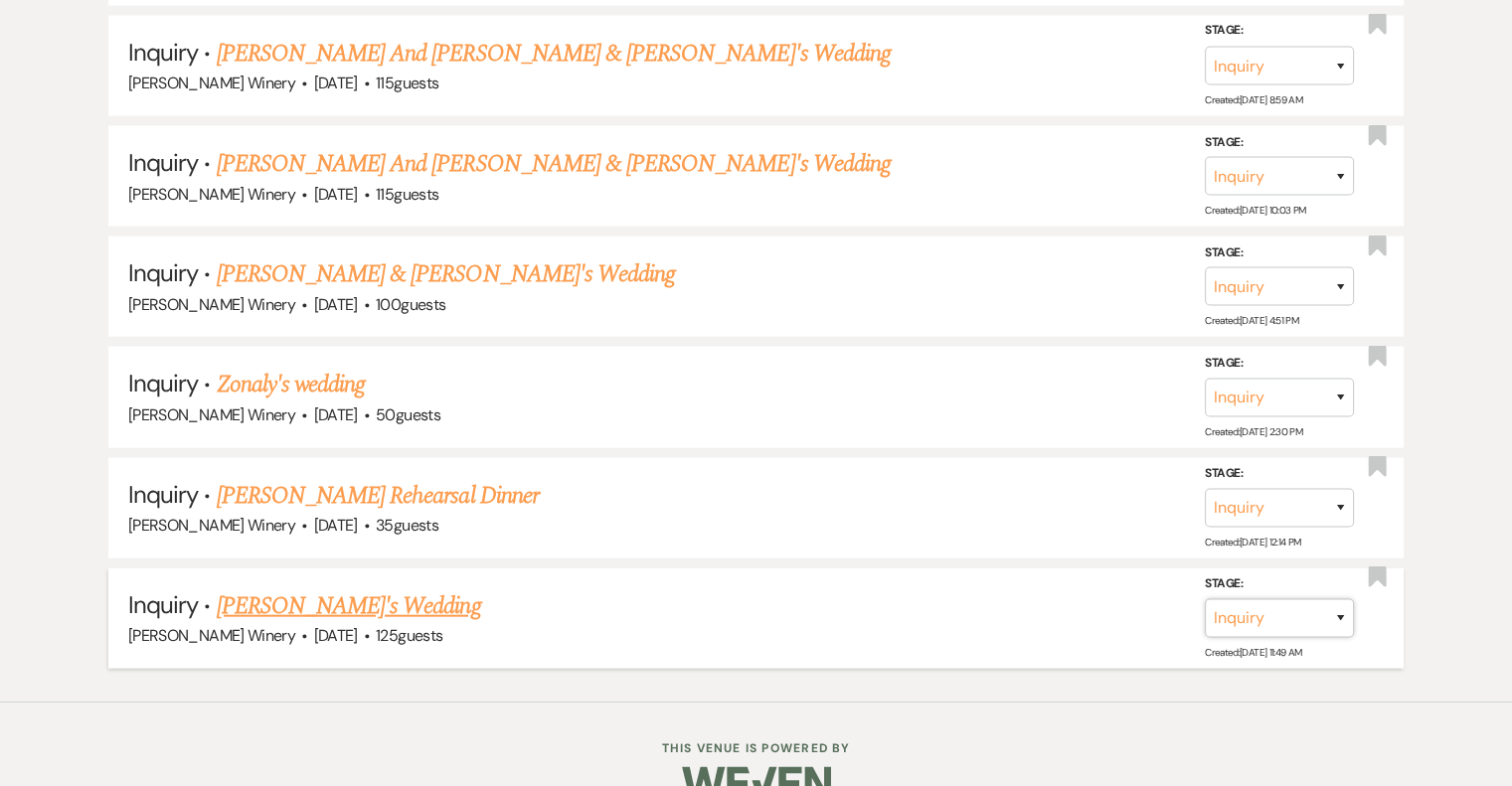 click on "Inquiry Follow Up Tour Requested Tour Confirmed Toured Proposal Sent Booked Lost" at bounding box center (1279, 618) 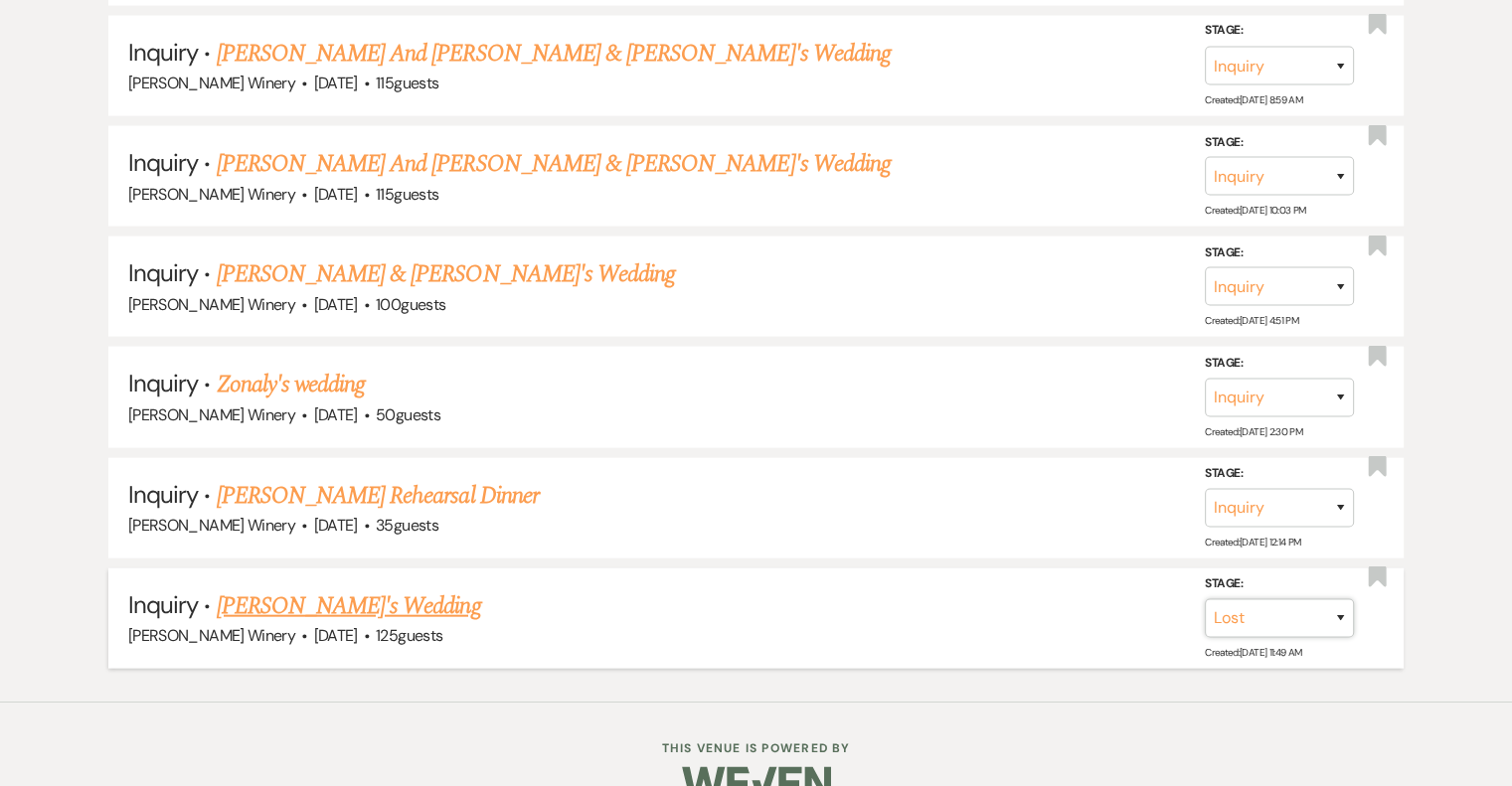 click on "Inquiry Follow Up Tour Requested Tour Confirmed Toured Proposal Sent Booked Lost" at bounding box center [1279, 618] 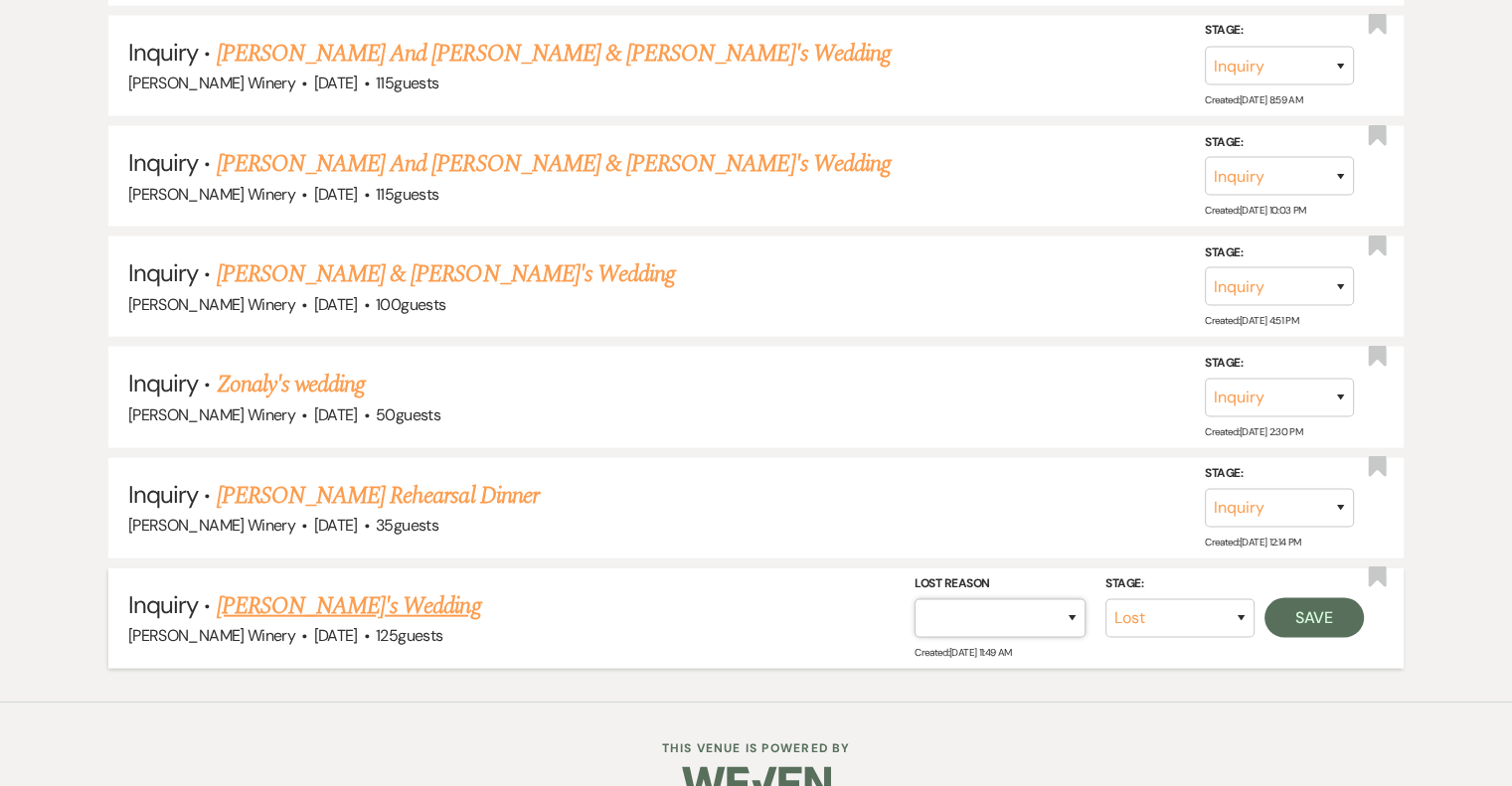 drag, startPoint x: 982, startPoint y: 581, endPoint x: 989, endPoint y: 564, distance: 18.384776 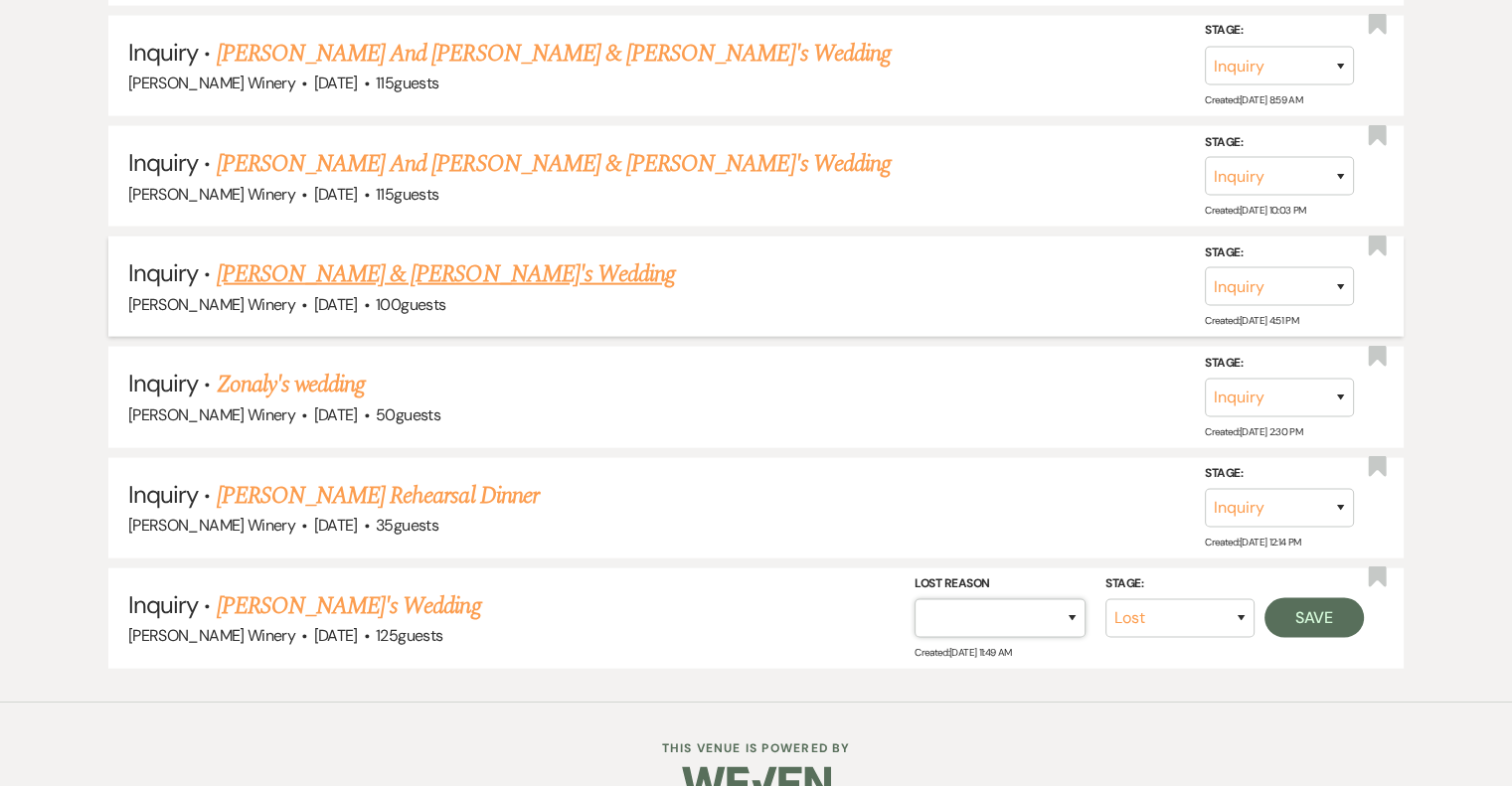 select on "5" 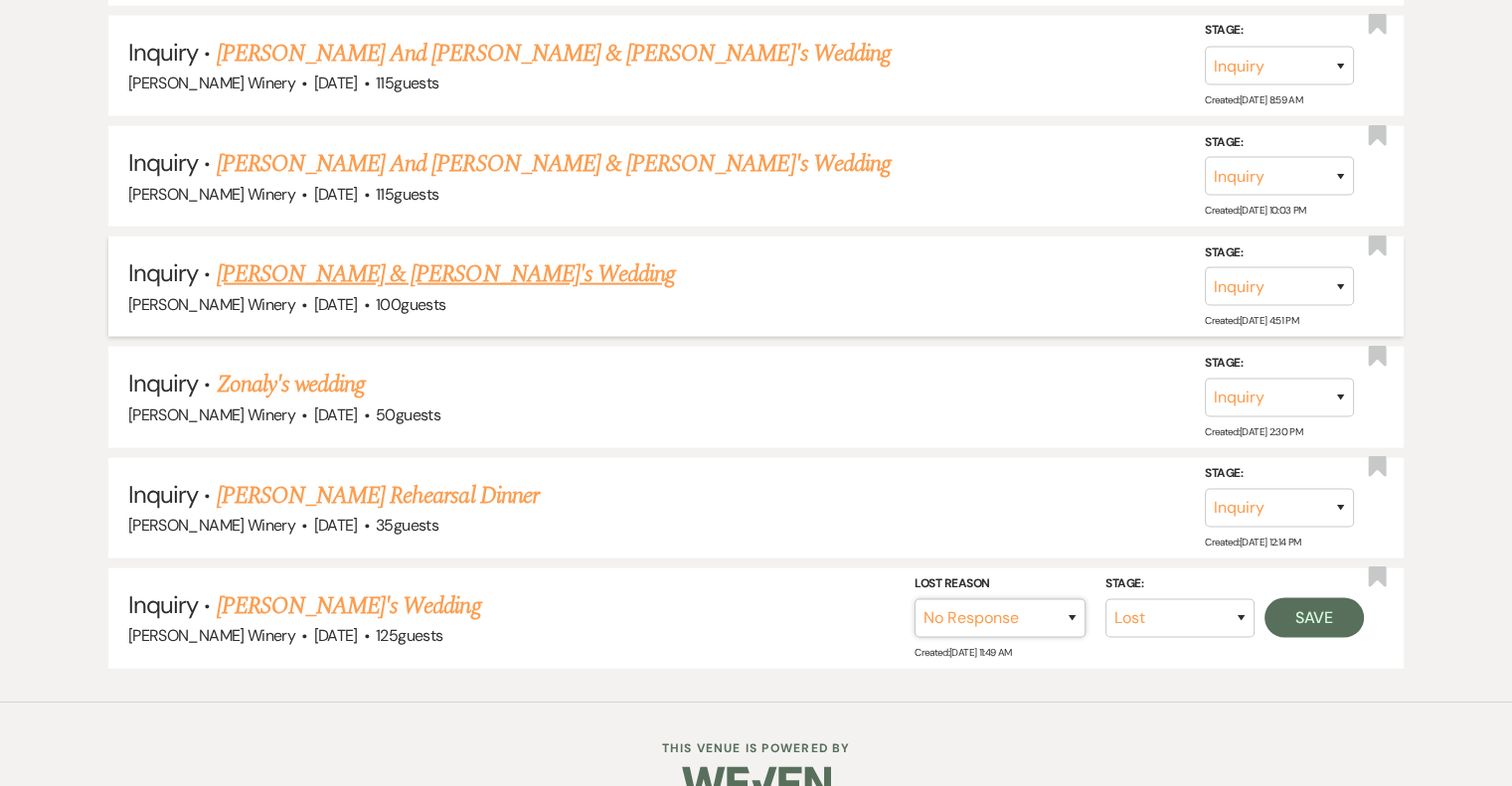 click on "Booked Elsewhere Budget Date Unavailable No Response Not a Good Match Capacity Cancelled Duplicate (hidden) Spam (hidden) Other (hidden) Other" at bounding box center (1000, 618) 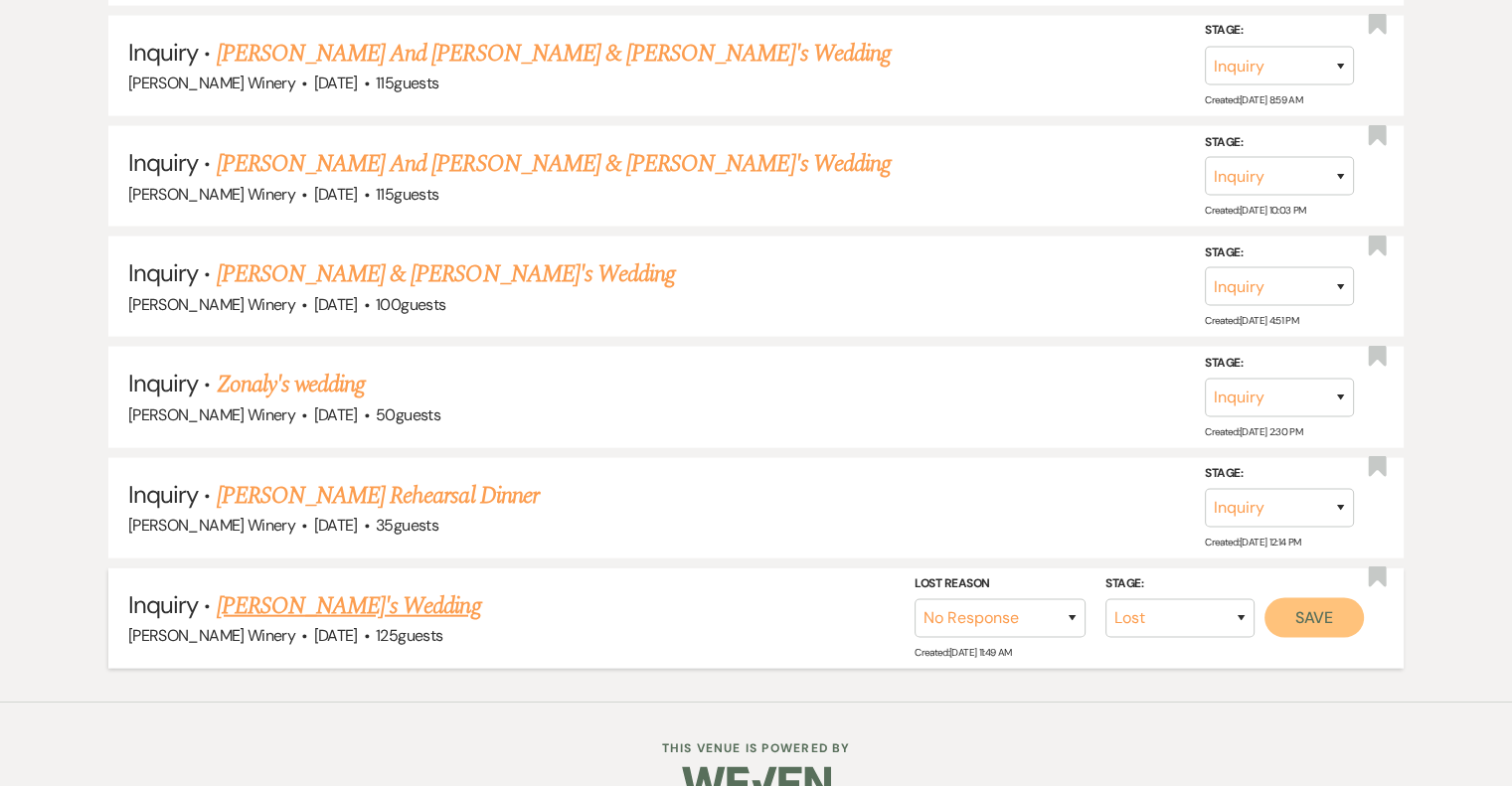 click on "Save" at bounding box center (1314, 618) 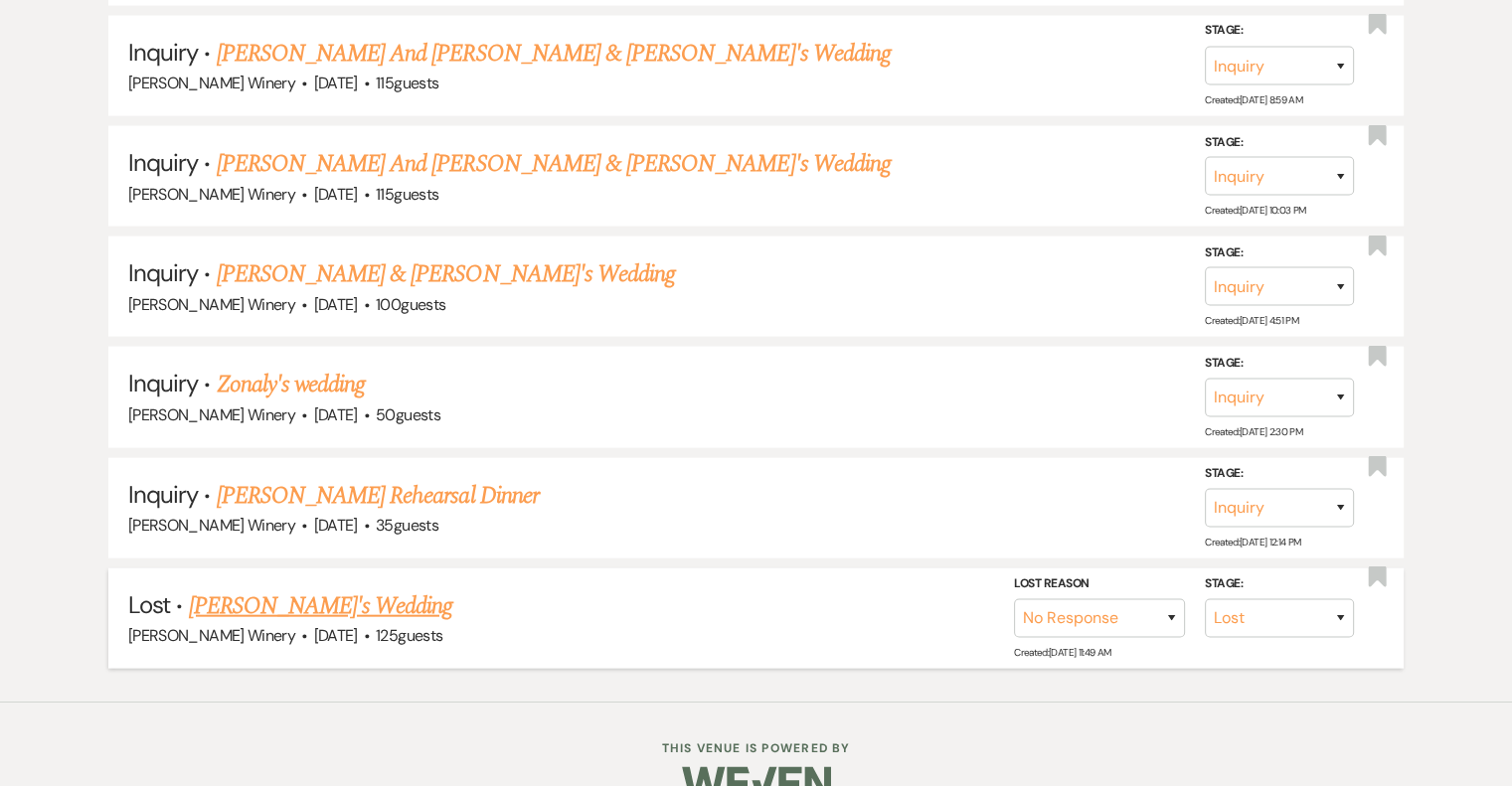 scroll, scrollTop: 4318, scrollLeft: 0, axis: vertical 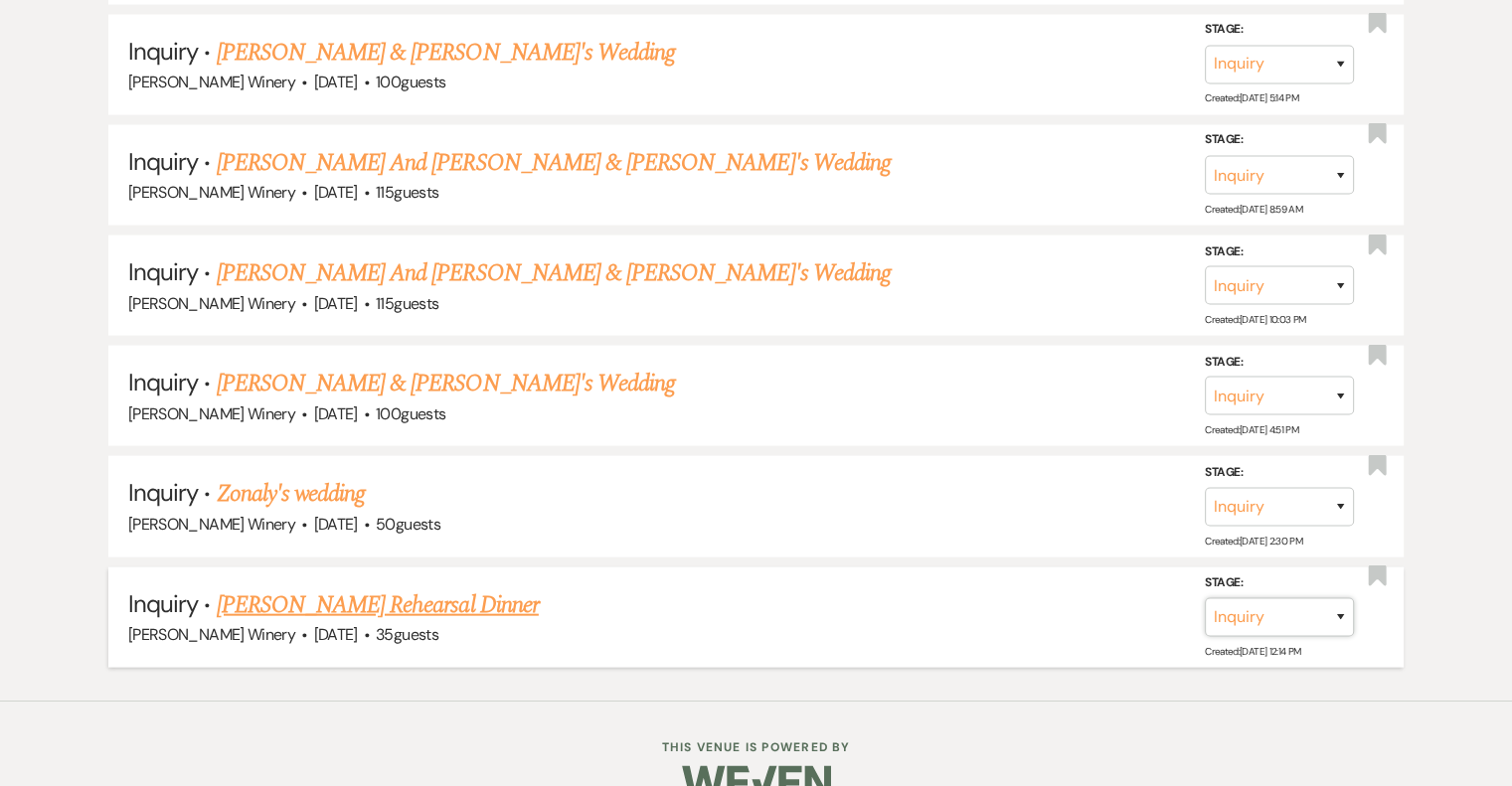 click on "Inquiry Follow Up Tour Requested Tour Confirmed Toured Proposal Sent Booked Lost" at bounding box center [1279, 617] 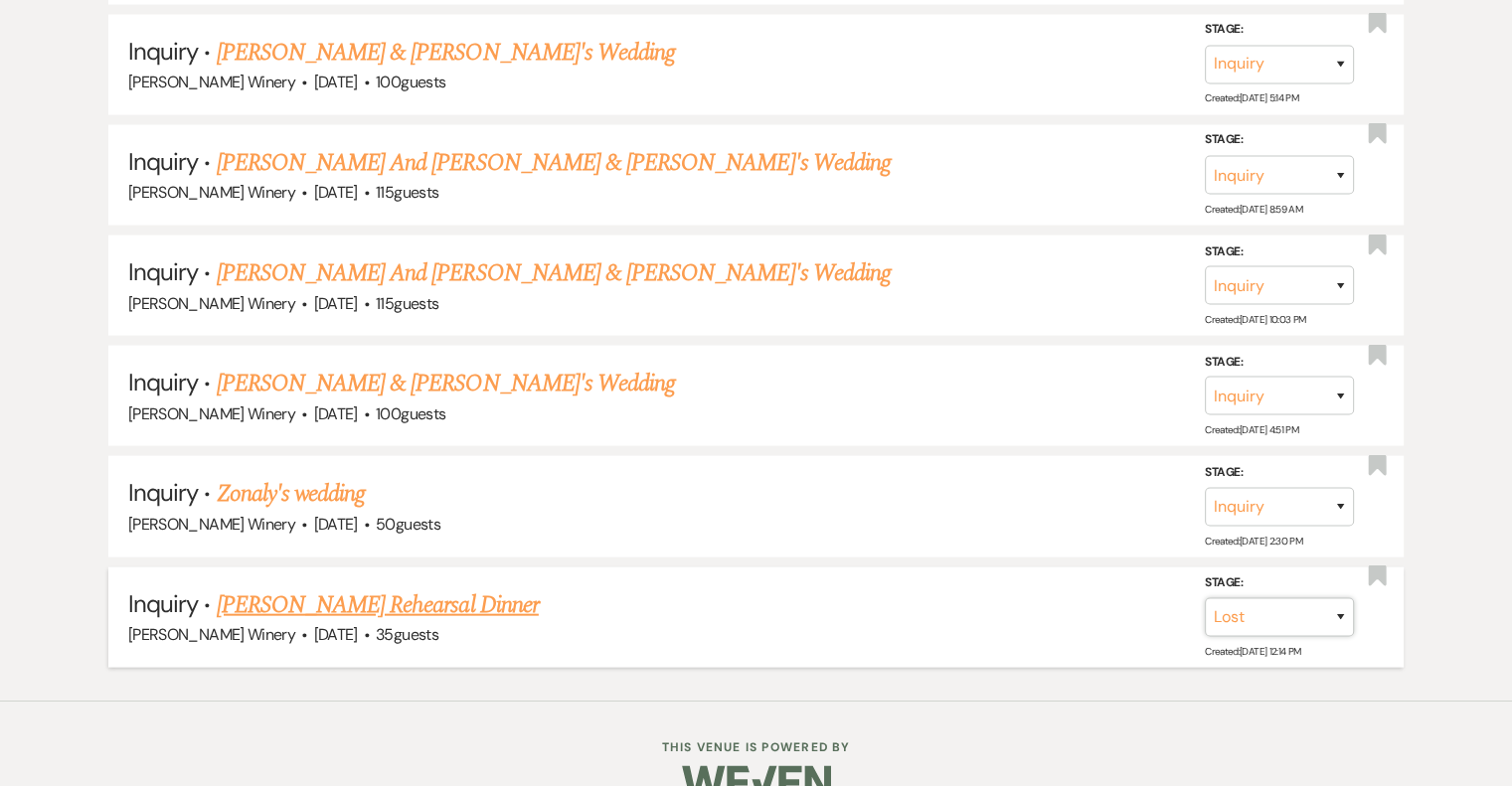 click on "Inquiry Follow Up Tour Requested Tour Confirmed Toured Proposal Sent Booked Lost" at bounding box center (1279, 617) 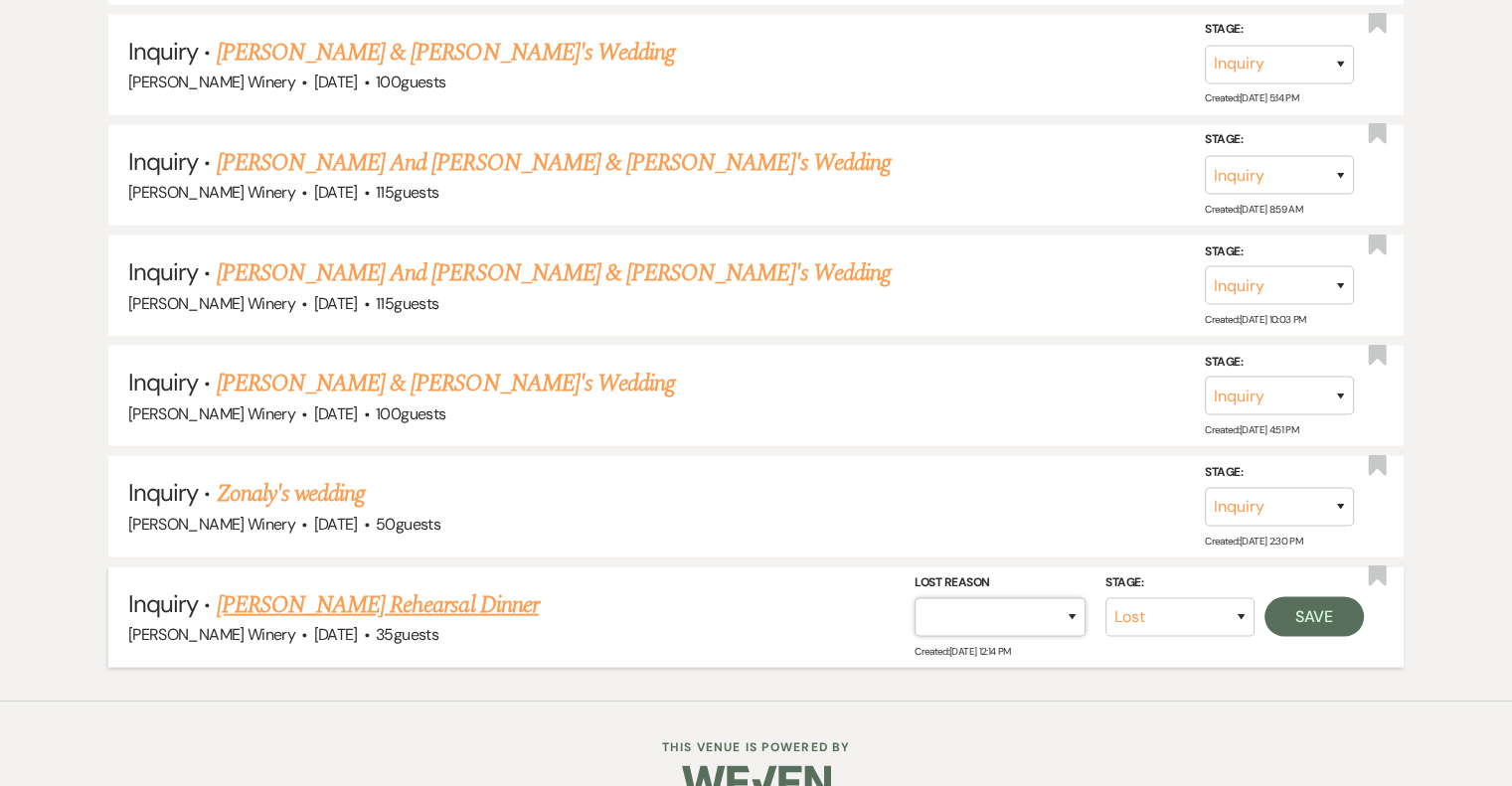 click on "Booked Elsewhere Budget Date Unavailable No Response Not a Good Match Capacity Cancelled Duplicate (hidden) Spam (hidden) Other (hidden) Other" at bounding box center (1000, 617) 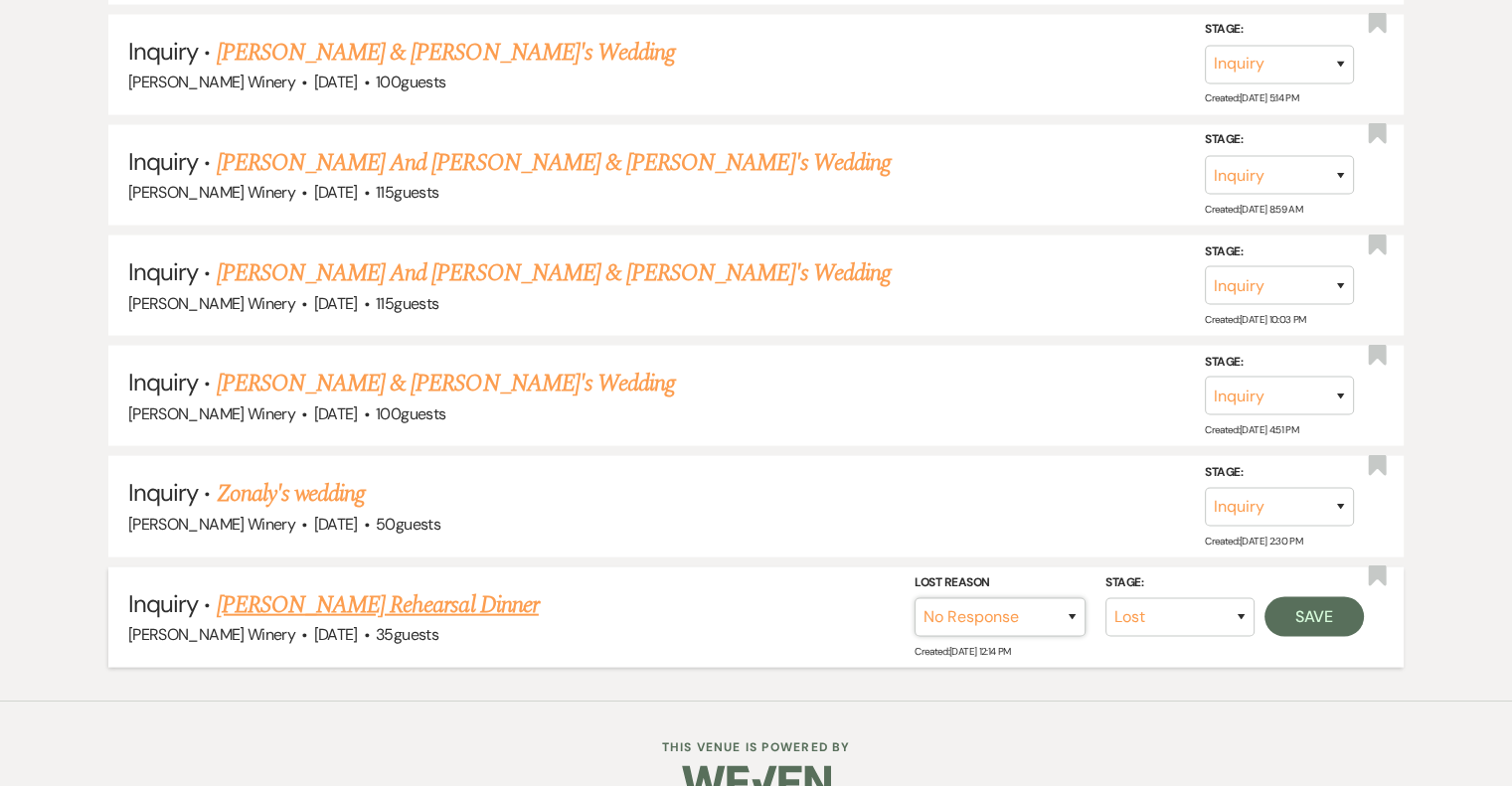 click on "Booked Elsewhere Budget Date Unavailable No Response Not a Good Match Capacity Cancelled Duplicate (hidden) Spam (hidden) Other (hidden) Other" at bounding box center [1000, 617] 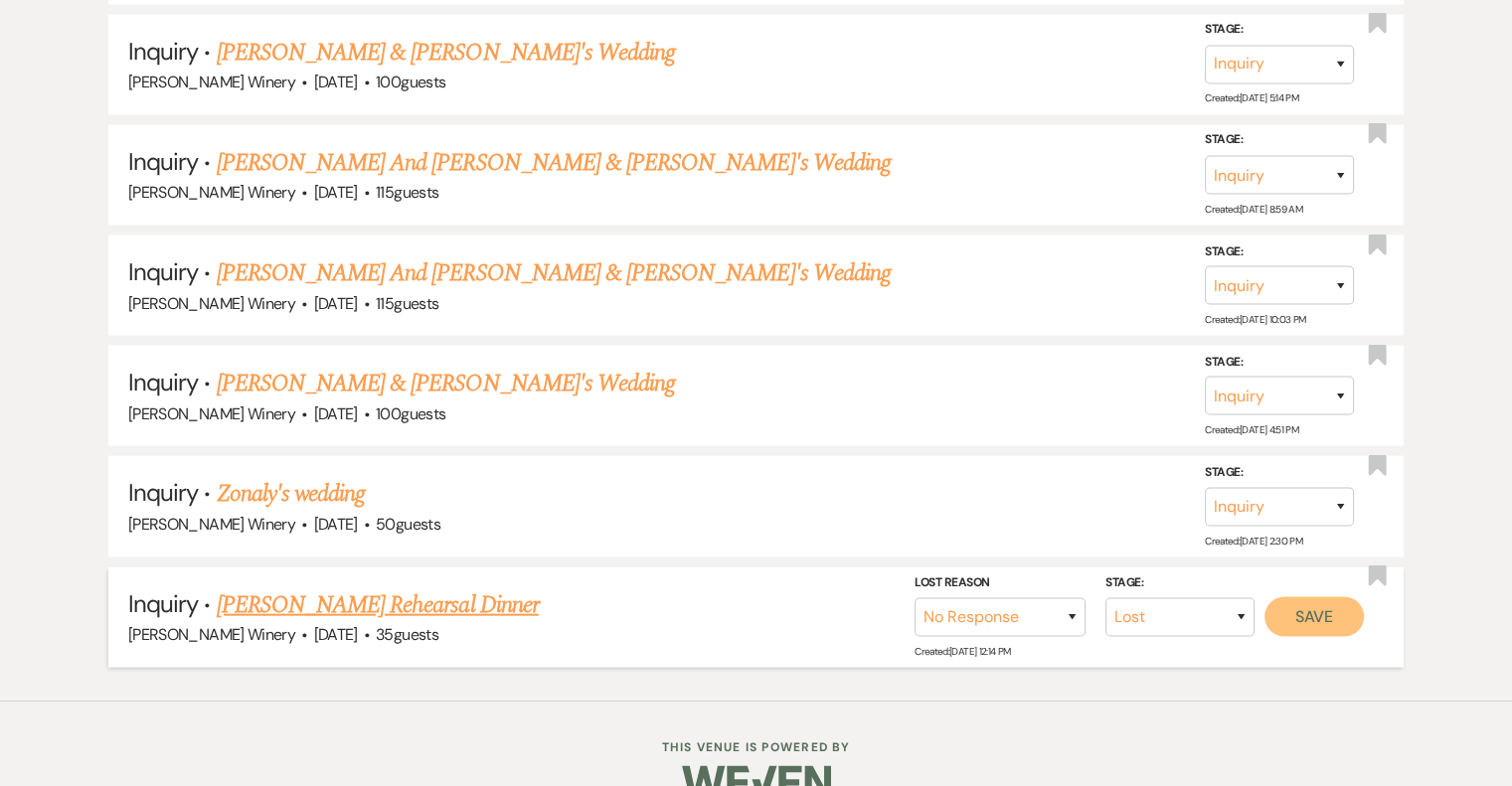 click on "Save" at bounding box center (1314, 617) 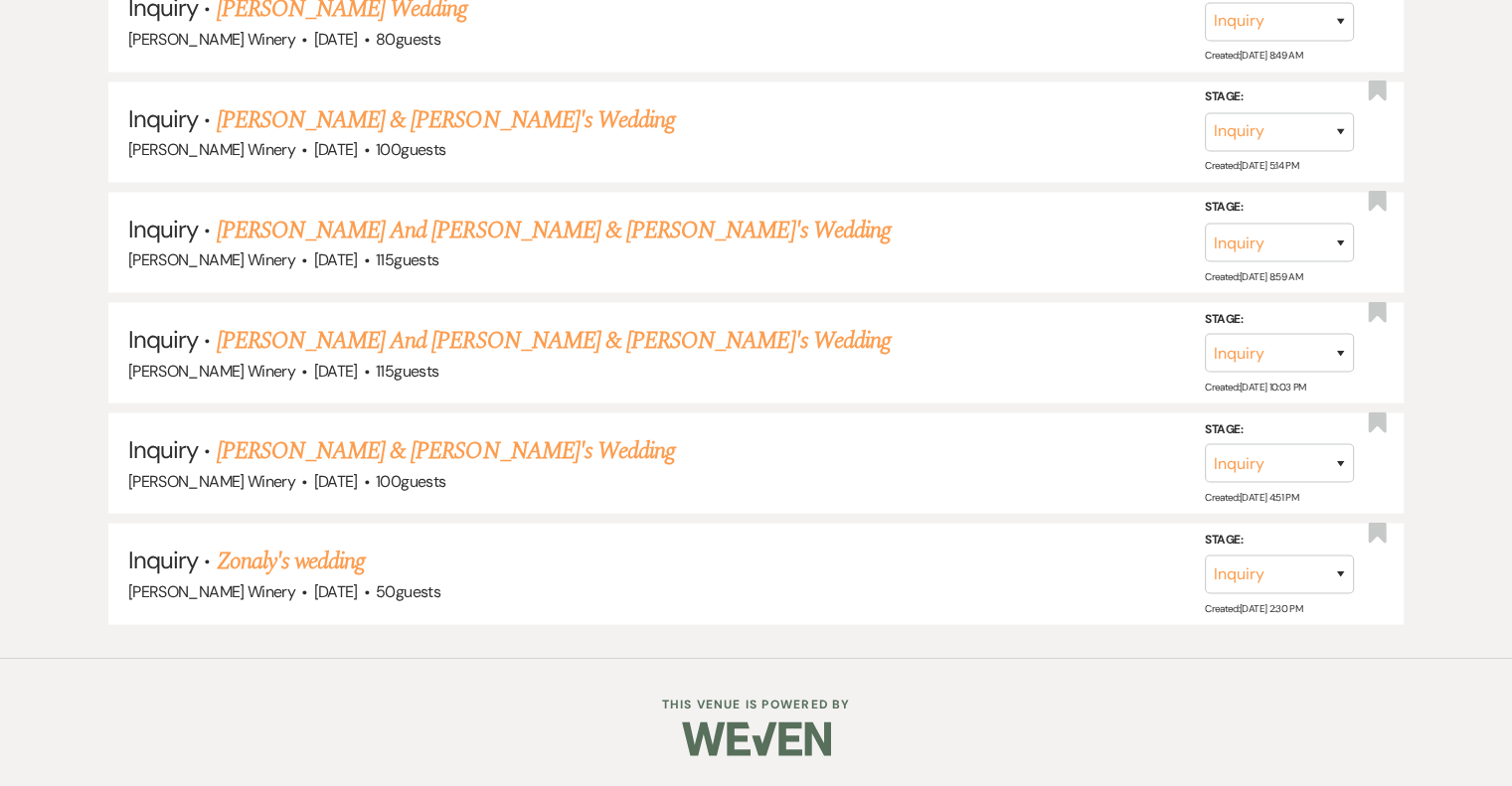 scroll, scrollTop: 4208, scrollLeft: 0, axis: vertical 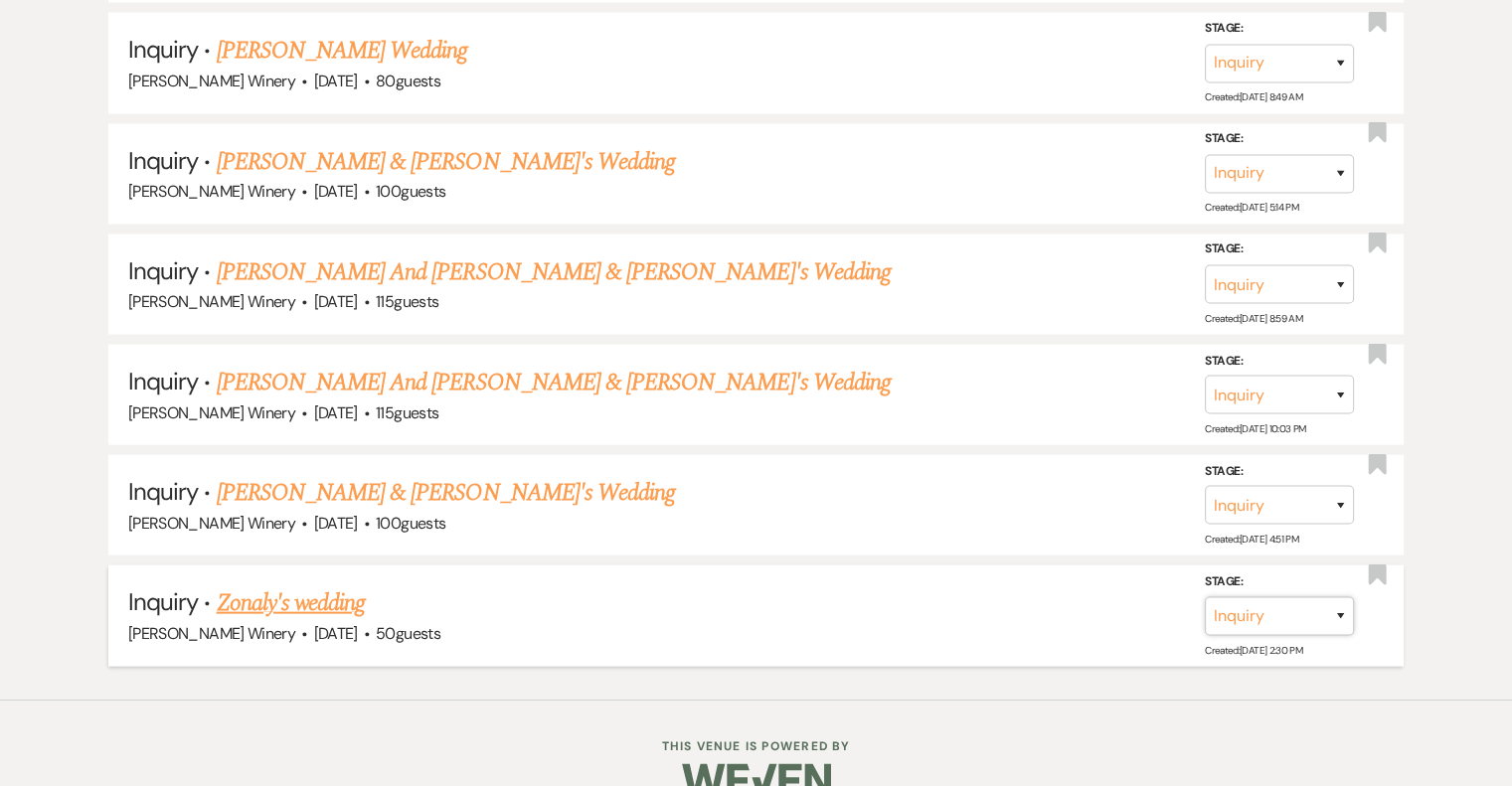 click on "Inquiry Follow Up Tour Requested Tour Confirmed Toured Proposal Sent Booked Lost" at bounding box center (1279, 615) 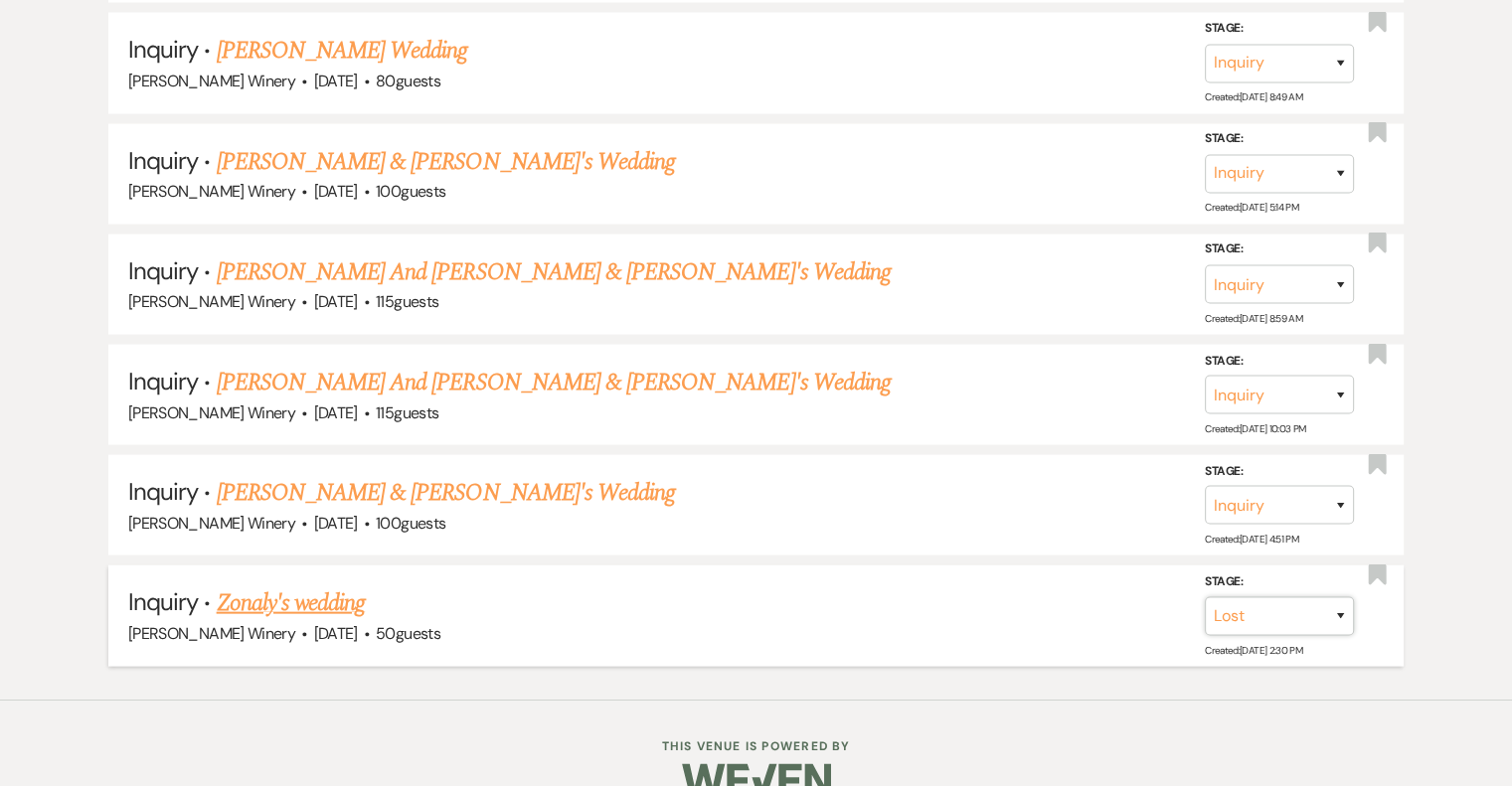 click on "Inquiry Follow Up Tour Requested Tour Confirmed Toured Proposal Sent Booked Lost" at bounding box center [1279, 615] 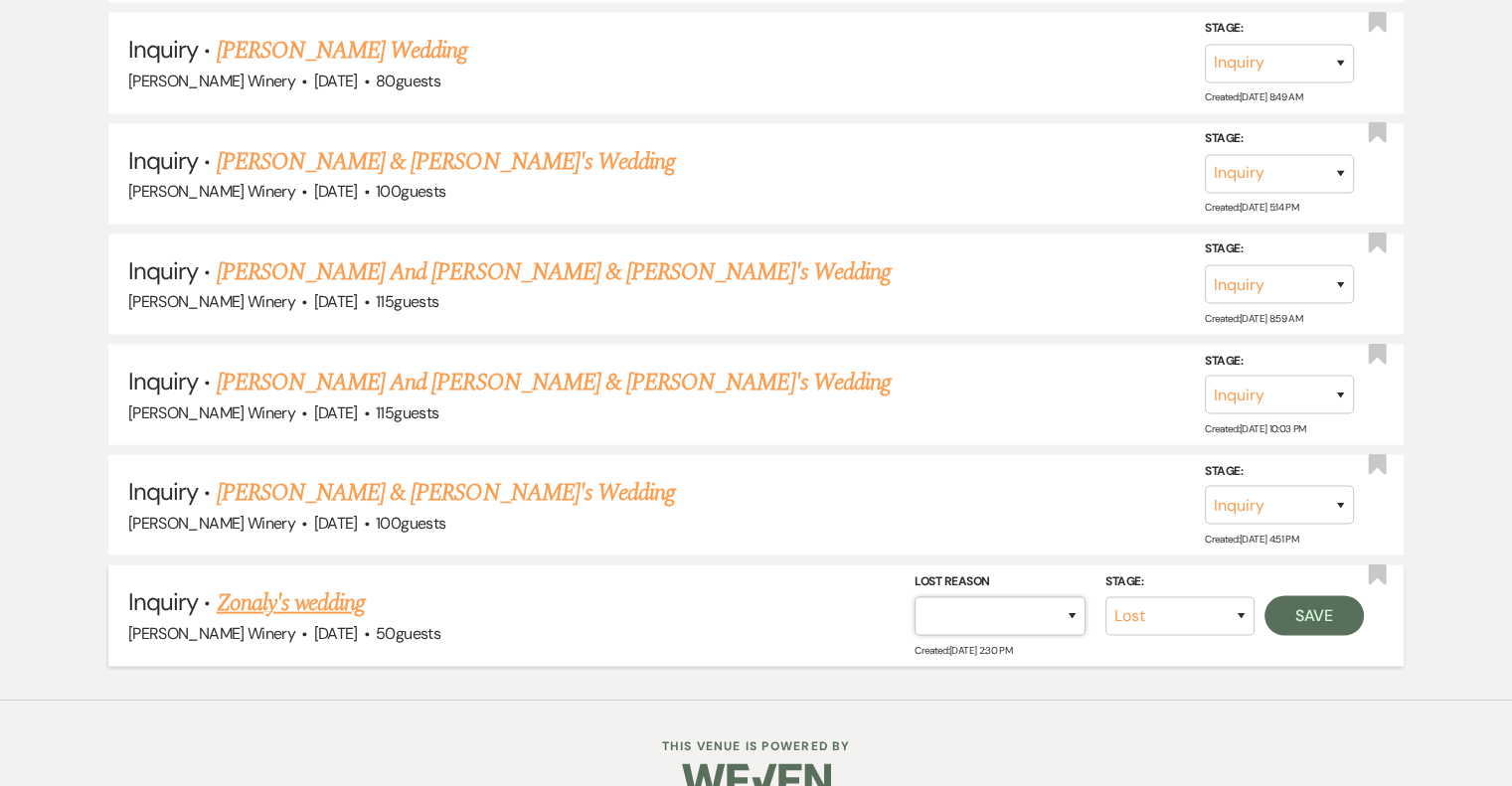click on "Booked Elsewhere Budget Date Unavailable No Response Not a Good Match Capacity Cancelled Duplicate (hidden) Spam (hidden) Other (hidden) Other" at bounding box center [1000, 615] 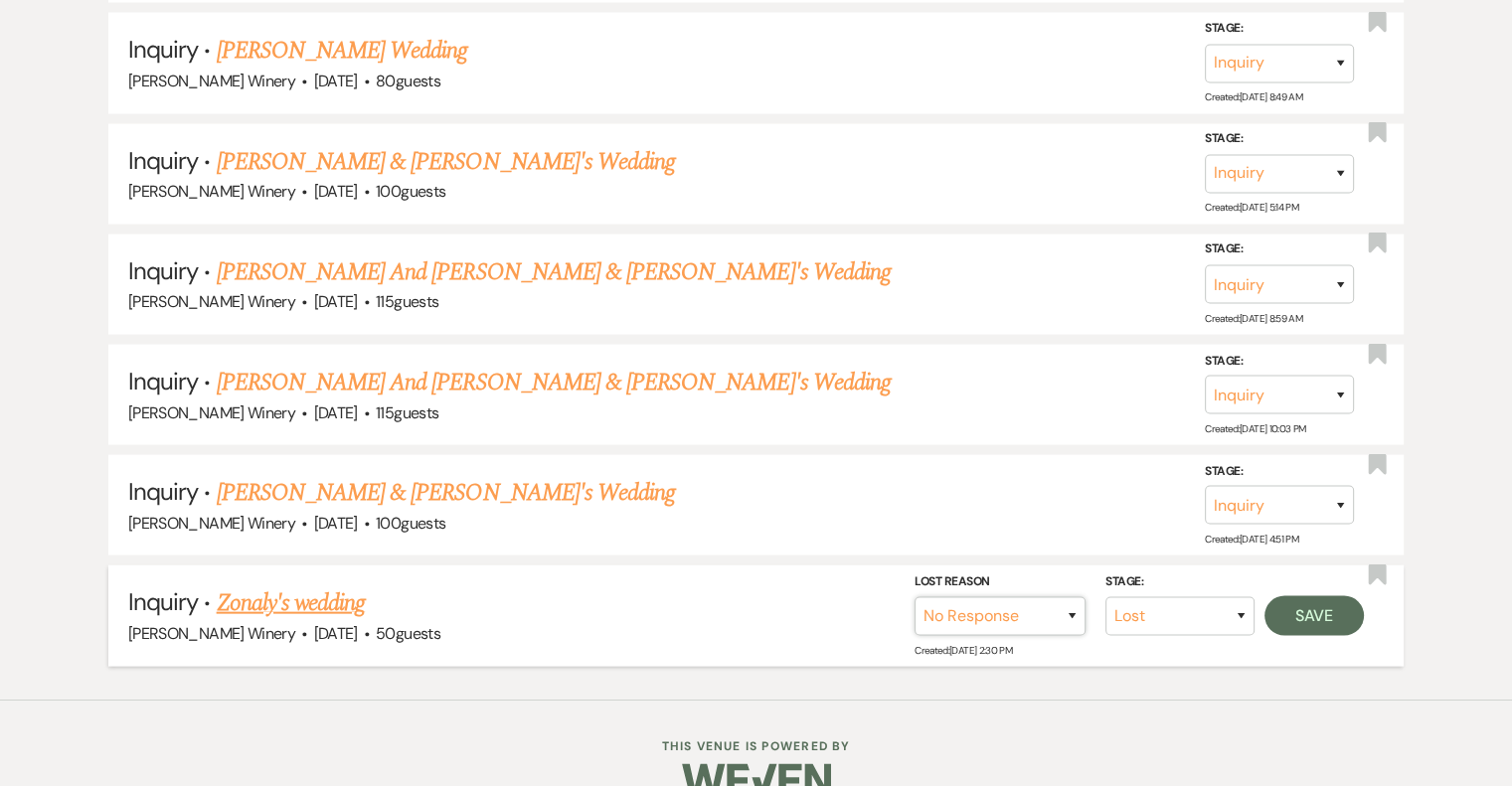 click on "Booked Elsewhere Budget Date Unavailable No Response Not a Good Match Capacity Cancelled Duplicate (hidden) Spam (hidden) Other (hidden) Other" at bounding box center (1000, 615) 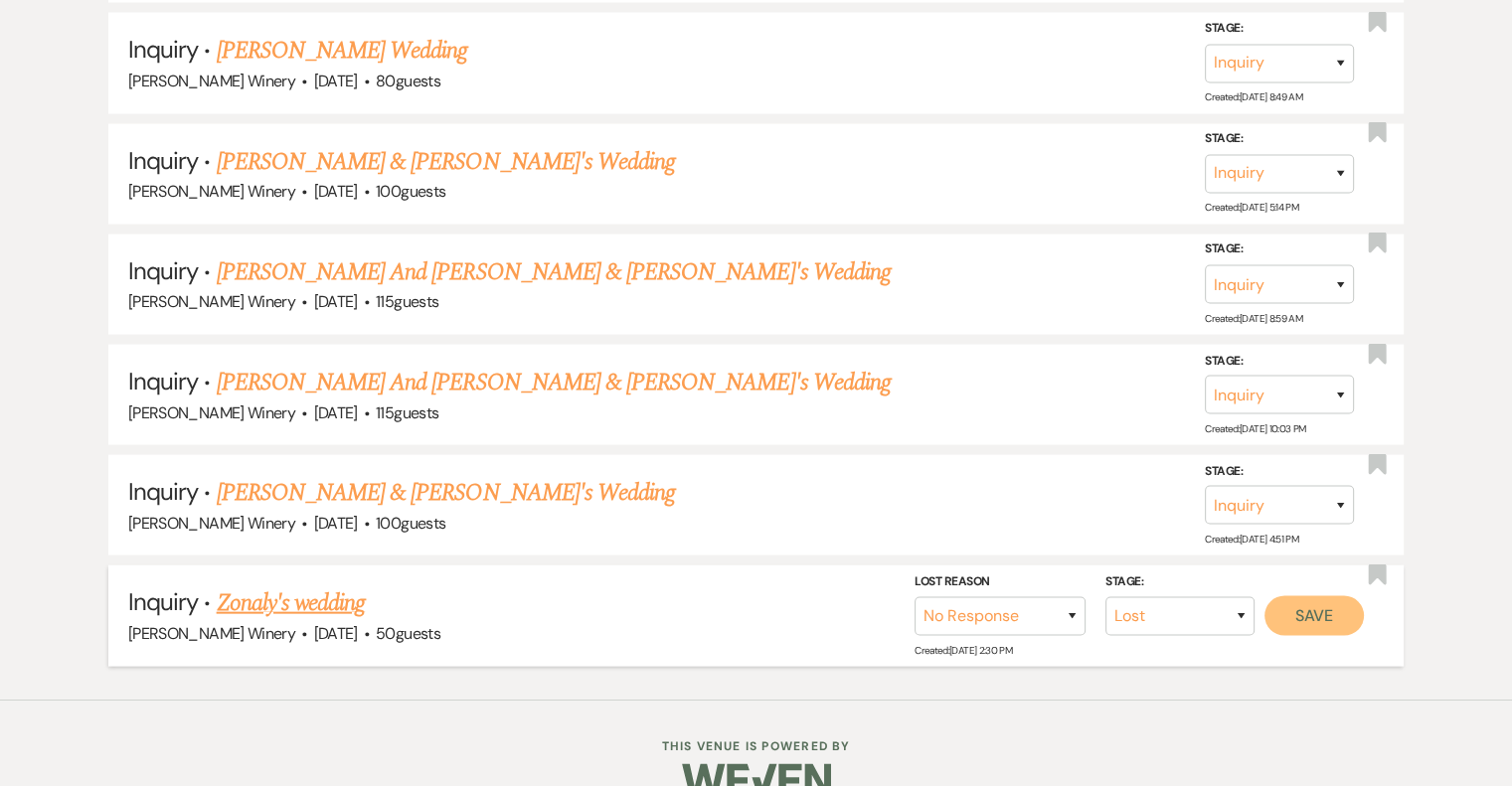 click on "Save" at bounding box center [1314, 615] 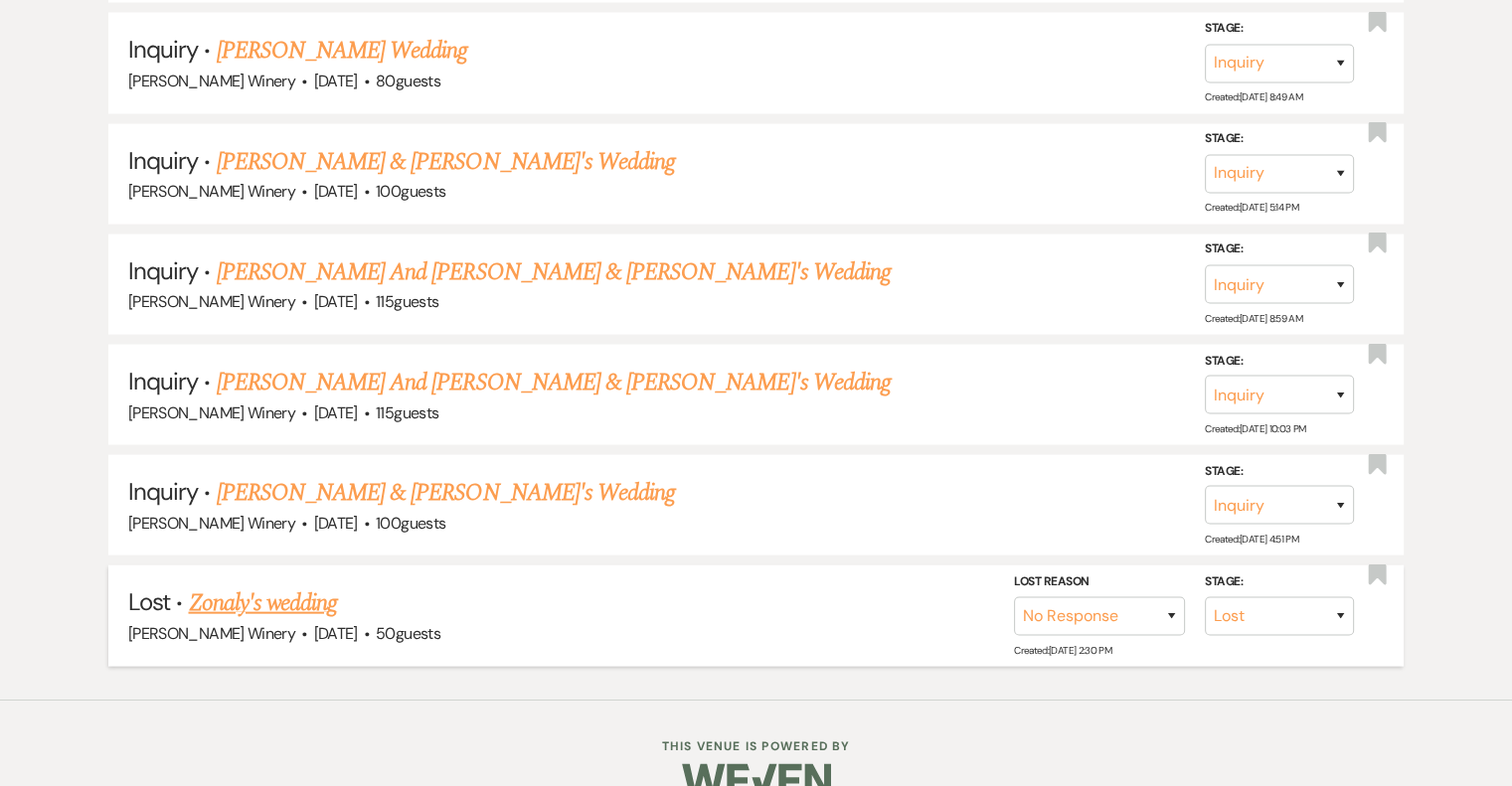 scroll, scrollTop: 4099, scrollLeft: 0, axis: vertical 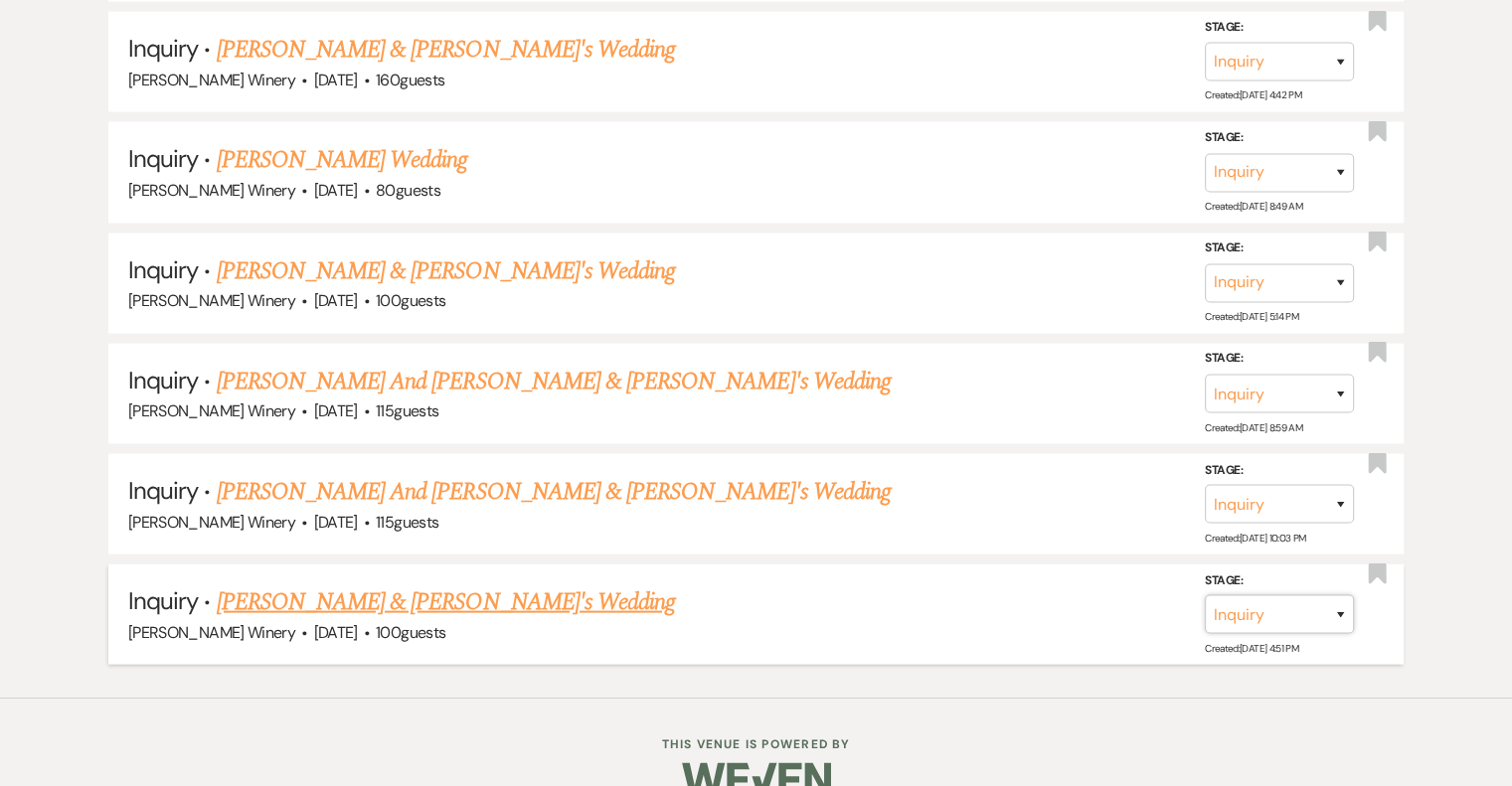 click on "Inquiry Follow Up Tour Requested Tour Confirmed Toured Proposal Sent Booked Lost" at bounding box center (1279, 614) 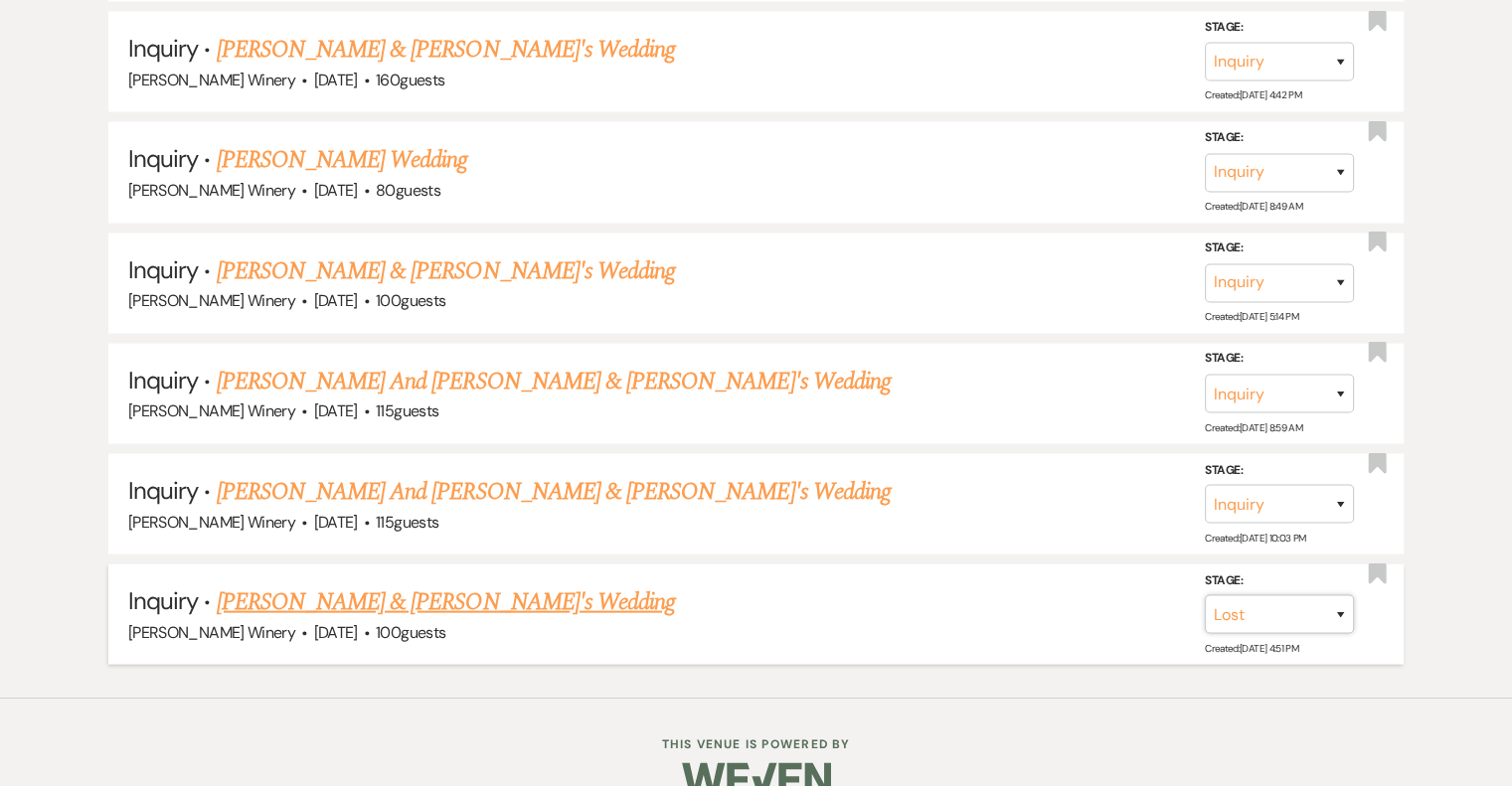 click on "Inquiry Follow Up Tour Requested Tour Confirmed Toured Proposal Sent Booked Lost" at bounding box center (1279, 614) 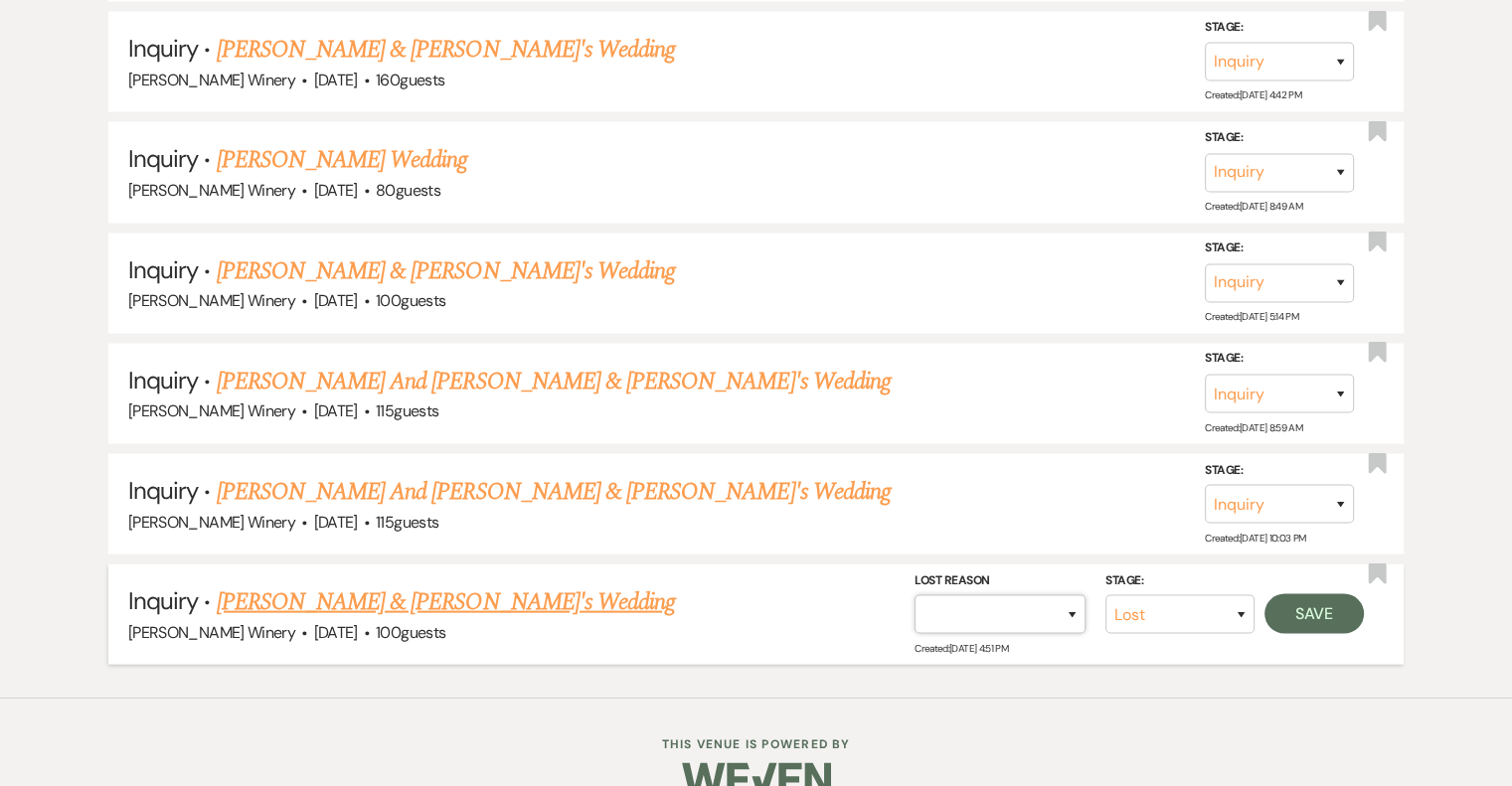 click on "Booked Elsewhere Budget Date Unavailable No Response Not a Good Match Capacity Cancelled Duplicate (hidden) Spam (hidden) Other (hidden) Other" at bounding box center [1000, 614] 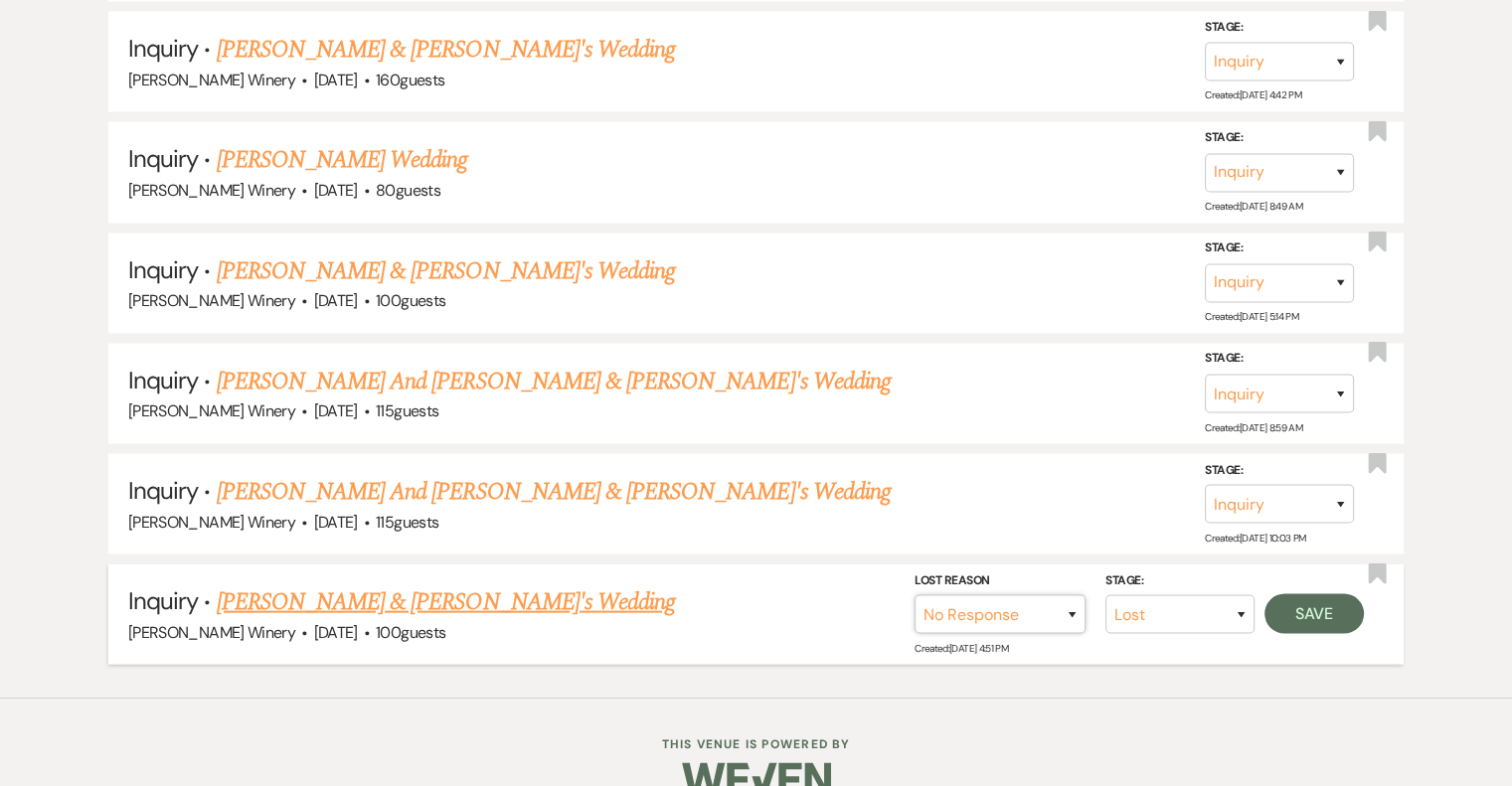 click on "Booked Elsewhere Budget Date Unavailable No Response Not a Good Match Capacity Cancelled Duplicate (hidden) Spam (hidden) Other (hidden) Other" at bounding box center [1000, 614] 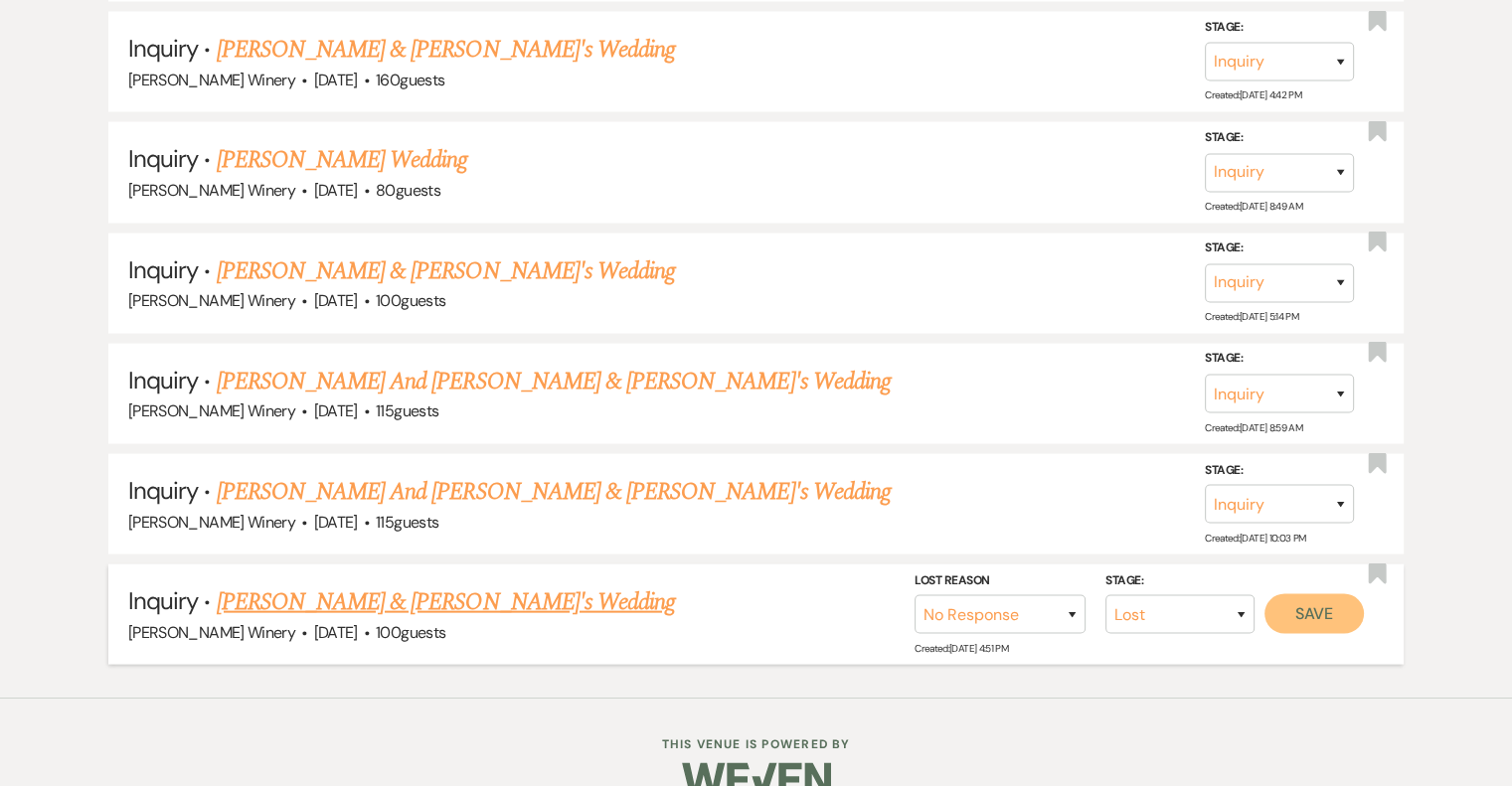 click on "Save" at bounding box center (1314, 614) 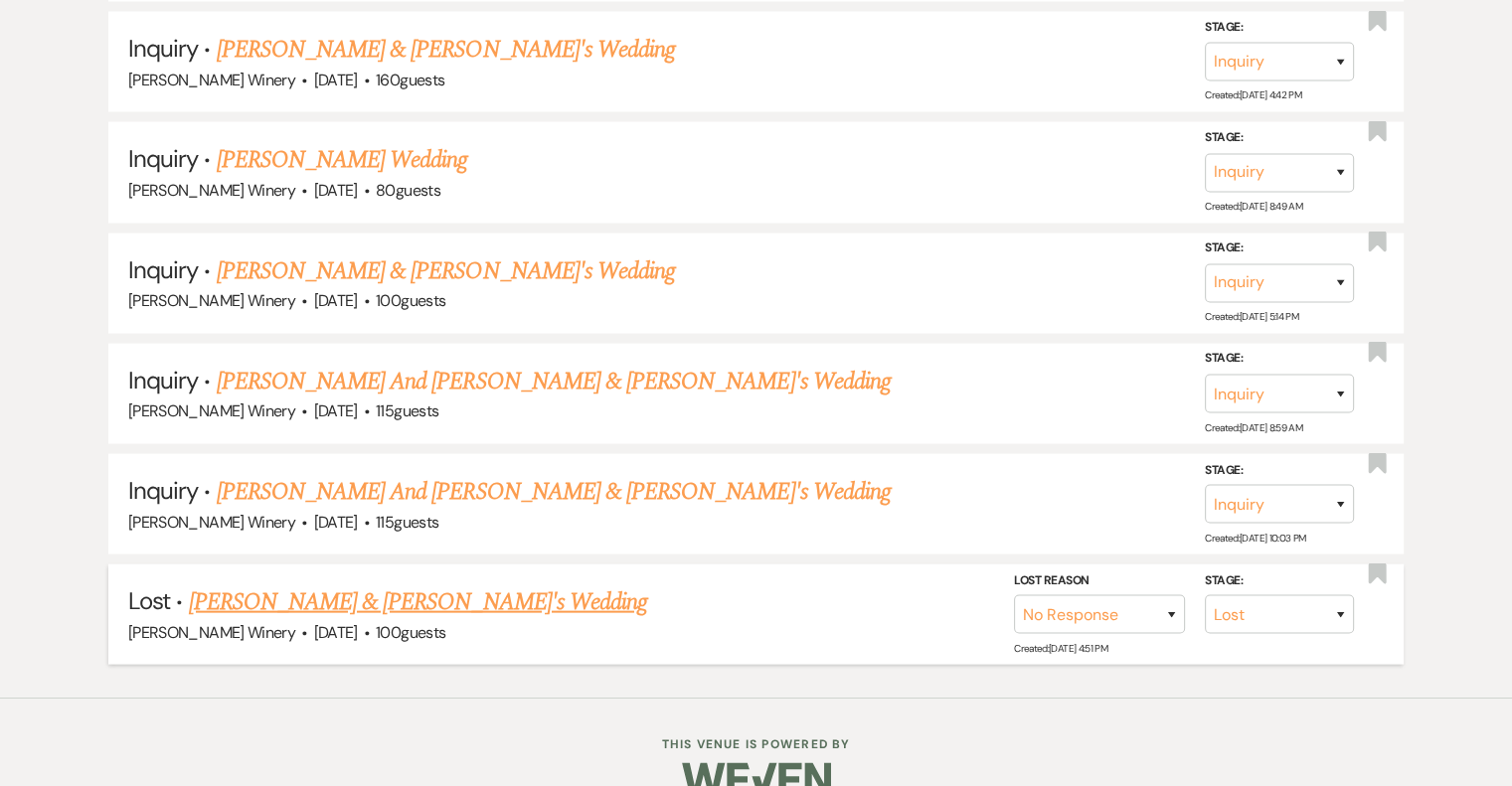 scroll, scrollTop: 3990, scrollLeft: 0, axis: vertical 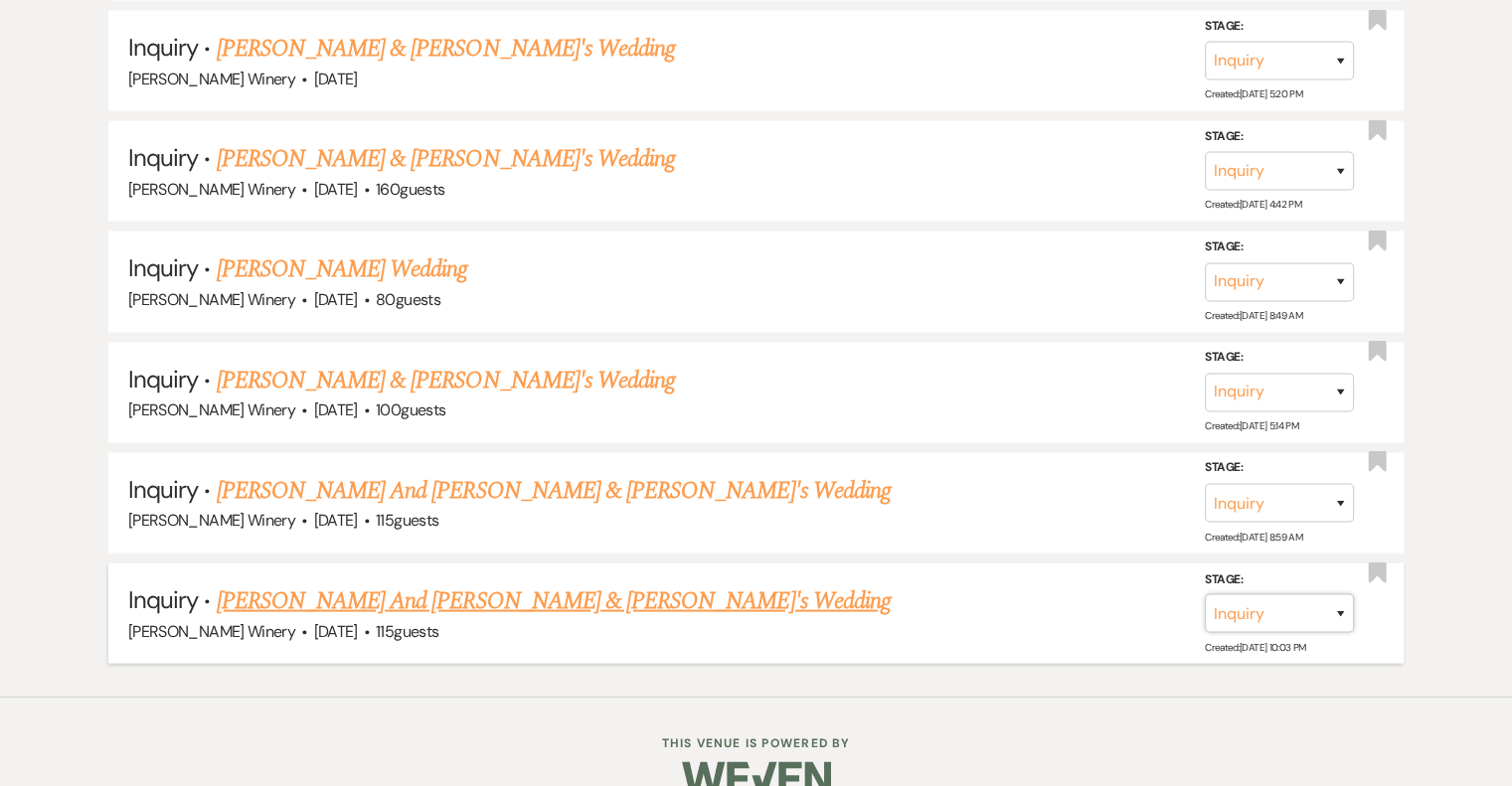 click on "Inquiry Follow Up Tour Requested Tour Confirmed Toured Proposal Sent Booked Lost" at bounding box center [1279, 613] 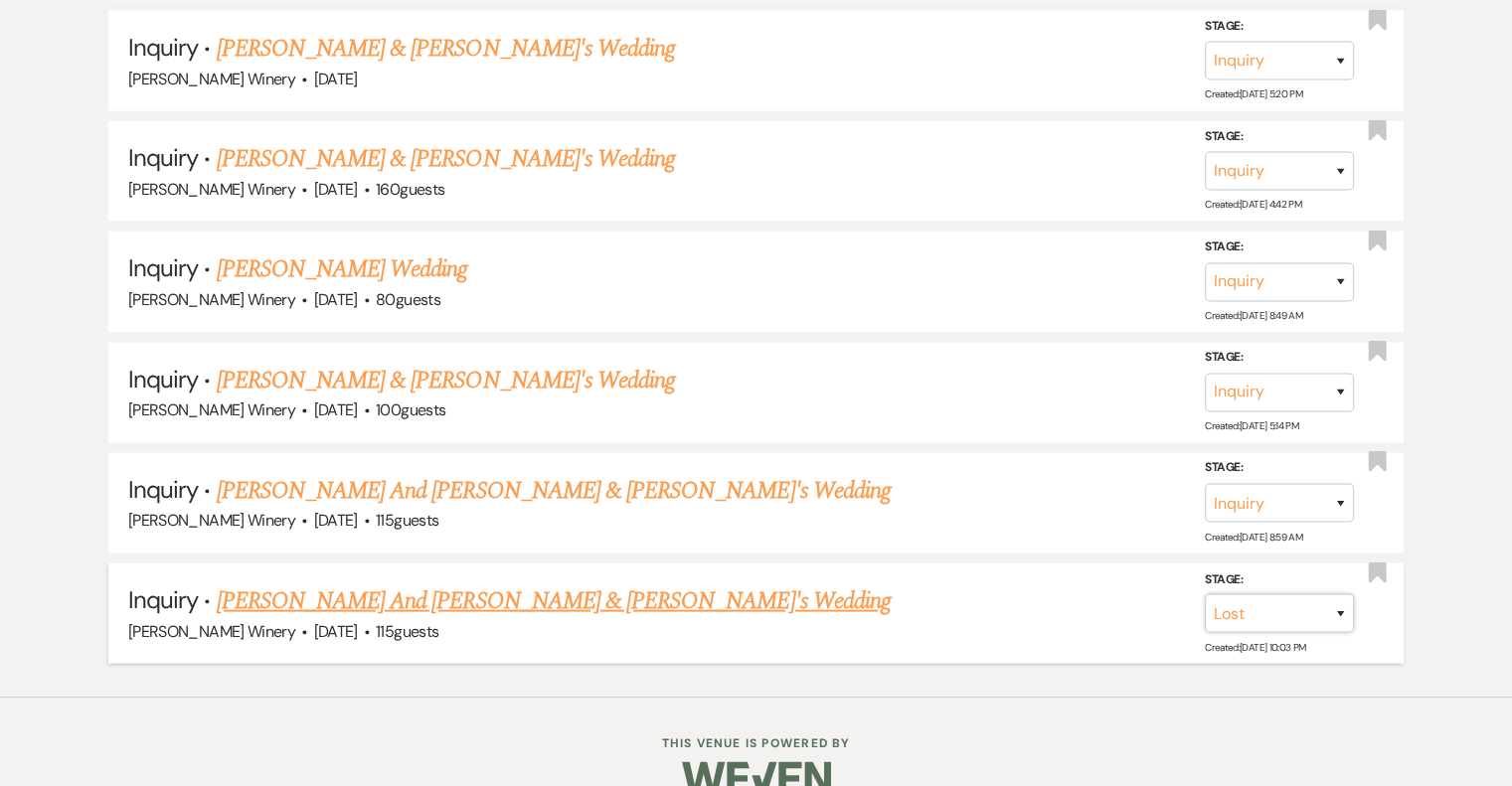 click on "Inquiry Follow Up Tour Requested Tour Confirmed Toured Proposal Sent Booked Lost" at bounding box center (1279, 613) 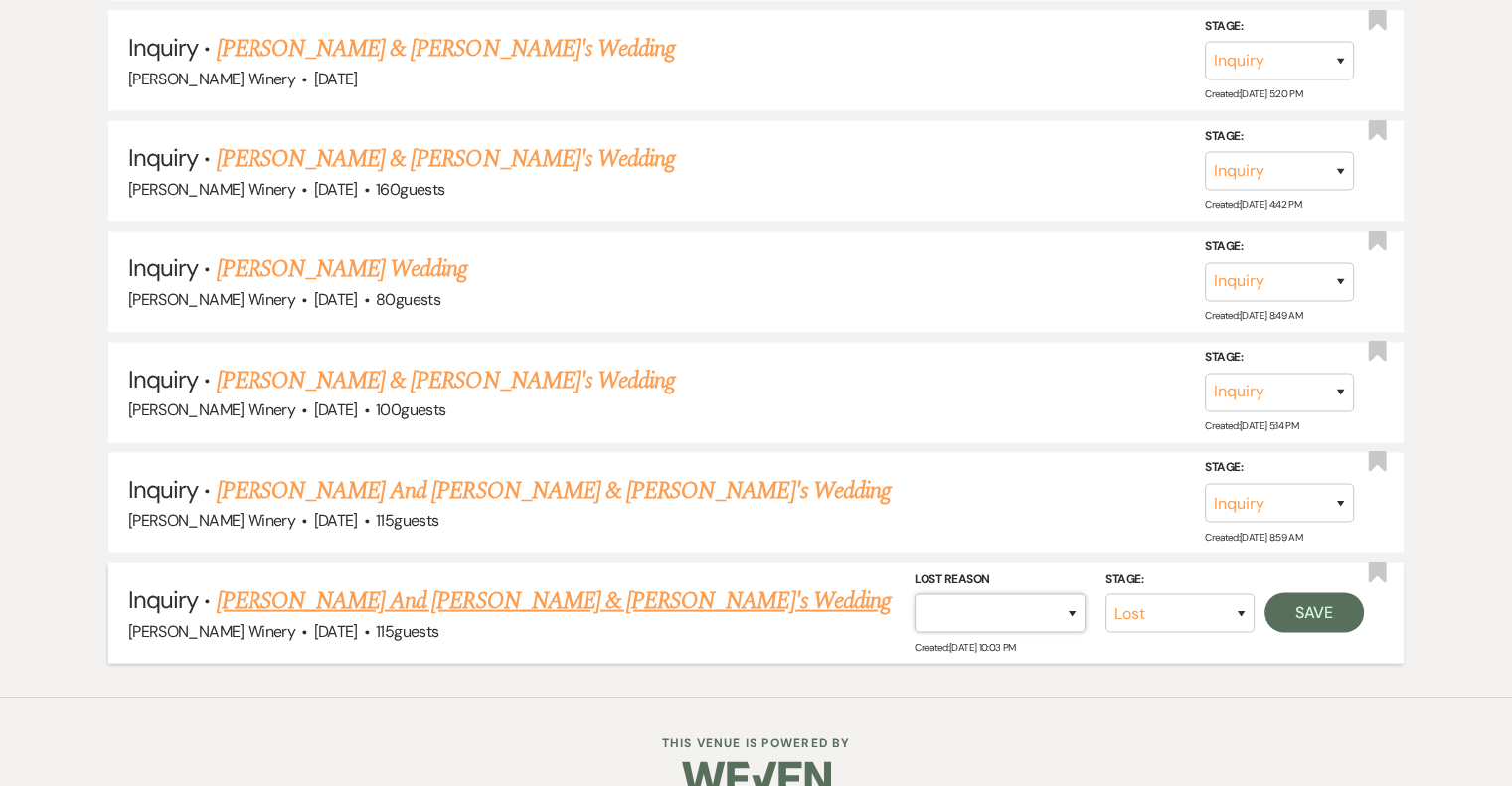 click on "Booked Elsewhere Budget Date Unavailable No Response Not a Good Match Capacity Cancelled Duplicate (hidden) Spam (hidden) Other (hidden) Other" at bounding box center (1000, 613) 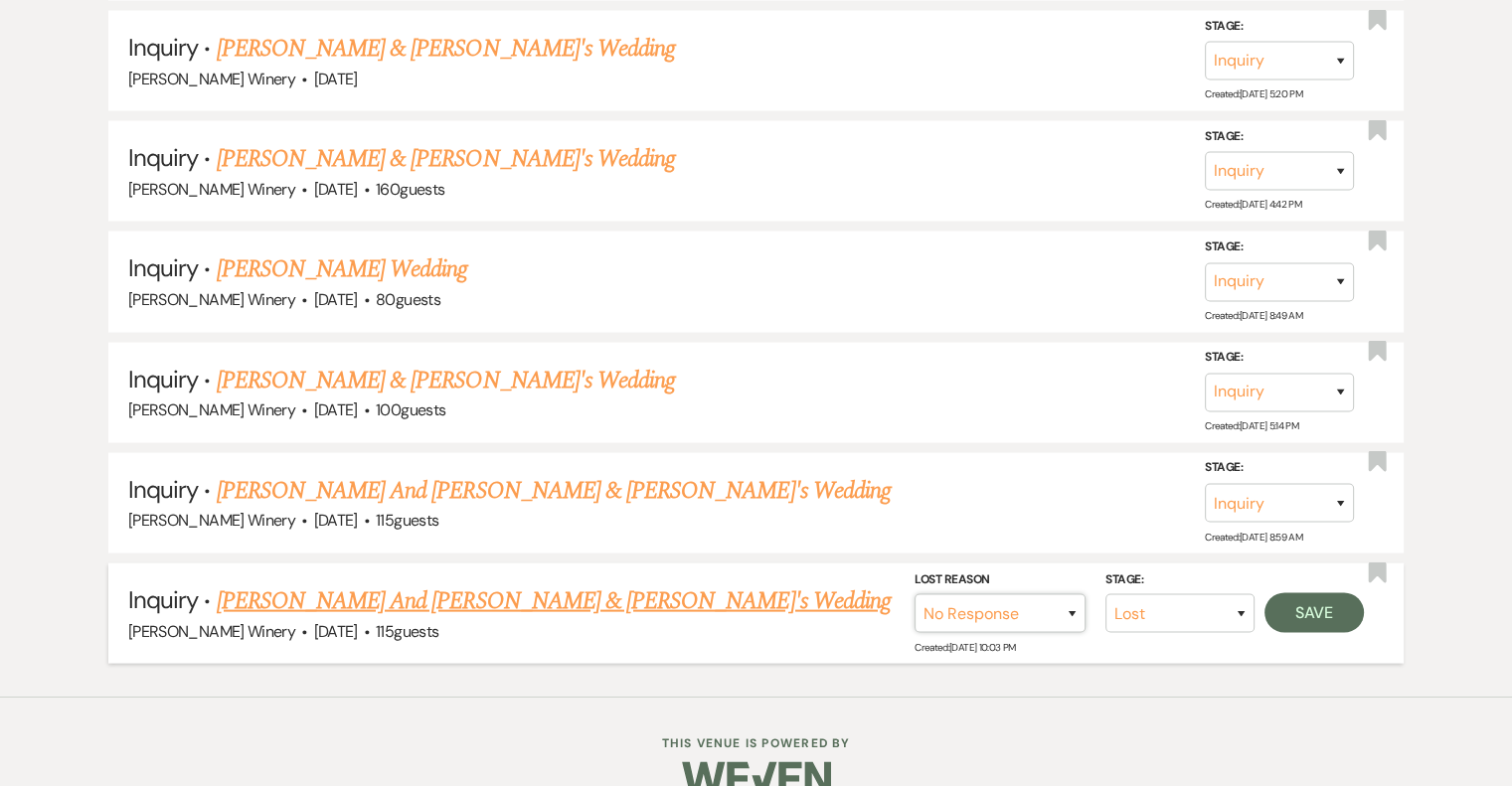 click on "Booked Elsewhere Budget Date Unavailable No Response Not a Good Match Capacity Cancelled Duplicate (hidden) Spam (hidden) Other (hidden) Other" at bounding box center [1000, 613] 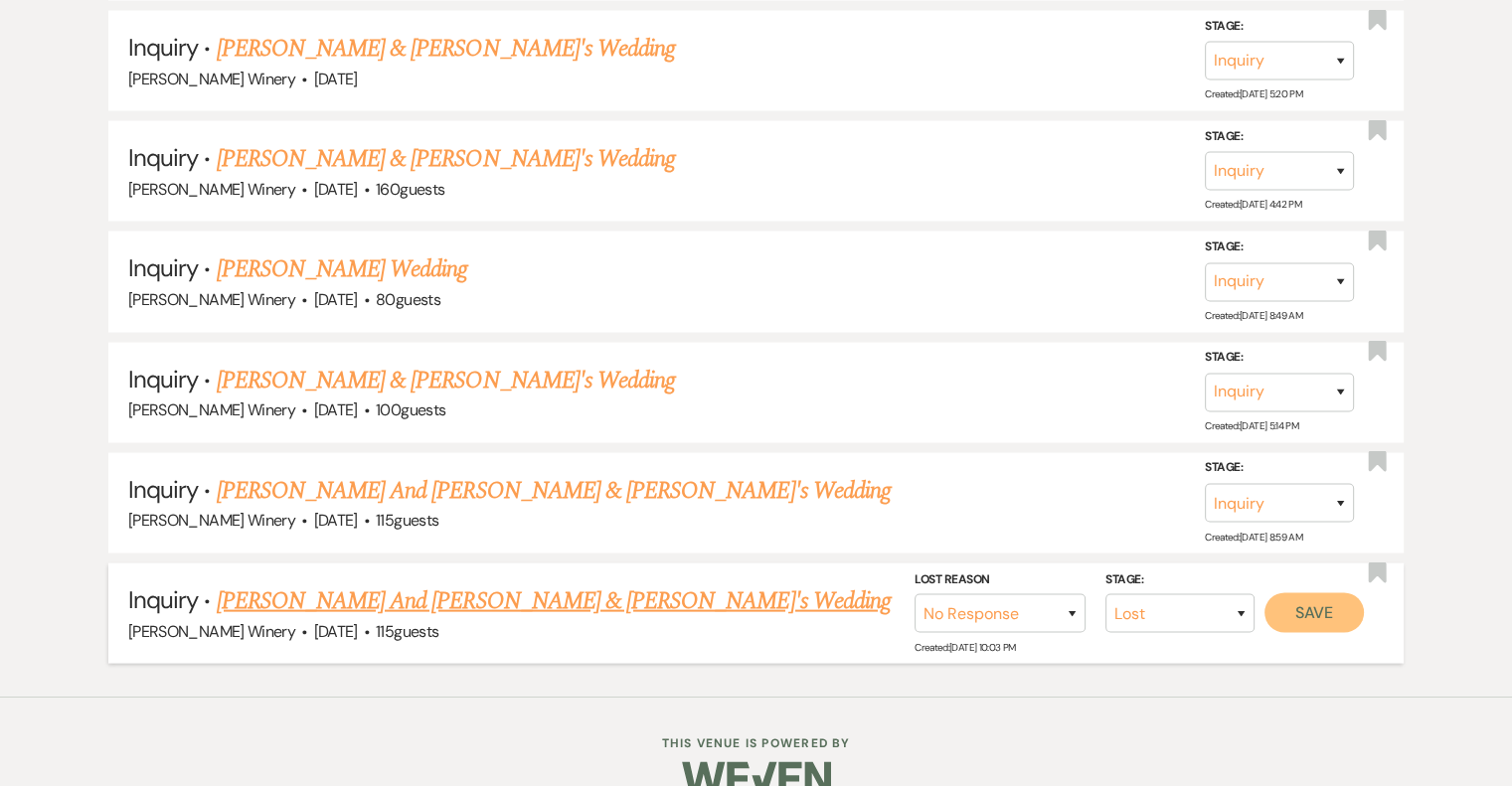 click on "Save" at bounding box center [1314, 613] 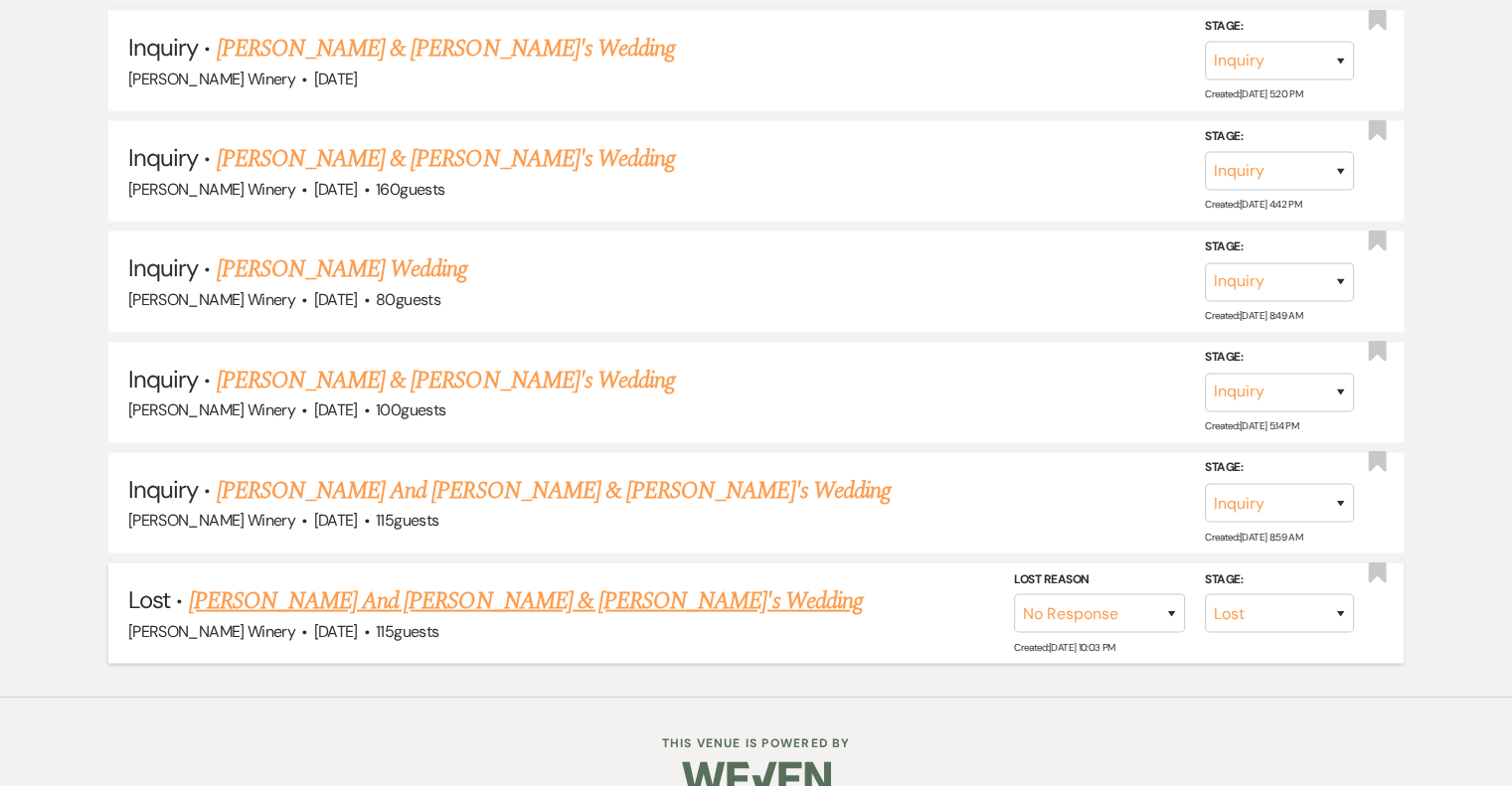 scroll, scrollTop: 3880, scrollLeft: 0, axis: vertical 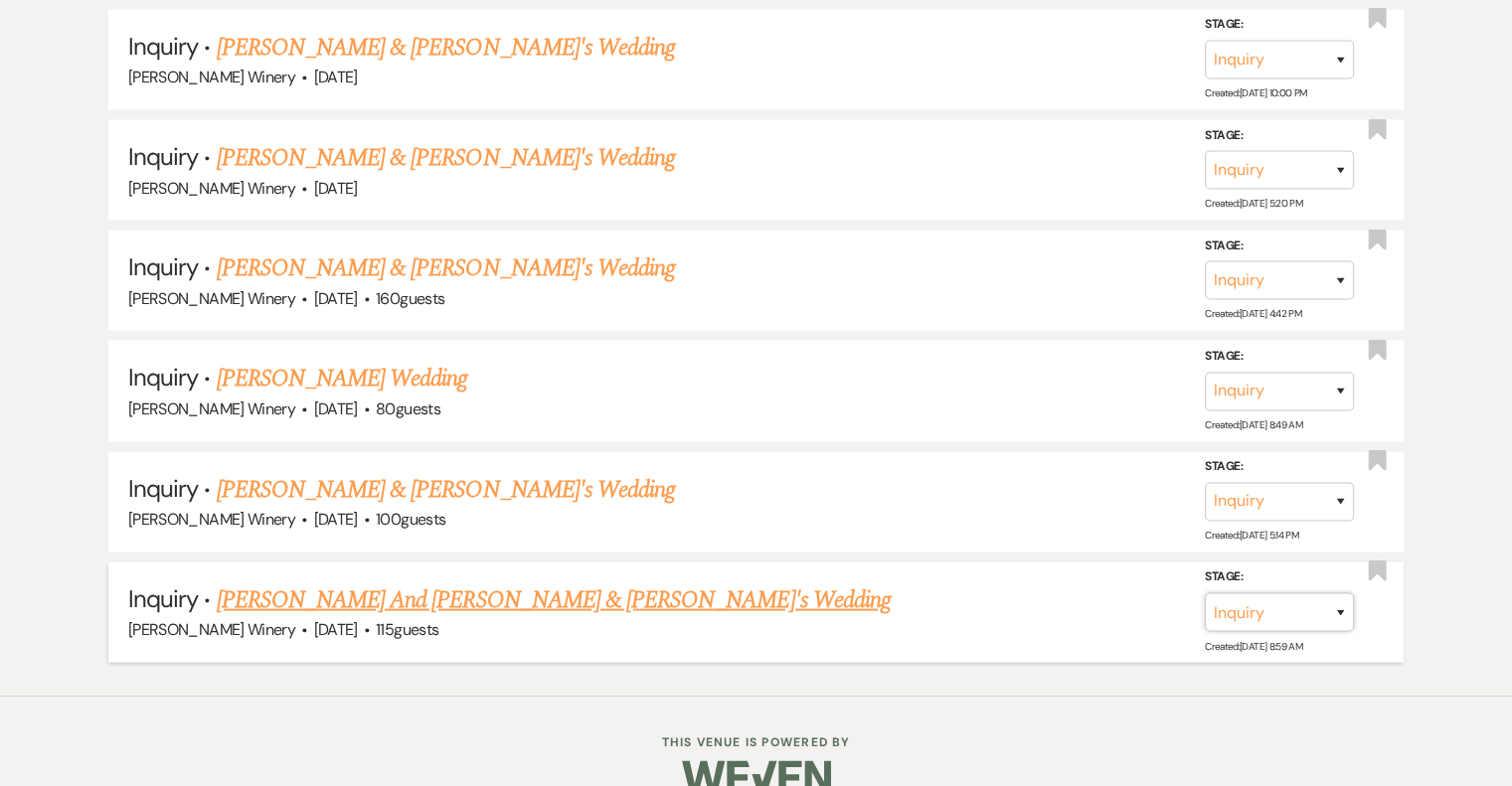 click on "Inquiry Follow Up Tour Requested Tour Confirmed Toured Proposal Sent Booked Lost" at bounding box center (1279, 612) 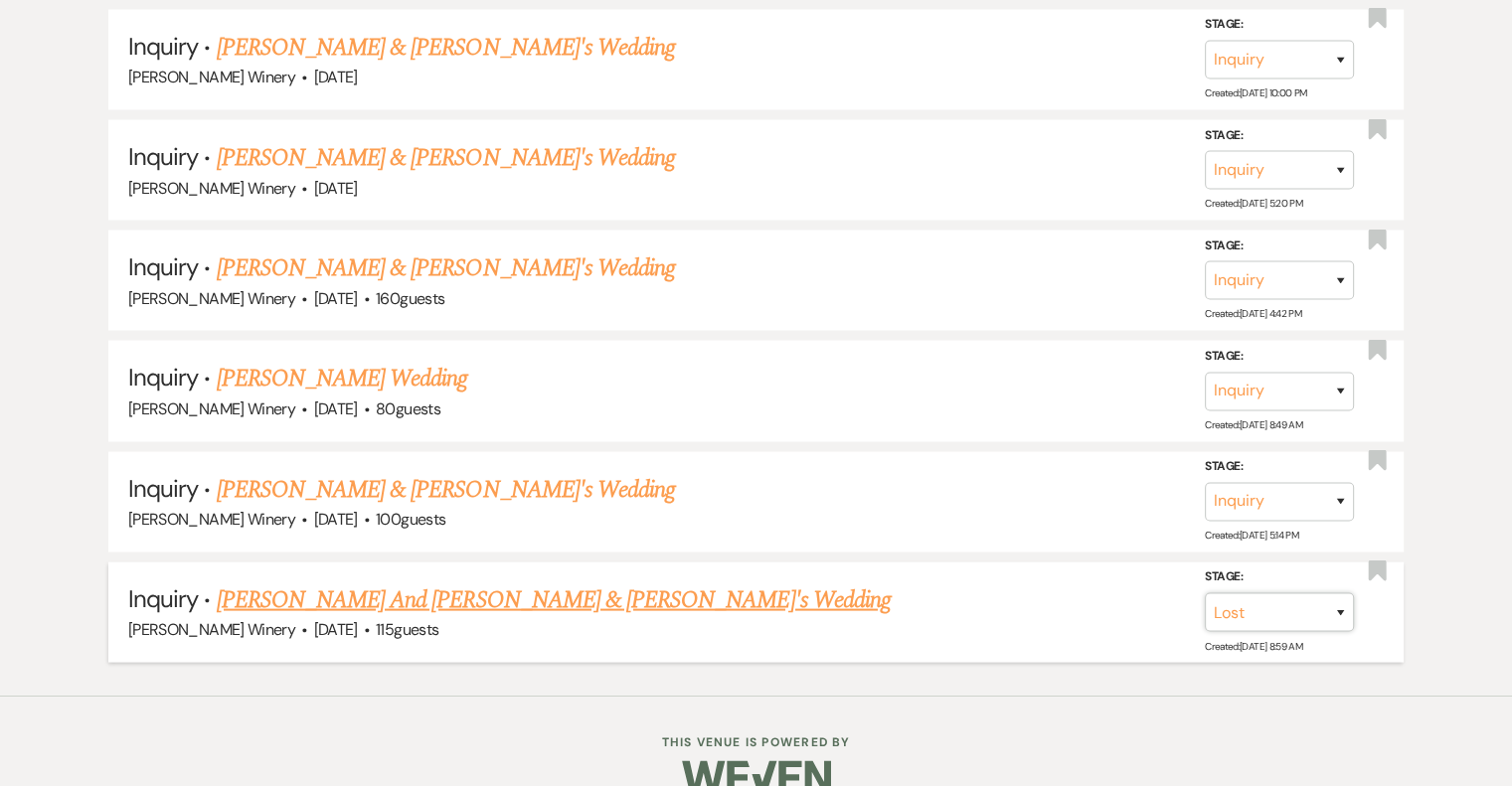 click on "Inquiry Follow Up Tour Requested Tour Confirmed Toured Proposal Sent Booked Lost" at bounding box center [1279, 612] 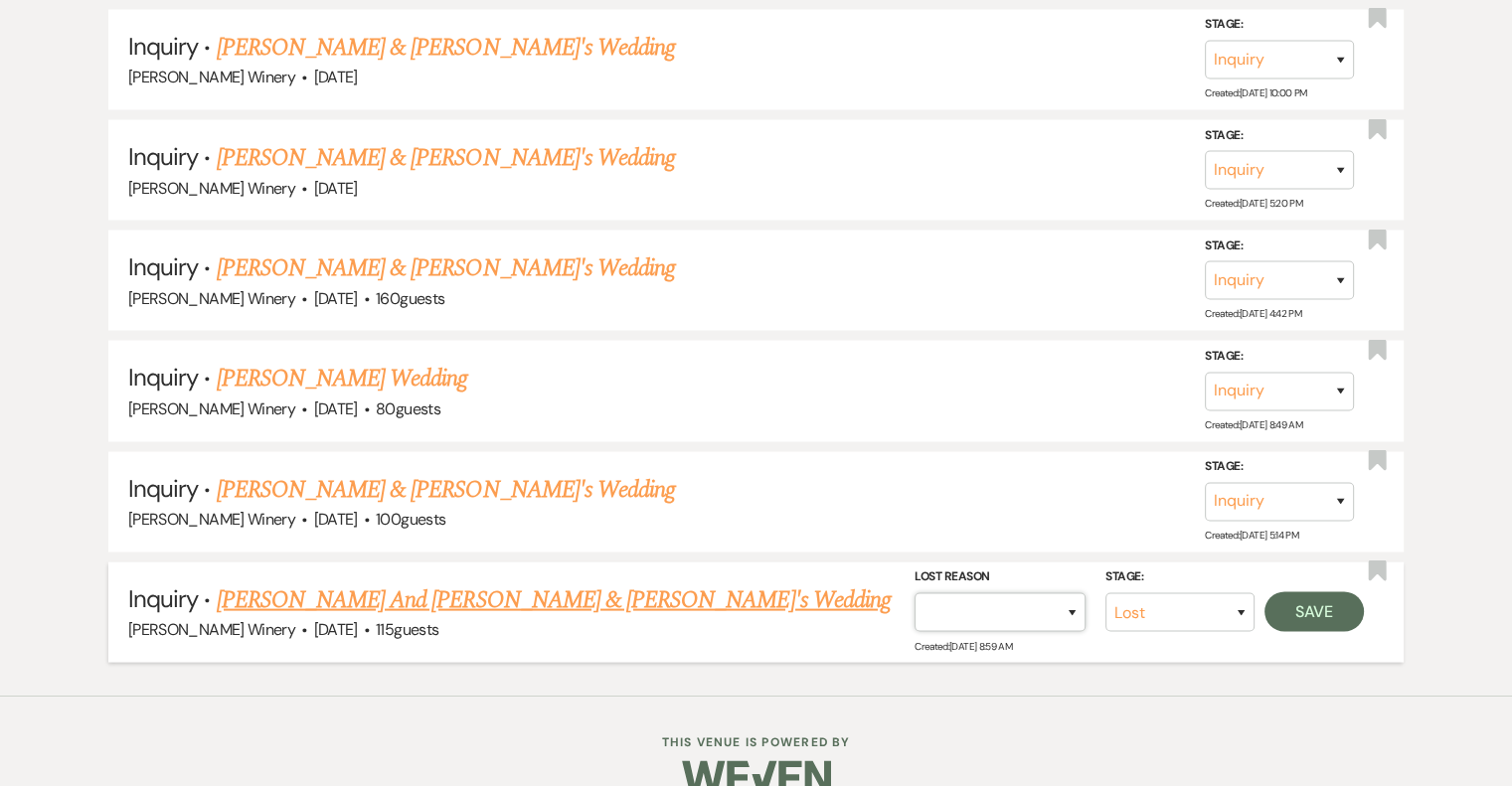 drag, startPoint x: 1019, startPoint y: 578, endPoint x: 1021, endPoint y: 556, distance: 22.090722 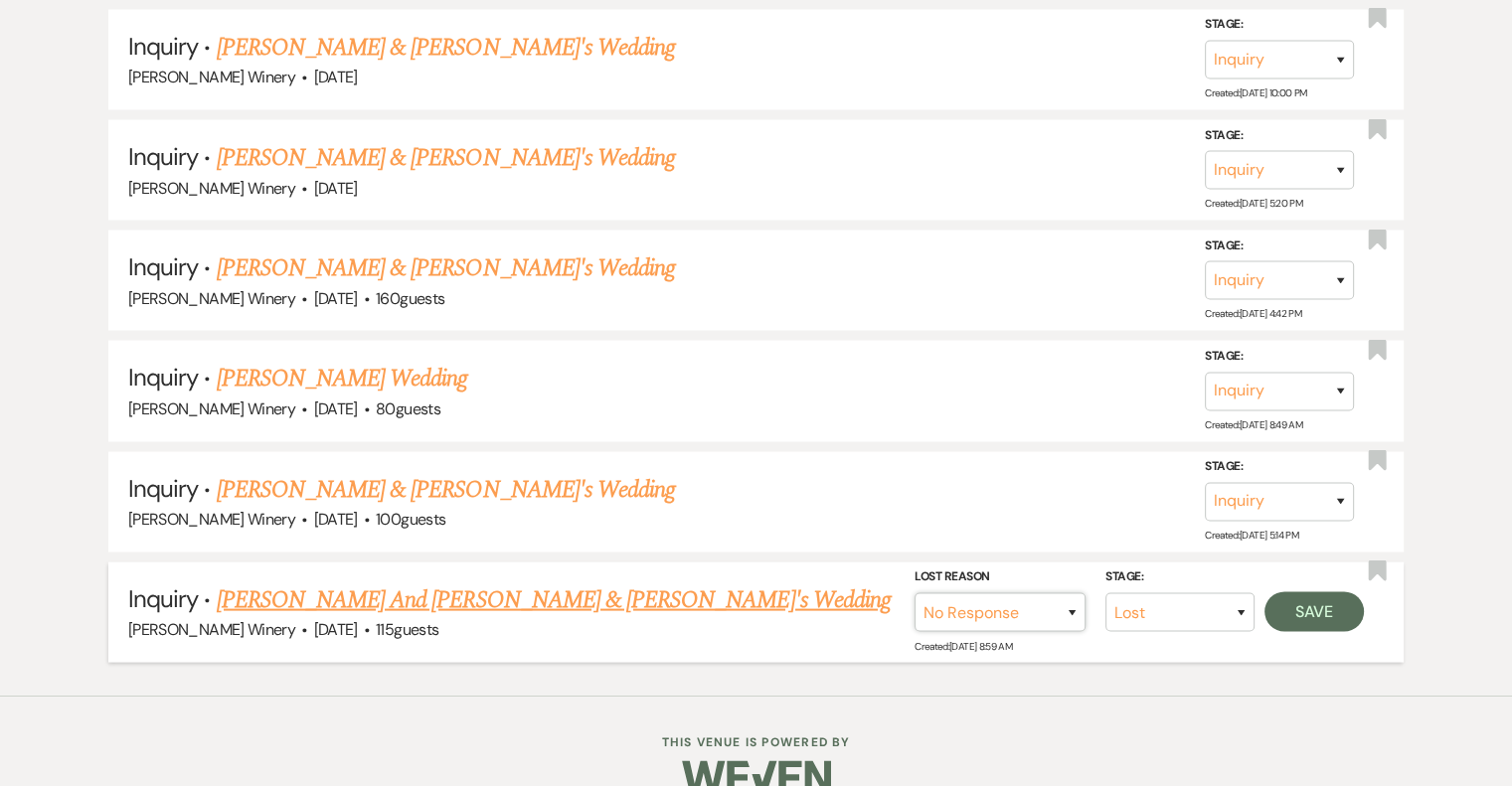 click on "Booked Elsewhere Budget Date Unavailable No Response Not a Good Match Capacity Cancelled Duplicate (hidden) Spam (hidden) Other (hidden) Other" at bounding box center (1000, 612) 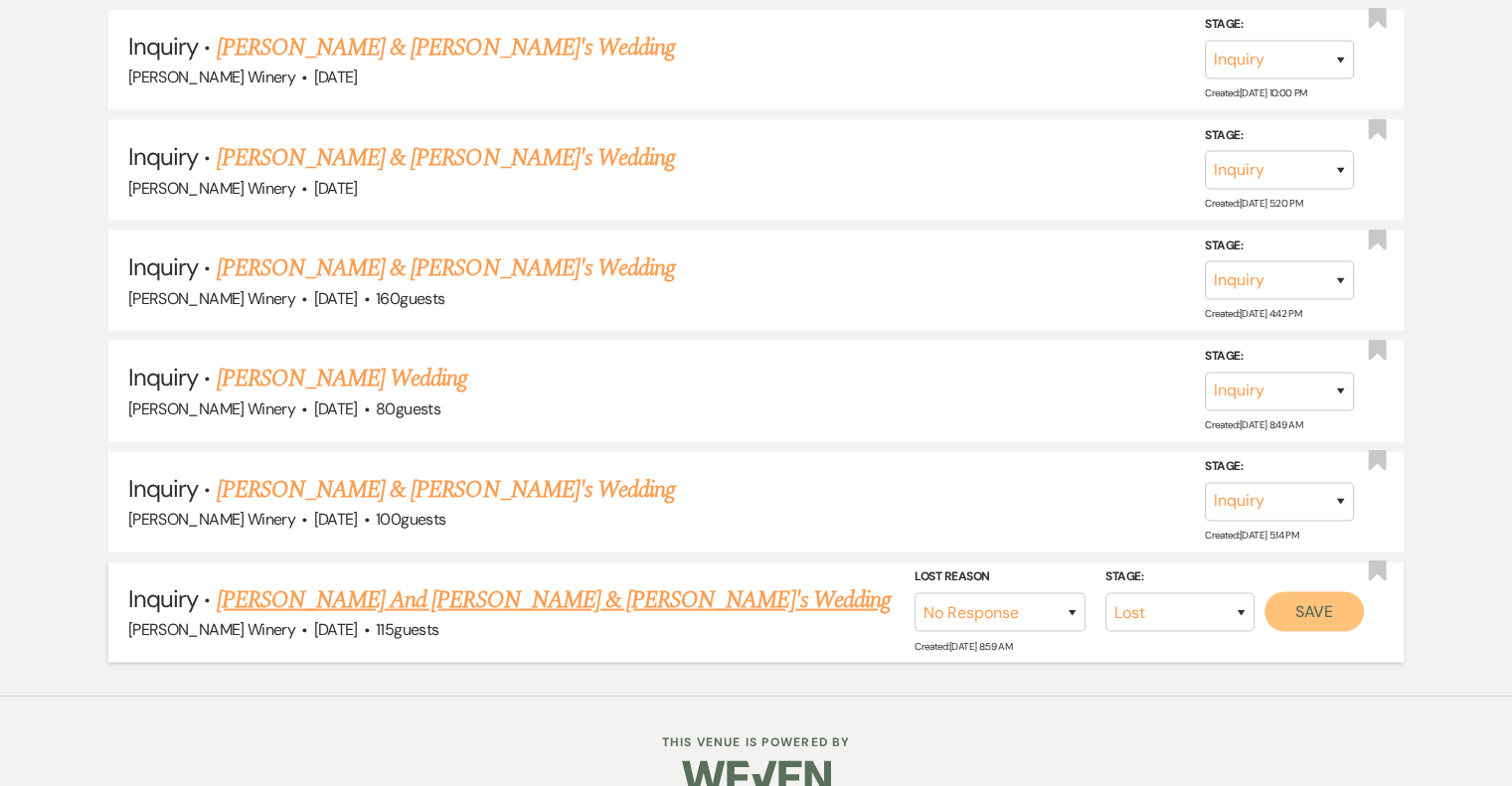 click on "Save" at bounding box center [1314, 612] 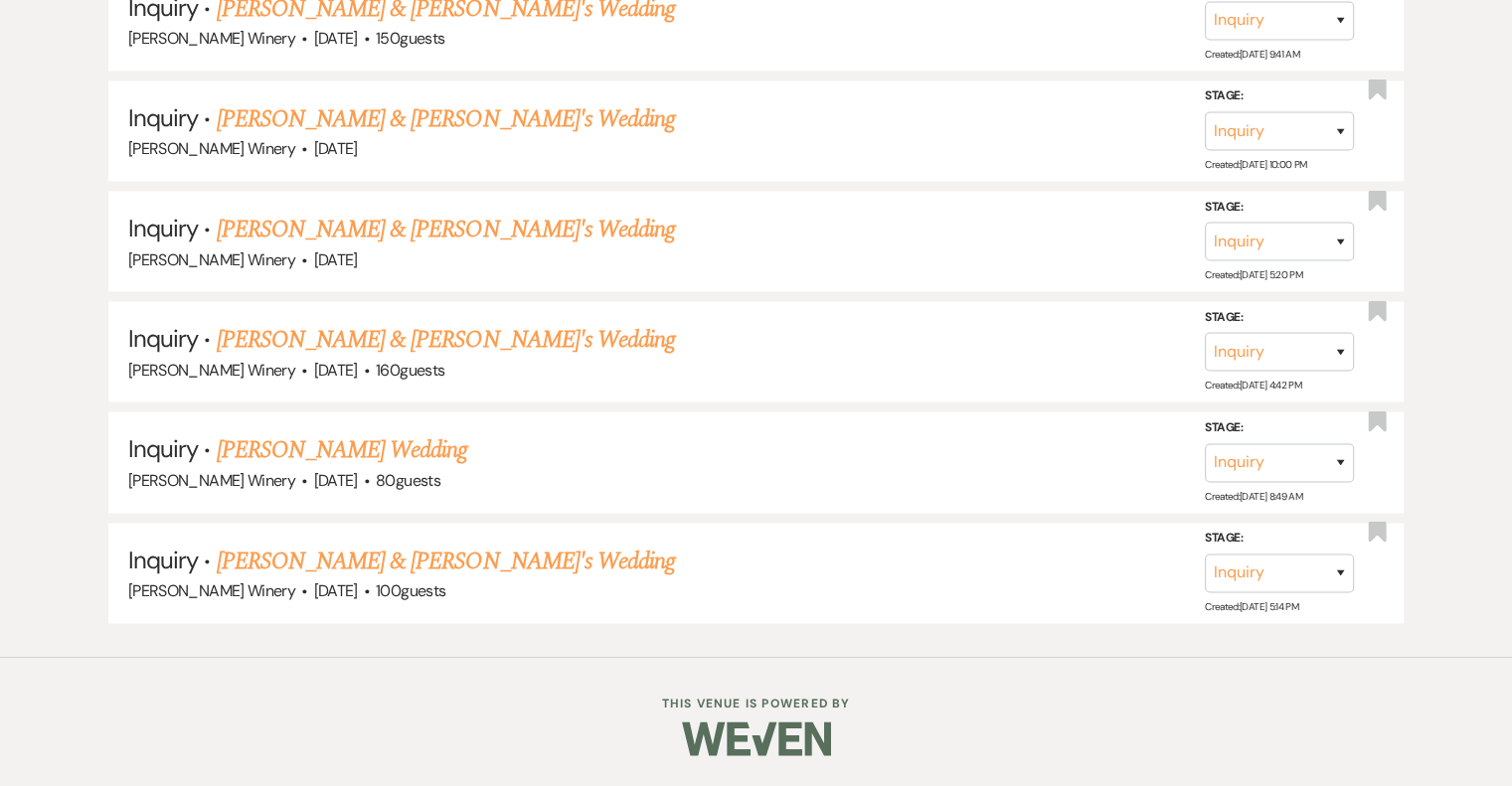 scroll, scrollTop: 3771, scrollLeft: 0, axis: vertical 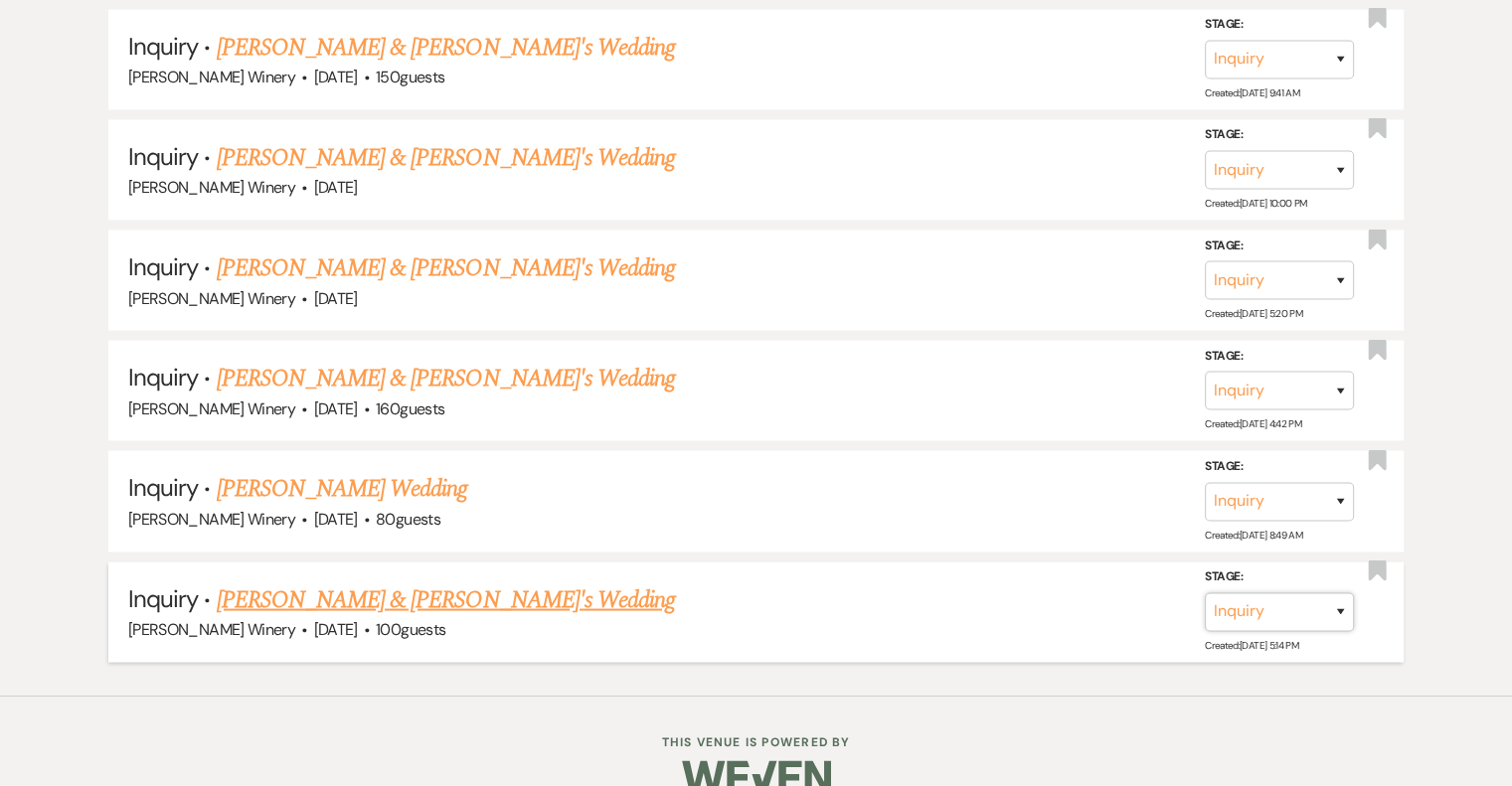 click on "Inquiry Follow Up Tour Requested Tour Confirmed Toured Proposal Sent Booked Lost" at bounding box center (1279, 611) 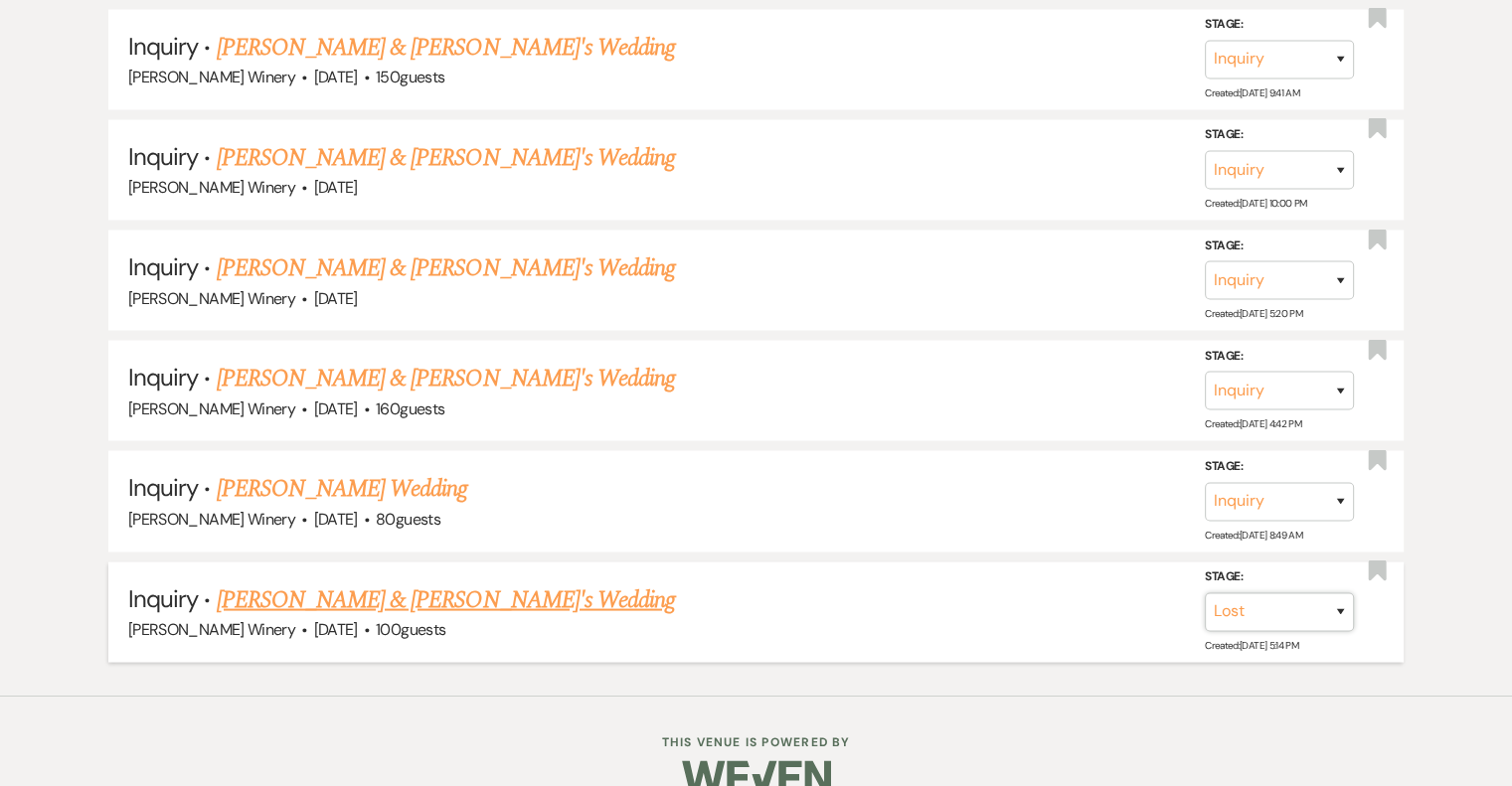 click on "Inquiry Follow Up Tour Requested Tour Confirmed Toured Proposal Sent Booked Lost" at bounding box center (1279, 611) 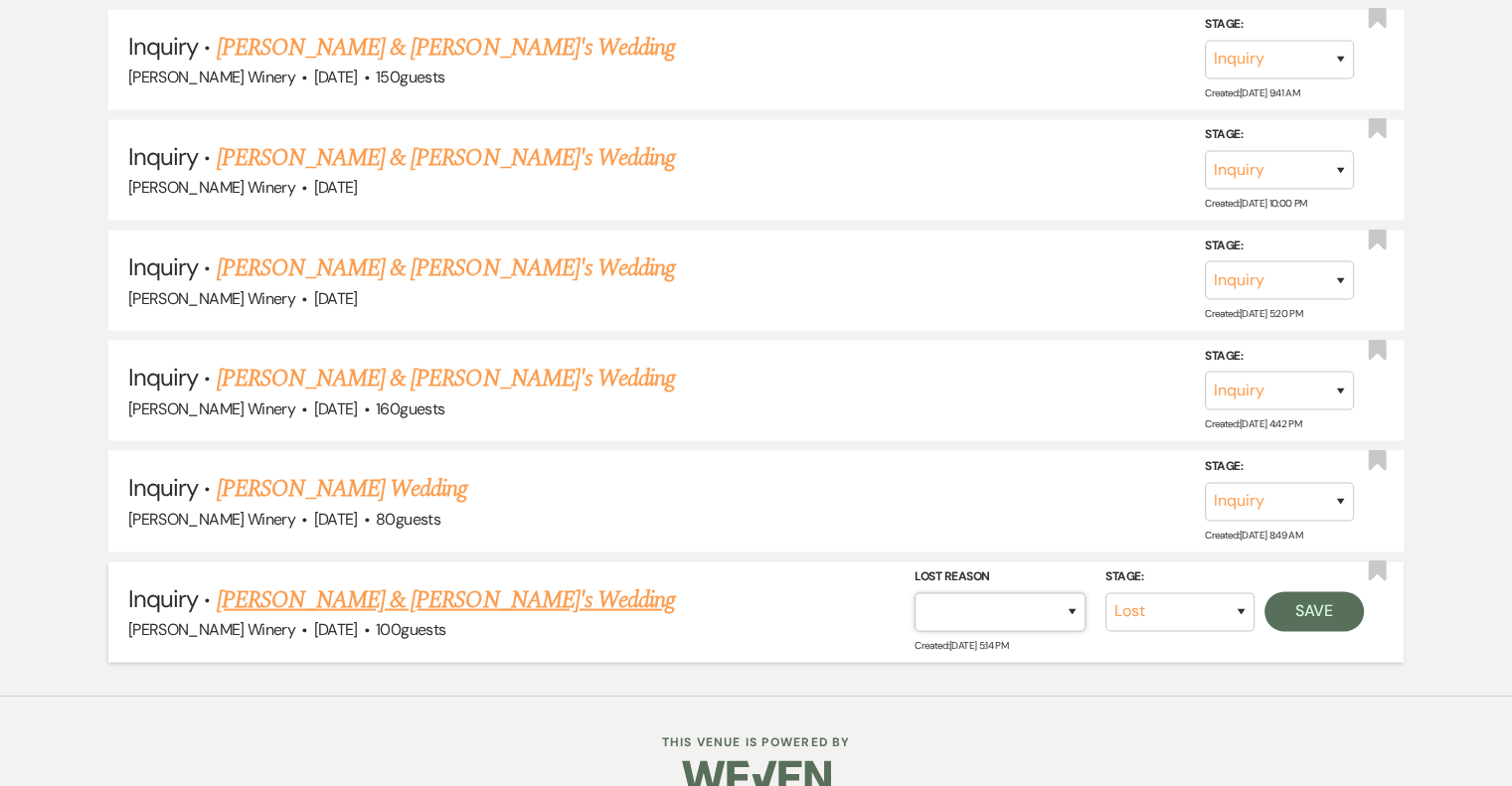 click on "Booked Elsewhere Budget Date Unavailable No Response Not a Good Match Capacity Cancelled Duplicate (hidden) Spam (hidden) Other (hidden) Other" at bounding box center [1000, 611] 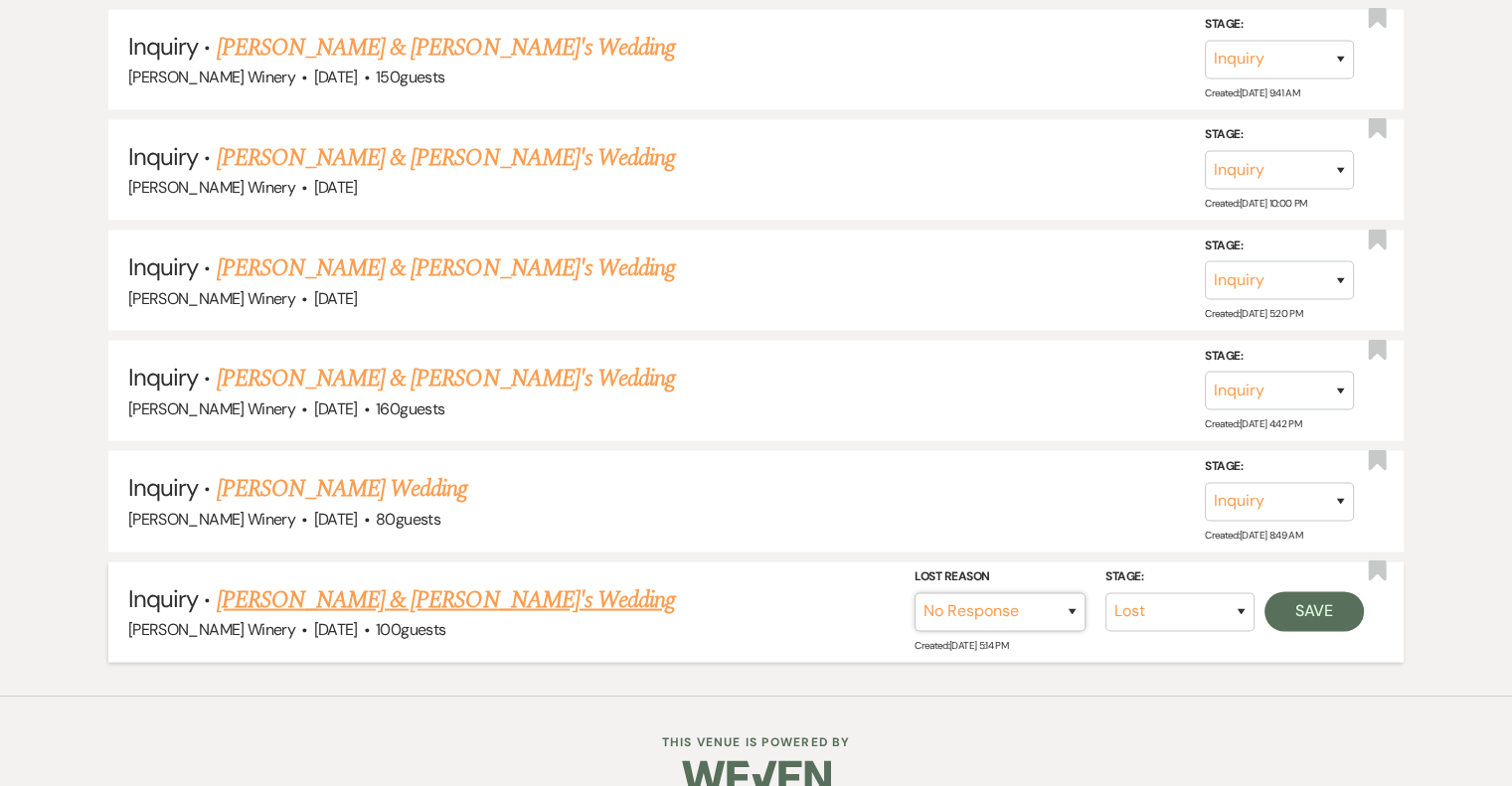 click on "Booked Elsewhere Budget Date Unavailable No Response Not a Good Match Capacity Cancelled Duplicate (hidden) Spam (hidden) Other (hidden) Other" at bounding box center [1000, 611] 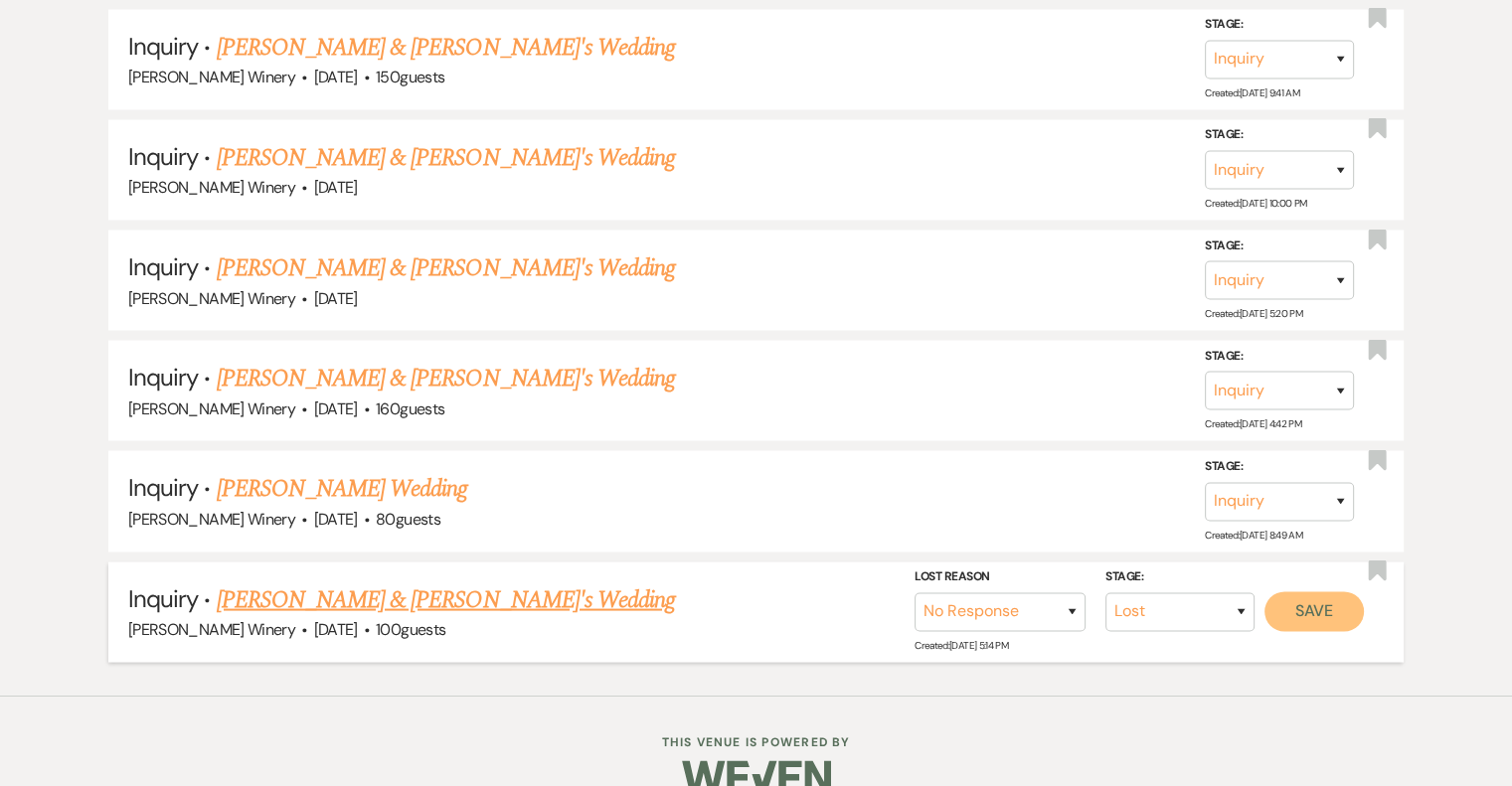 click on "Save" at bounding box center (1314, 611) 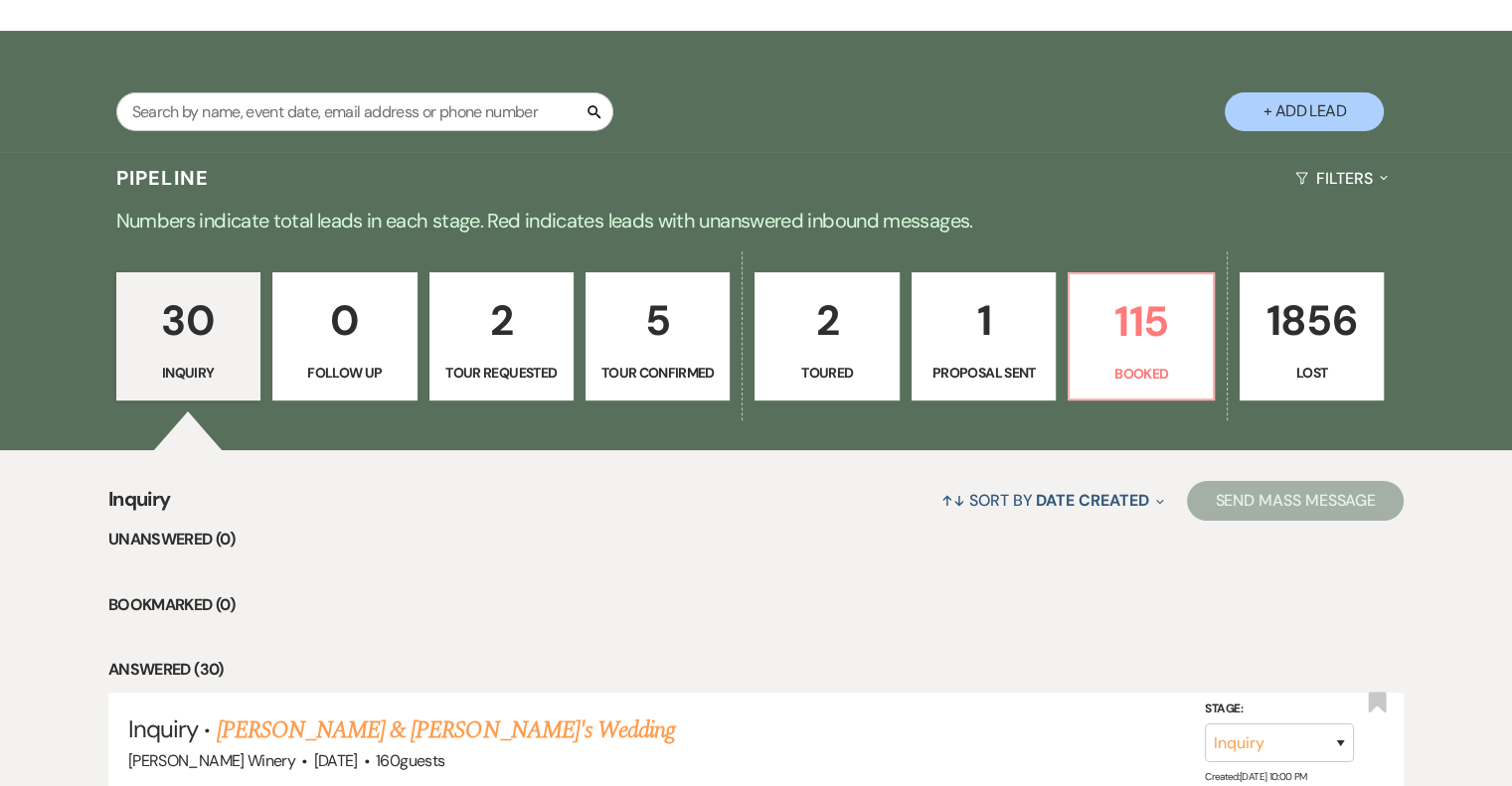scroll, scrollTop: 0, scrollLeft: 0, axis: both 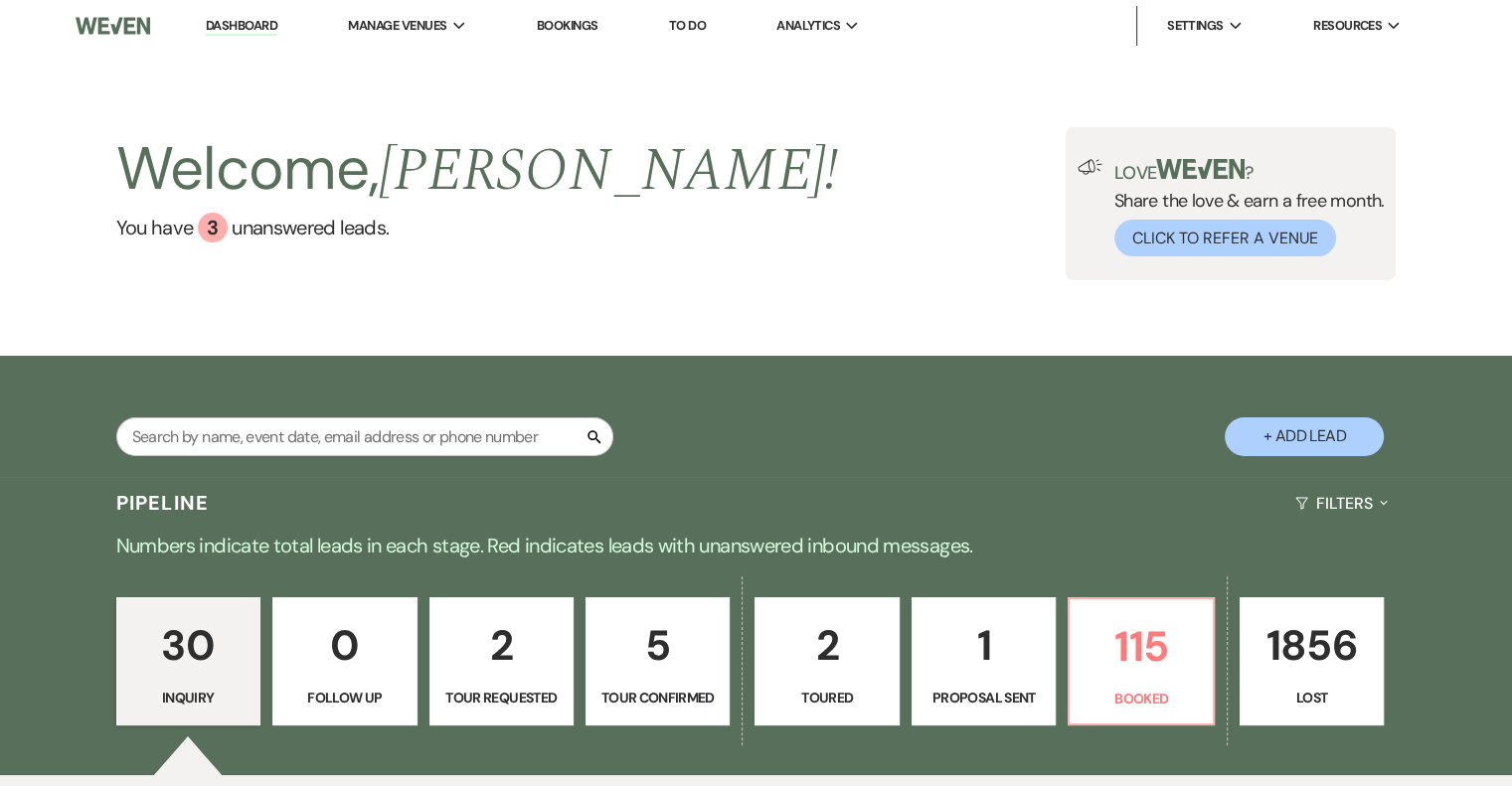 click on "Dashboard" at bounding box center [242, 26] 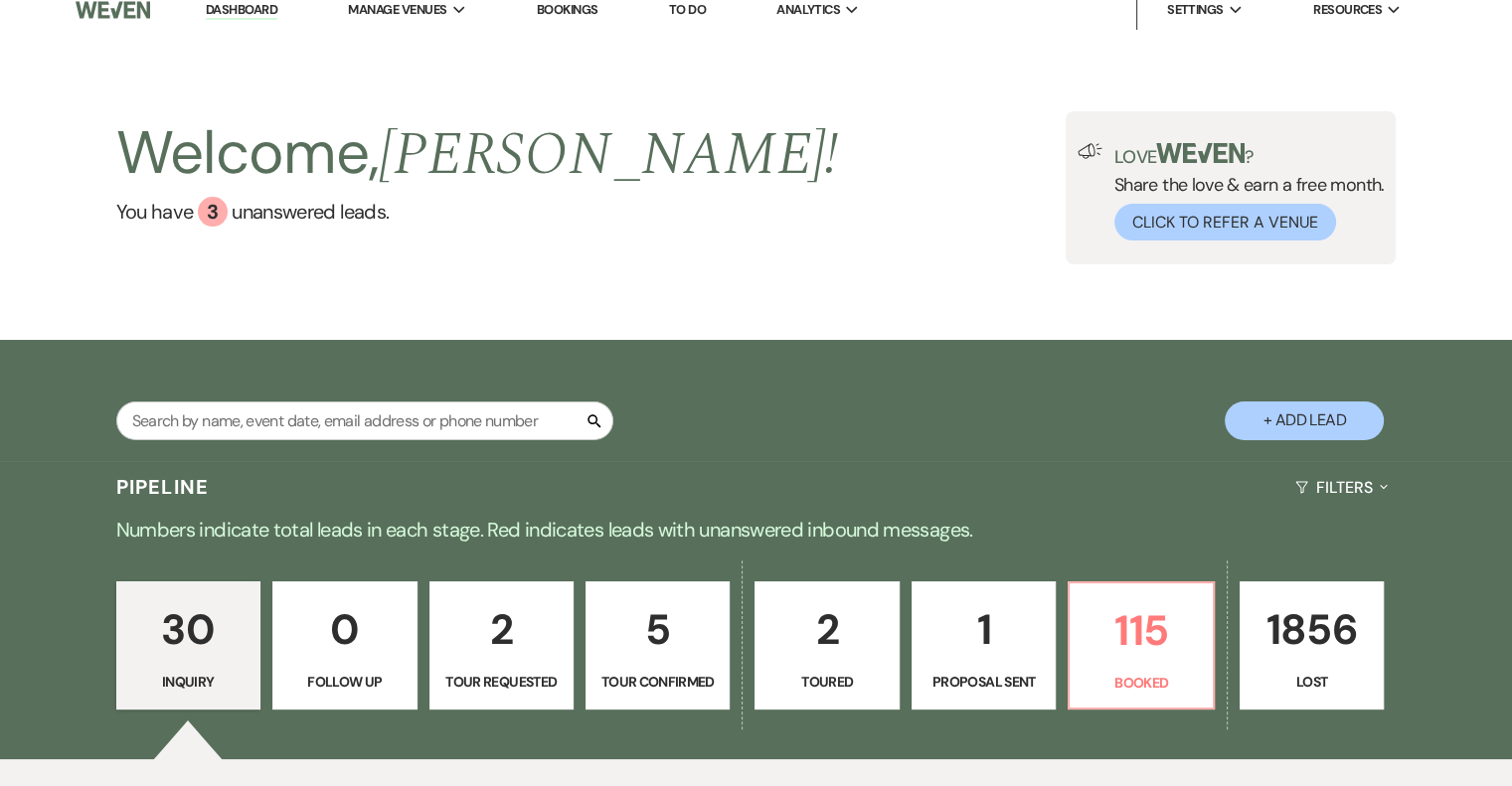 scroll, scrollTop: 0, scrollLeft: 0, axis: both 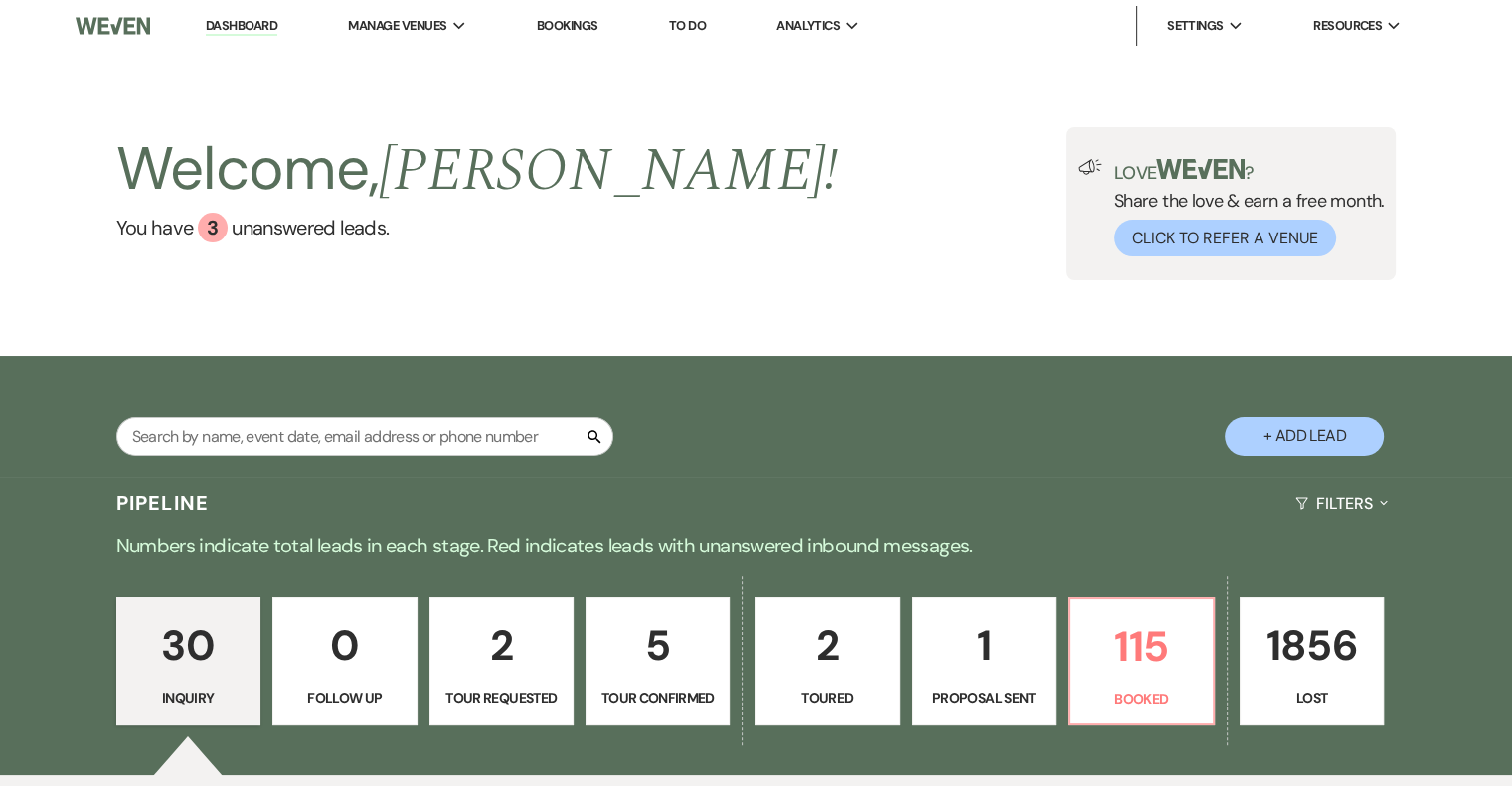 click on "5" at bounding box center [657, 645] 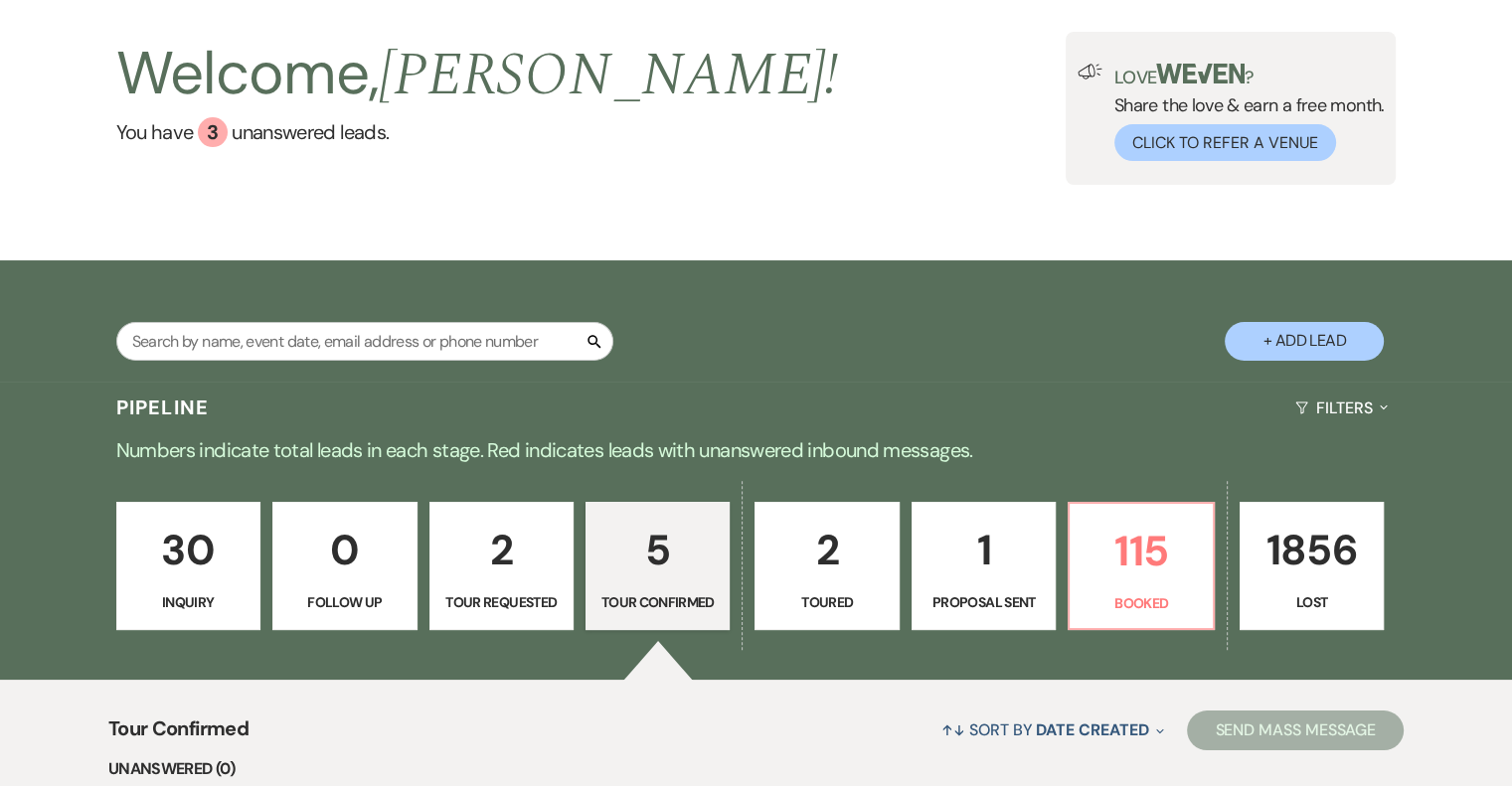scroll, scrollTop: 0, scrollLeft: 0, axis: both 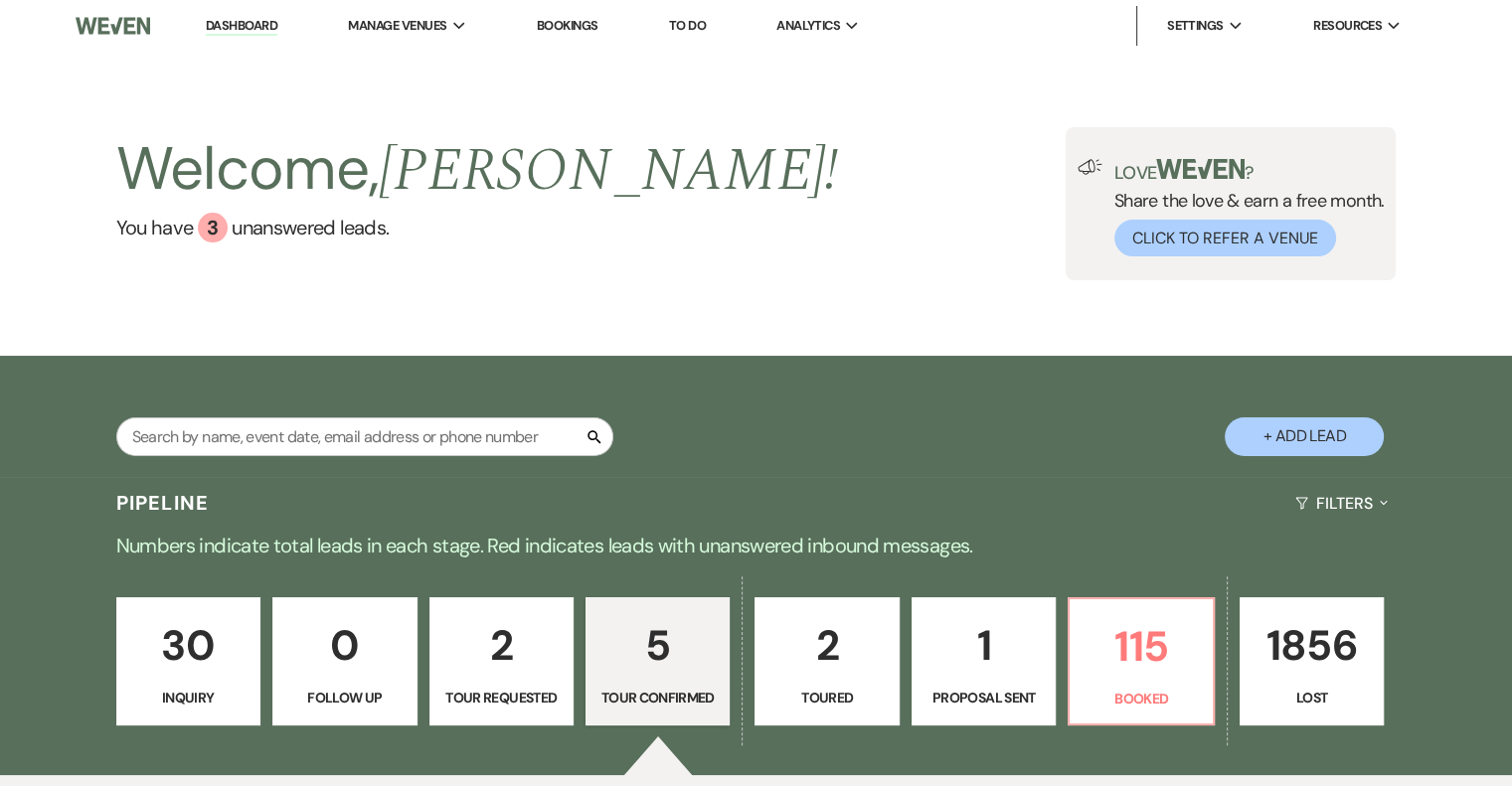 click on "5" at bounding box center [657, 645] 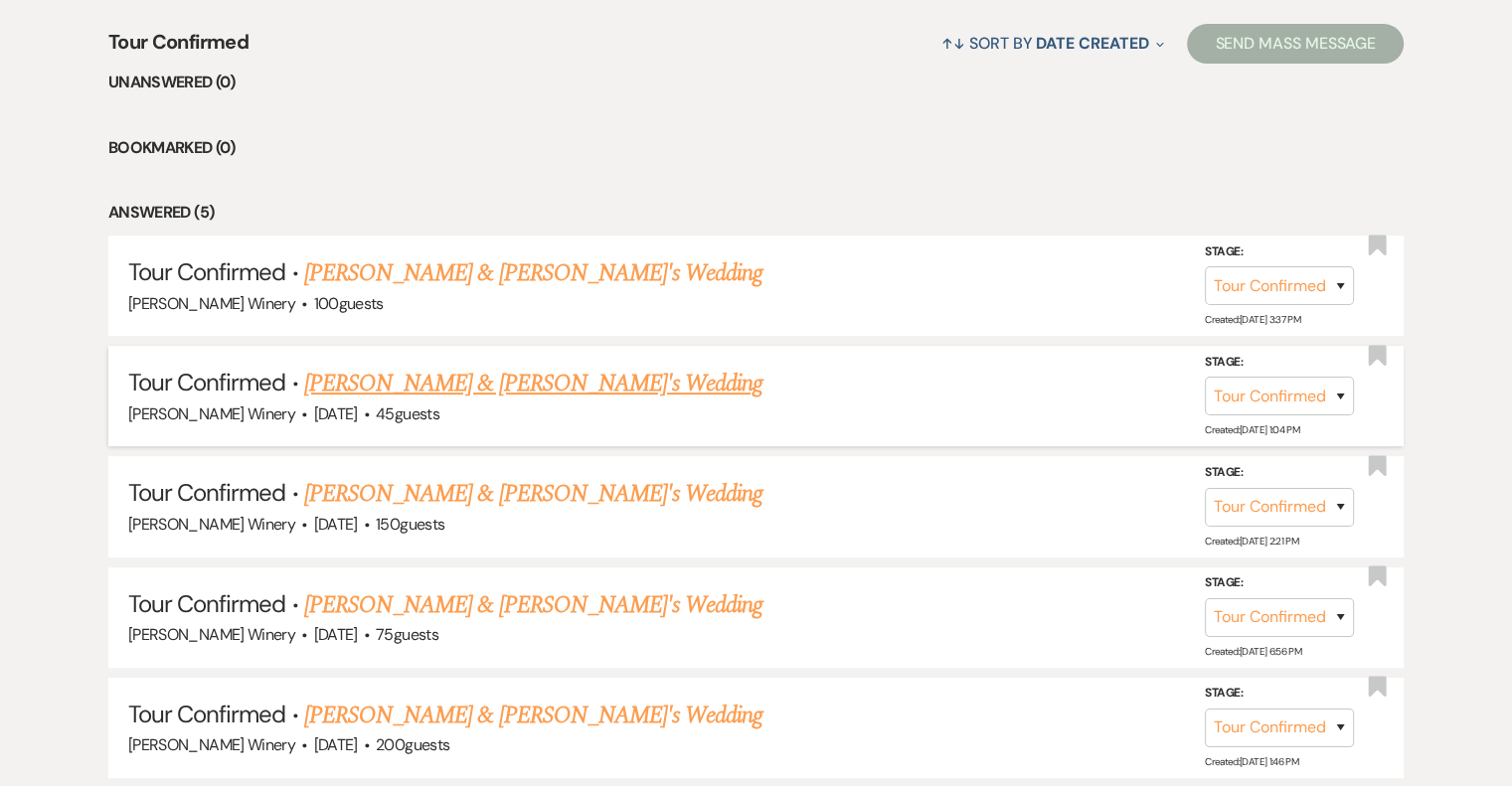 scroll, scrollTop: 795, scrollLeft: 0, axis: vertical 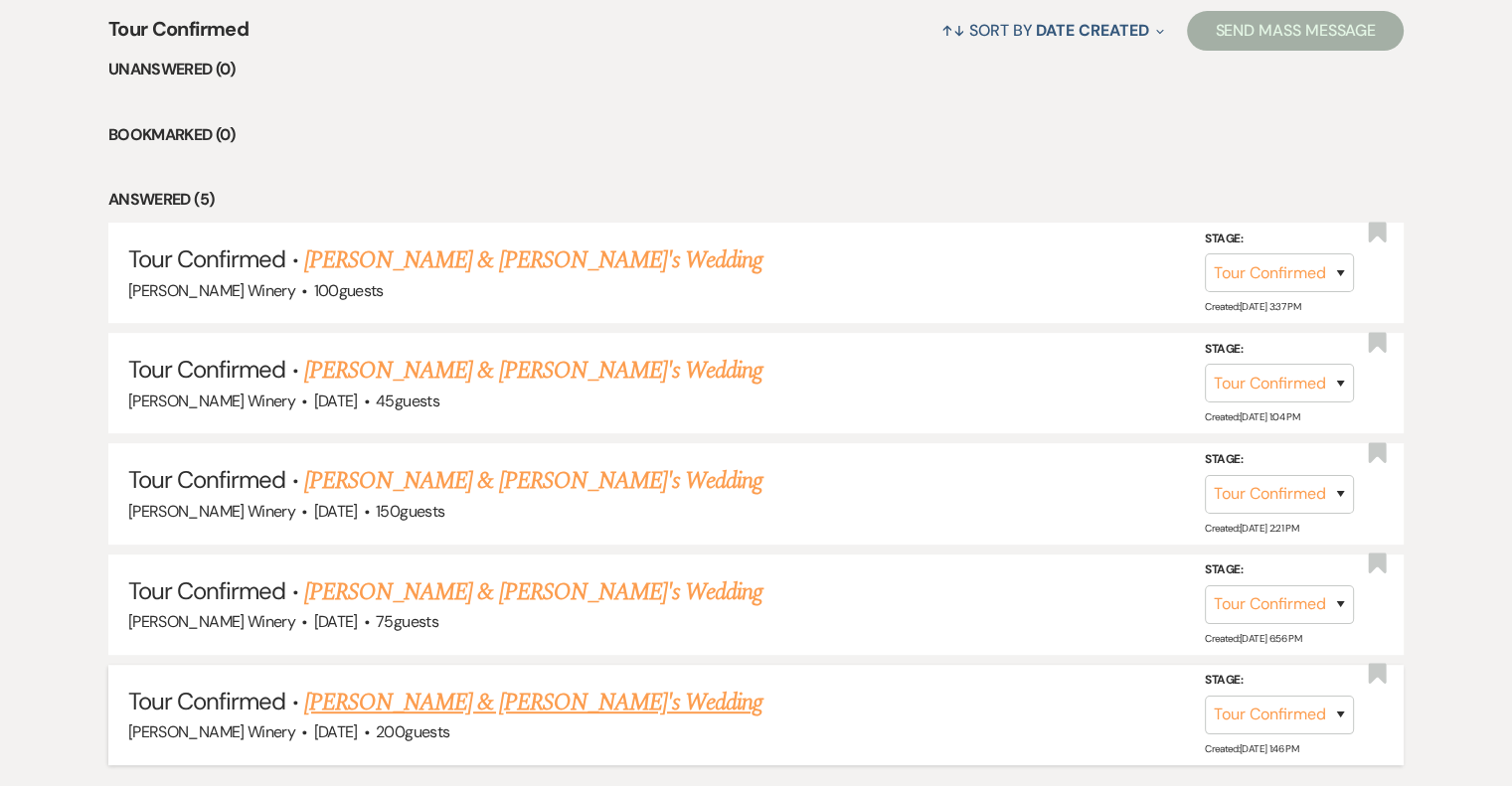 click on "[PERSON_NAME] & [PERSON_NAME]'s Wedding" at bounding box center (534, 703) 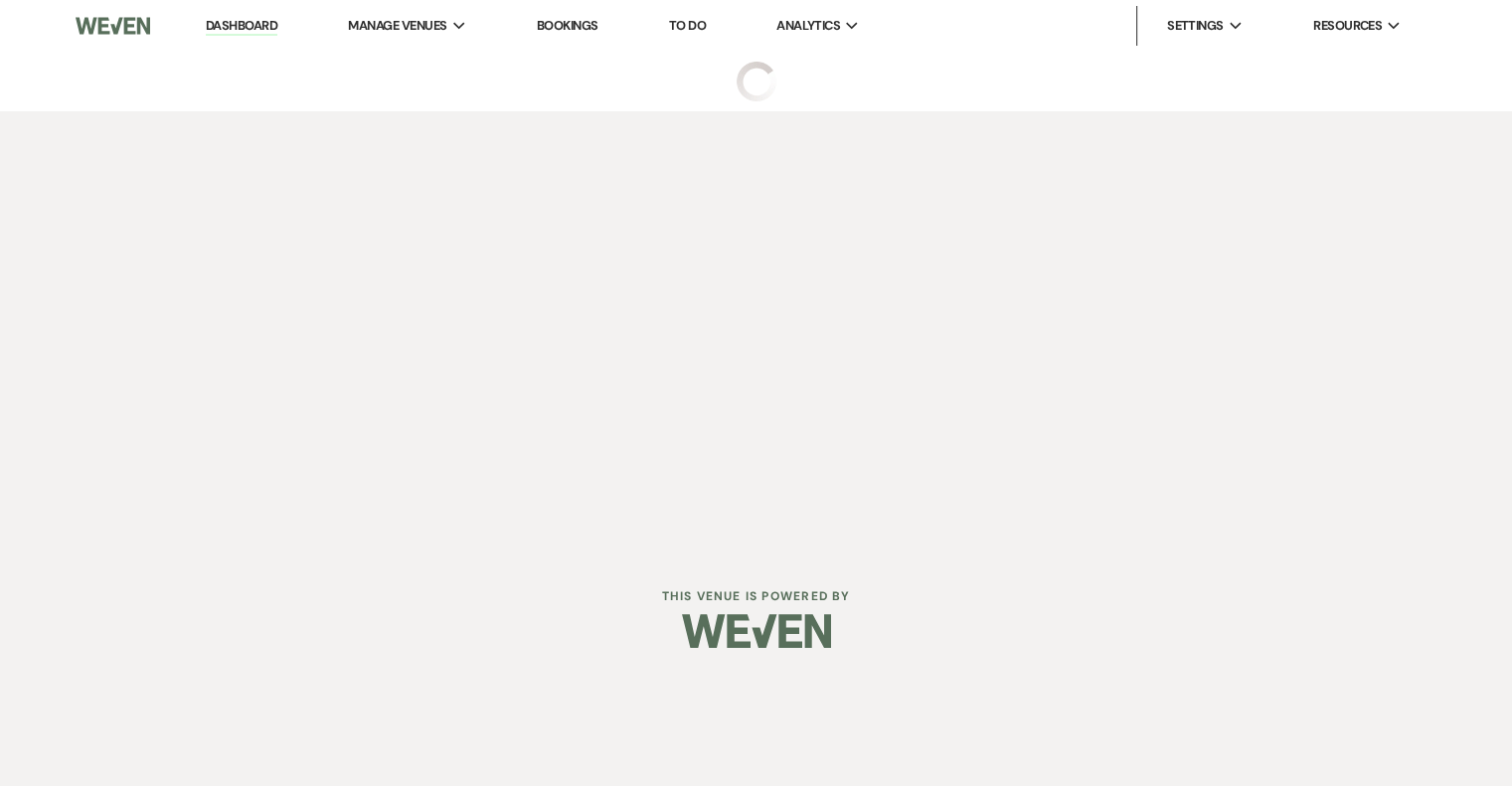 scroll, scrollTop: 0, scrollLeft: 0, axis: both 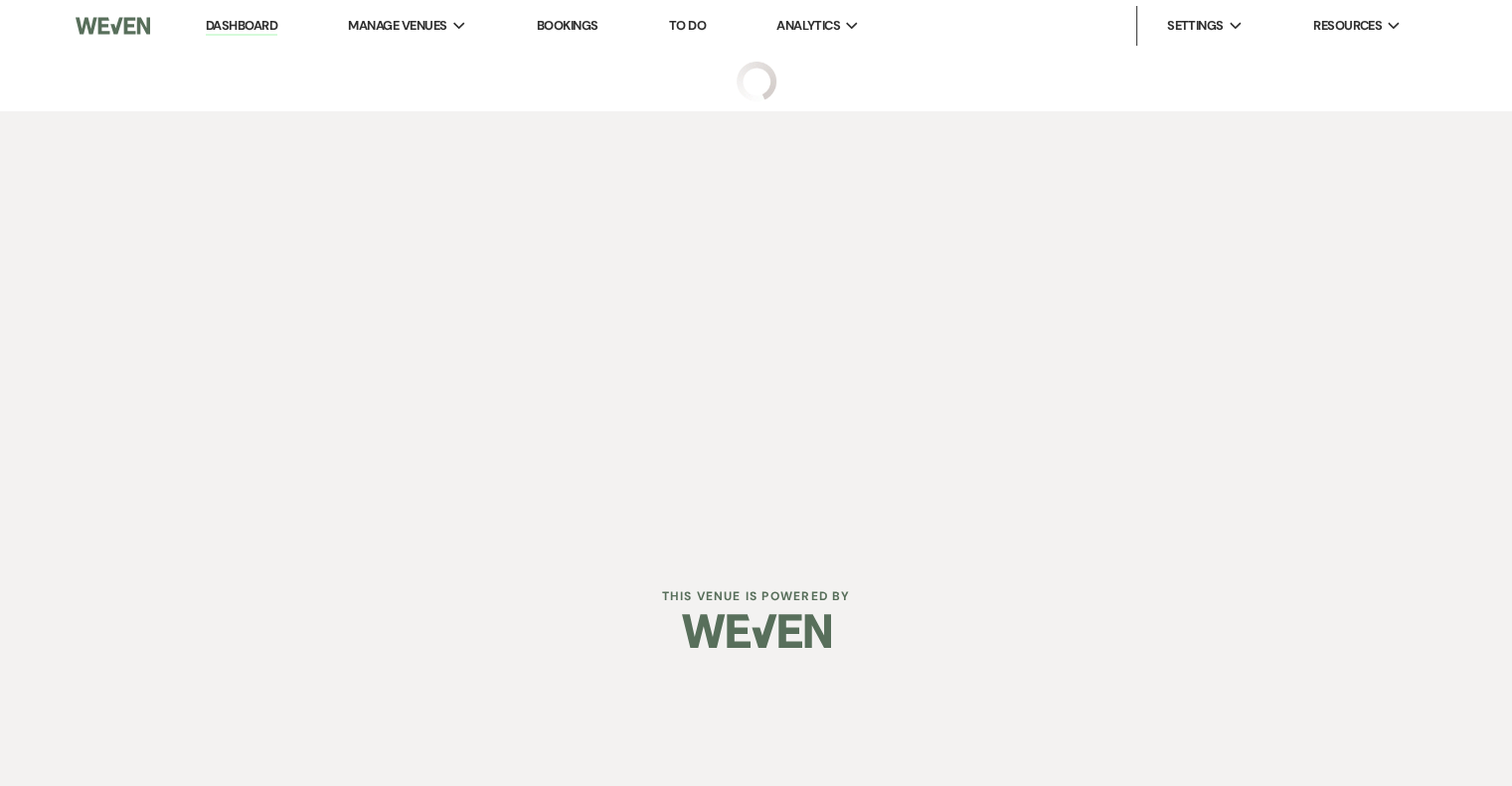 select on "4" 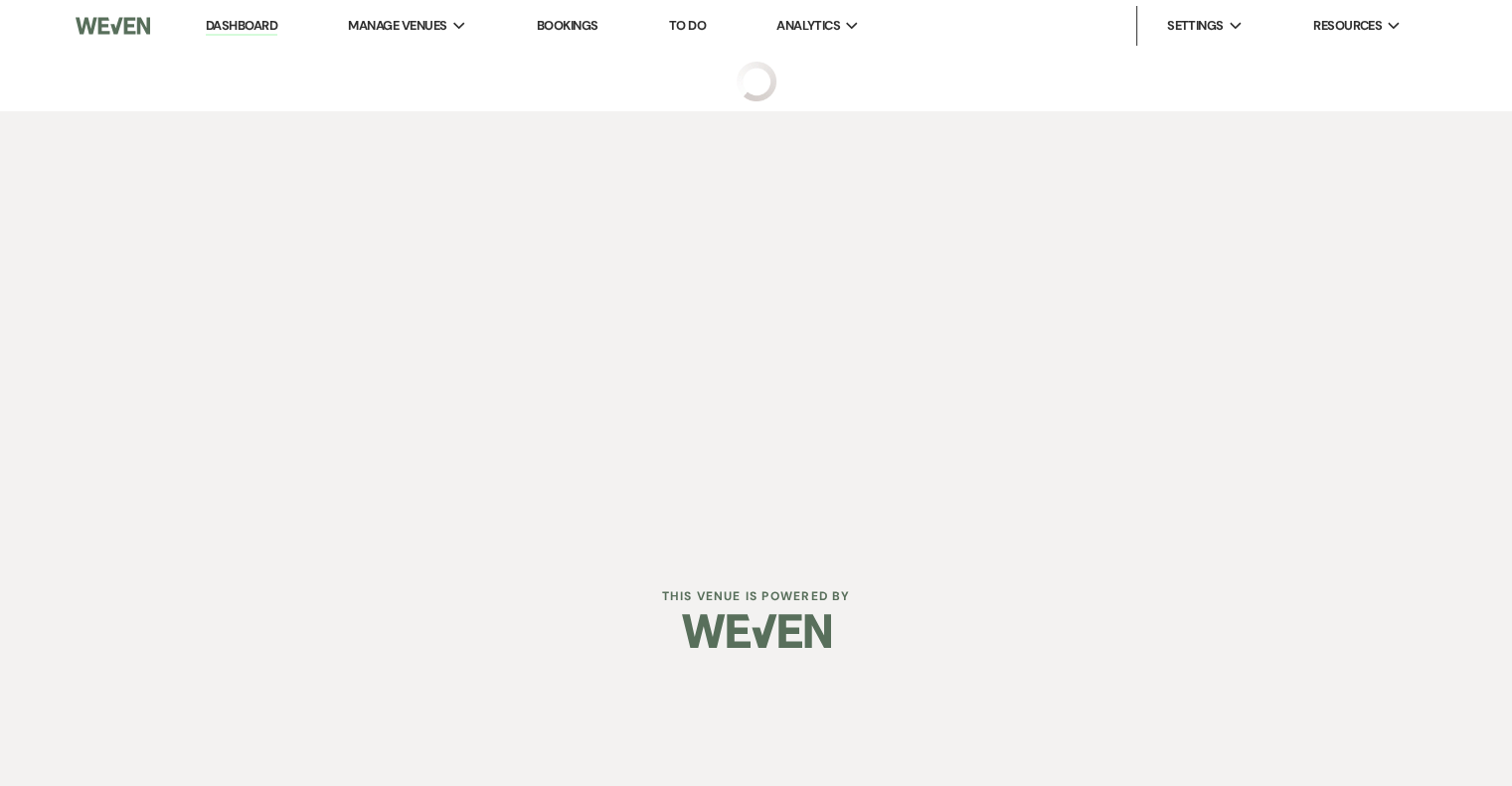 select on "5" 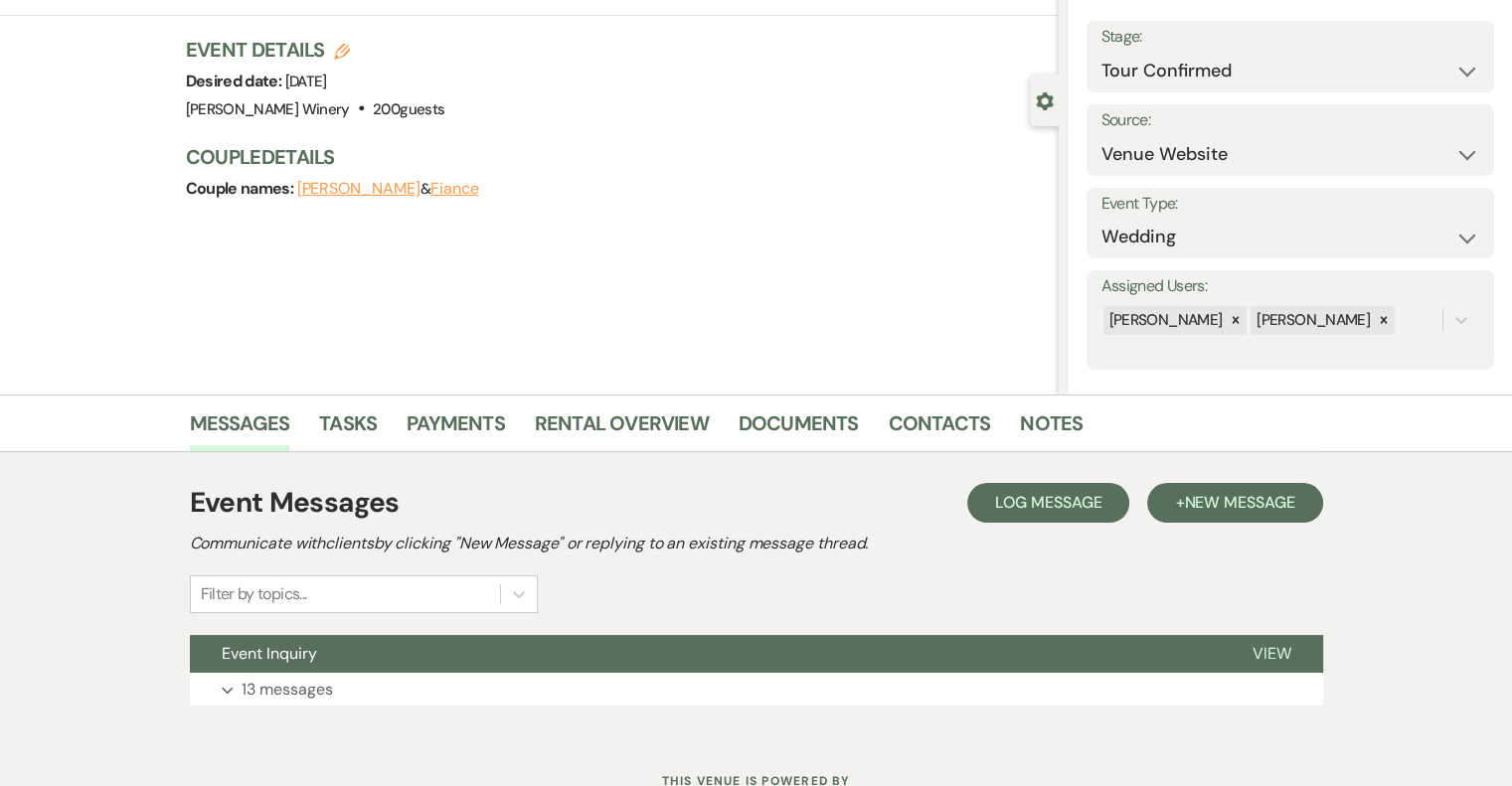 scroll, scrollTop: 181, scrollLeft: 0, axis: vertical 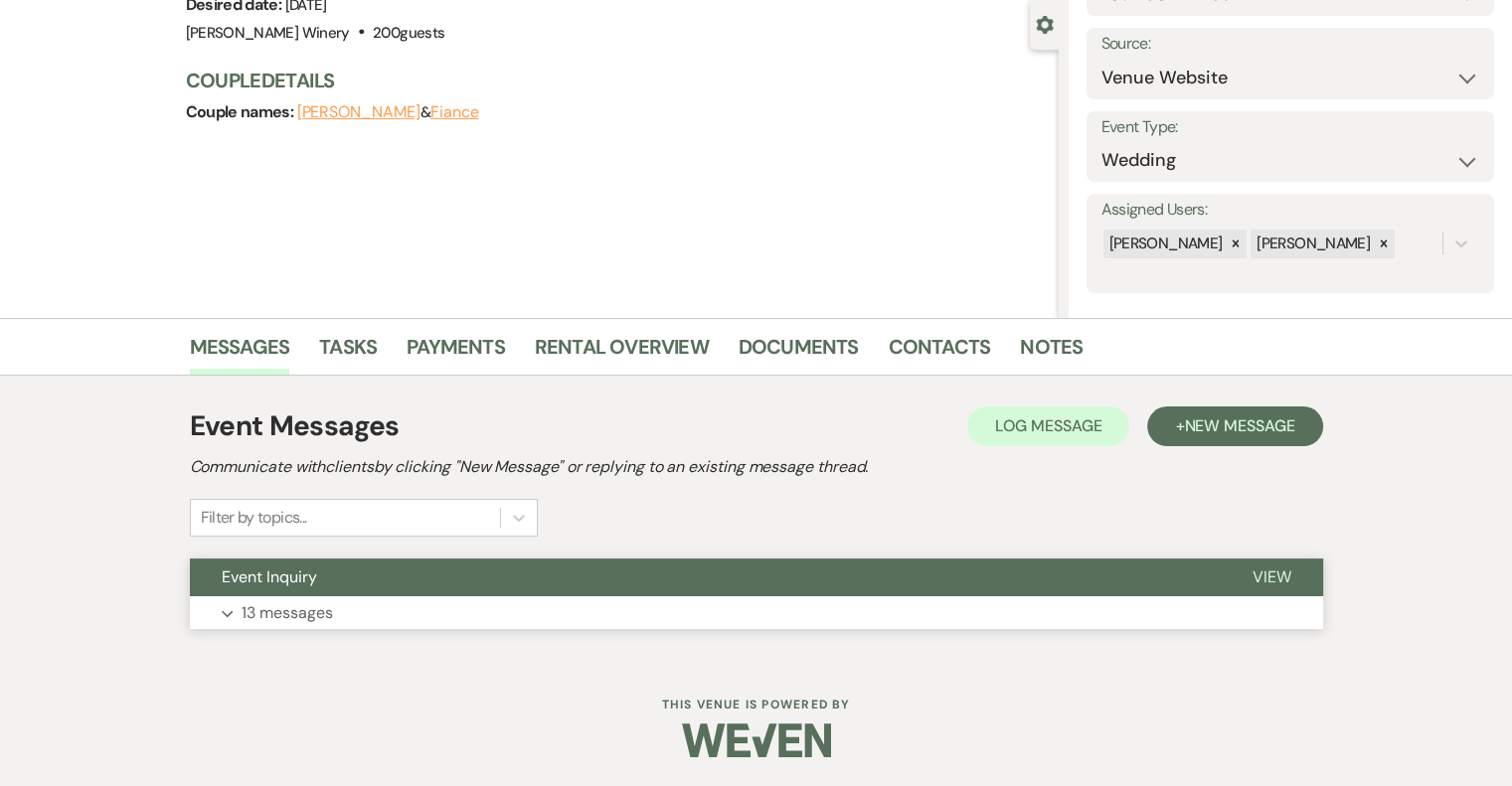 click on "View" at bounding box center (1271, 576) 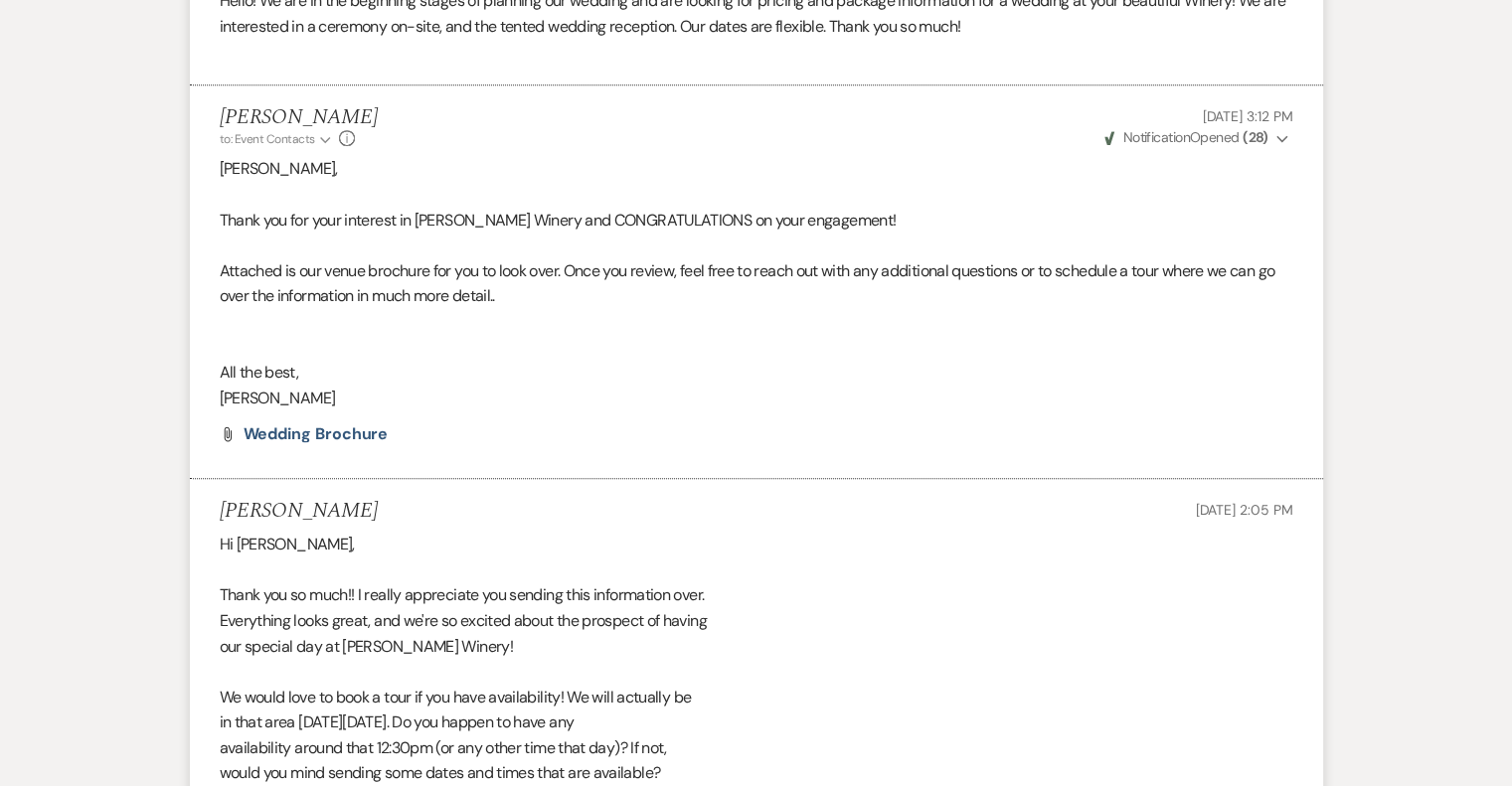 scroll, scrollTop: 1075, scrollLeft: 0, axis: vertical 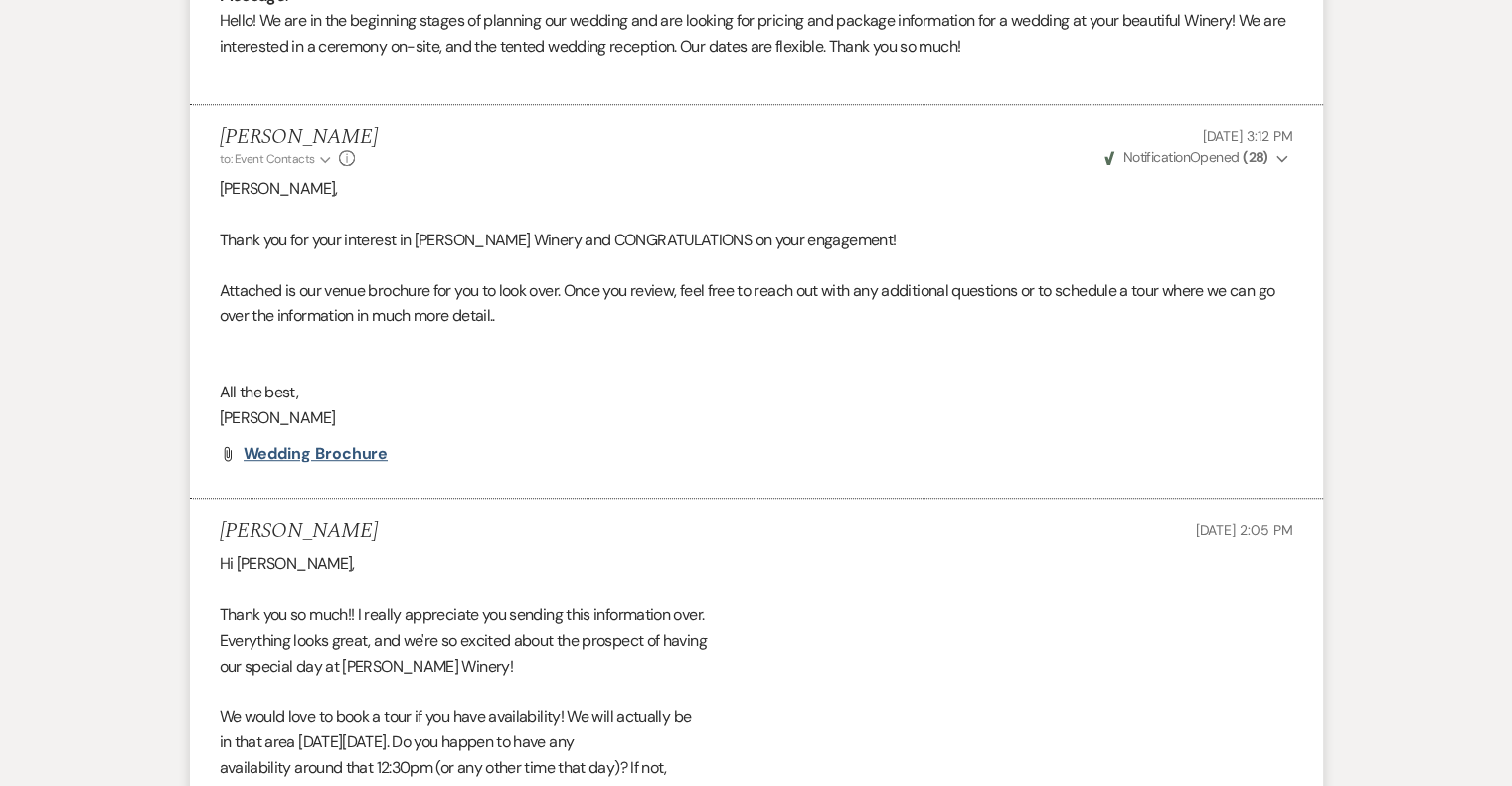 click on "Wedding Brochure" at bounding box center (316, 453) 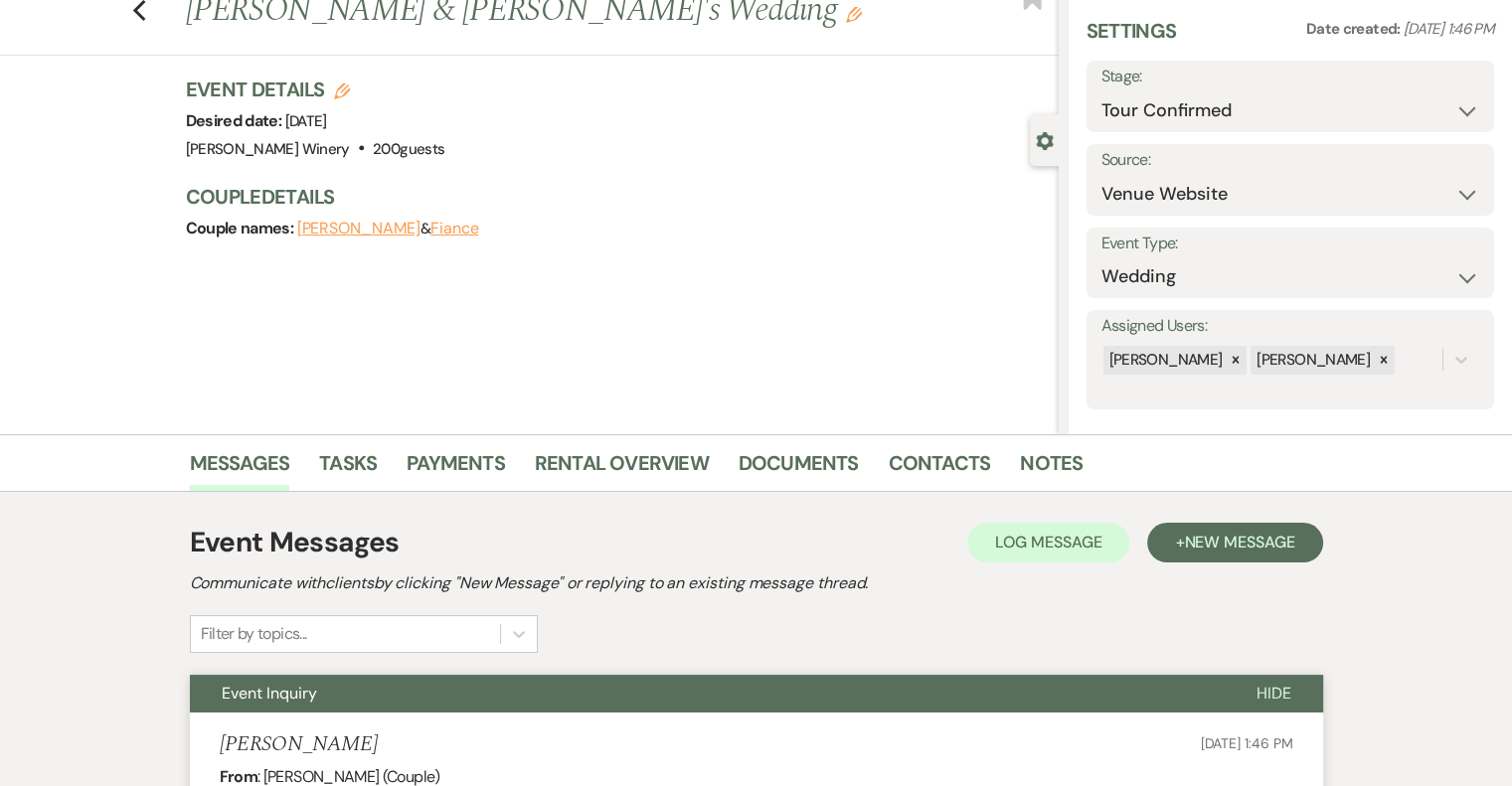 scroll, scrollTop: 0, scrollLeft: 0, axis: both 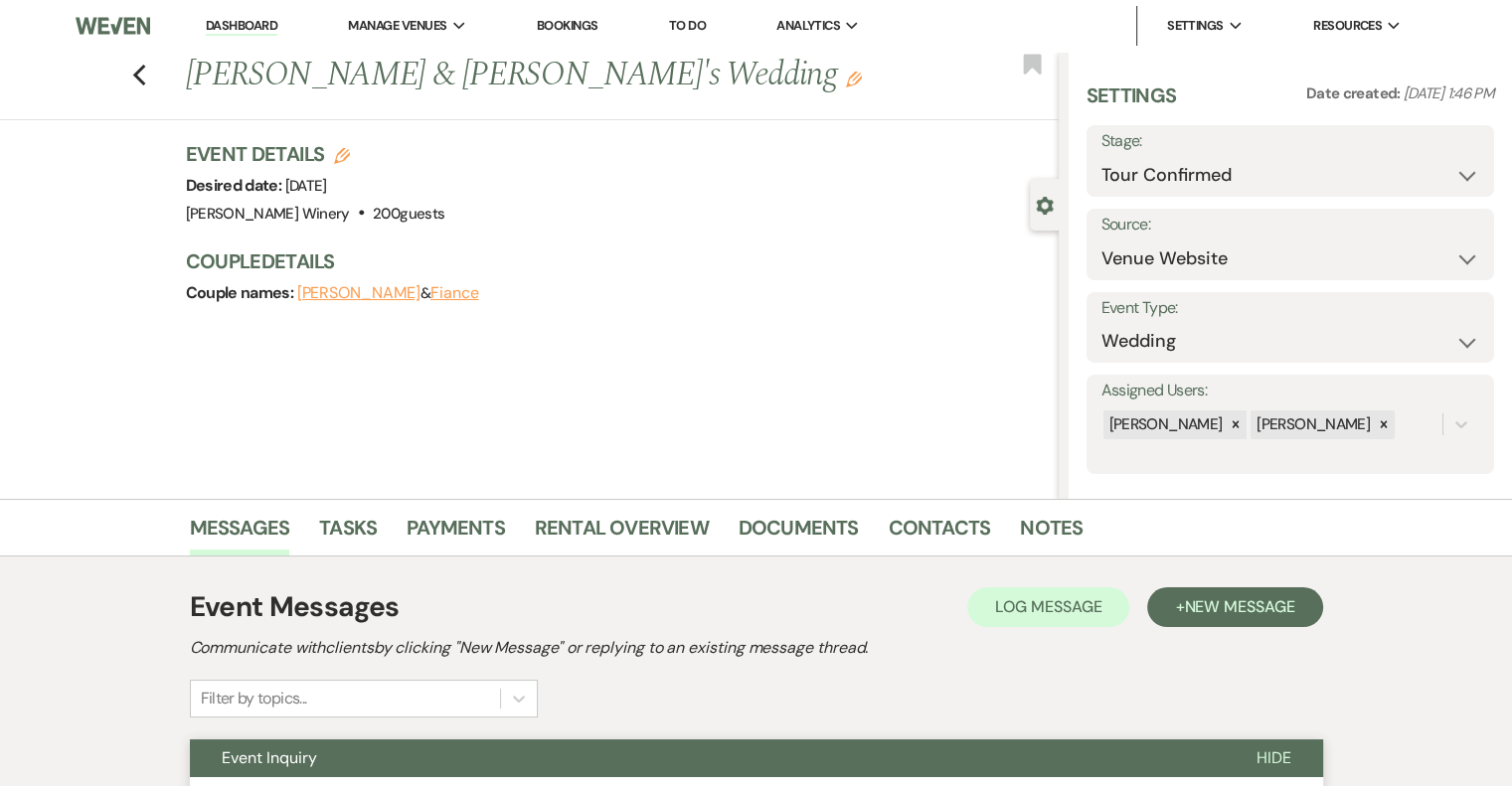 click on "Settings Date created:   [DATE] 1:46 PM" at bounding box center (1290, 103) 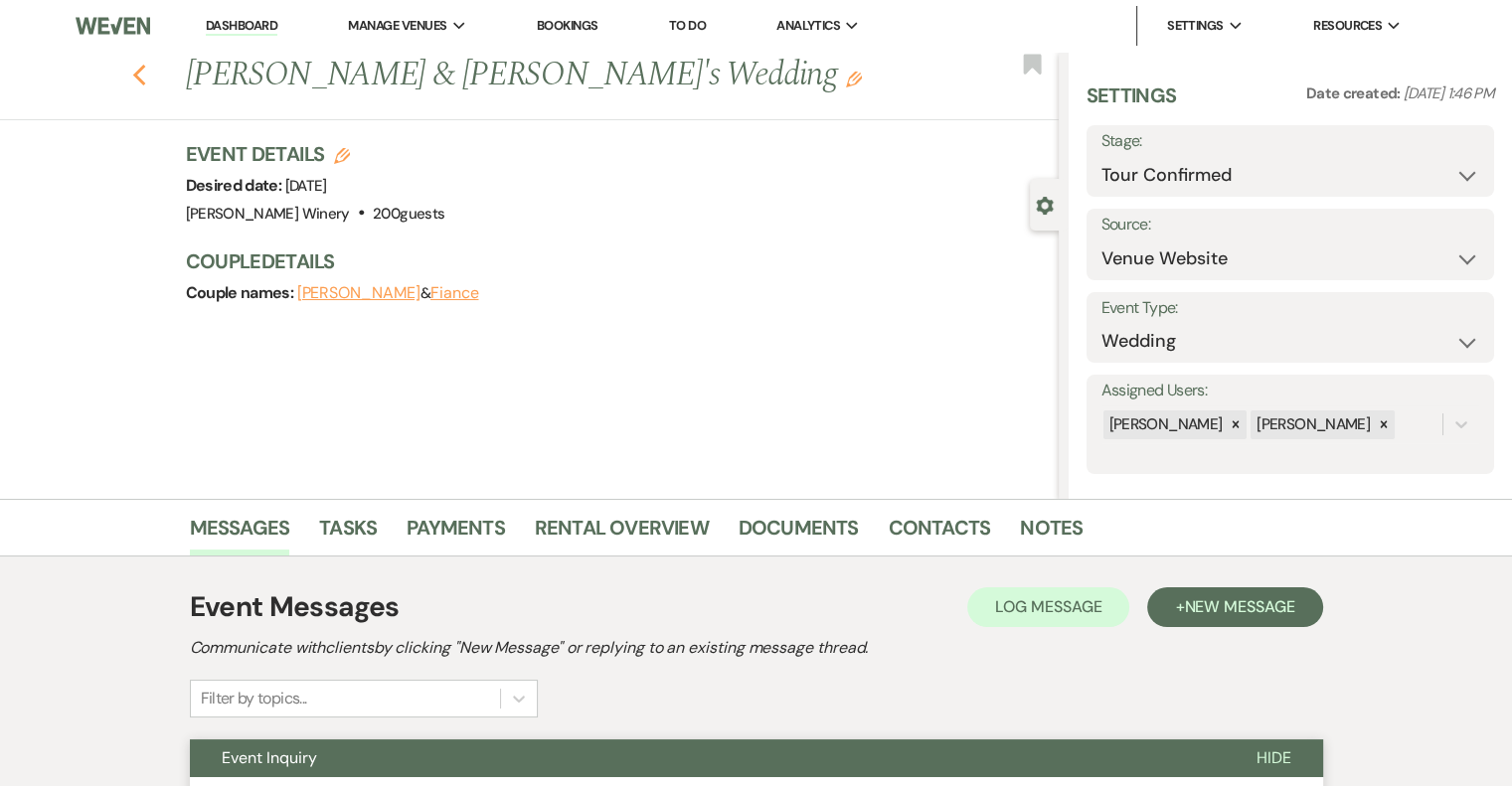 click on "Previous" 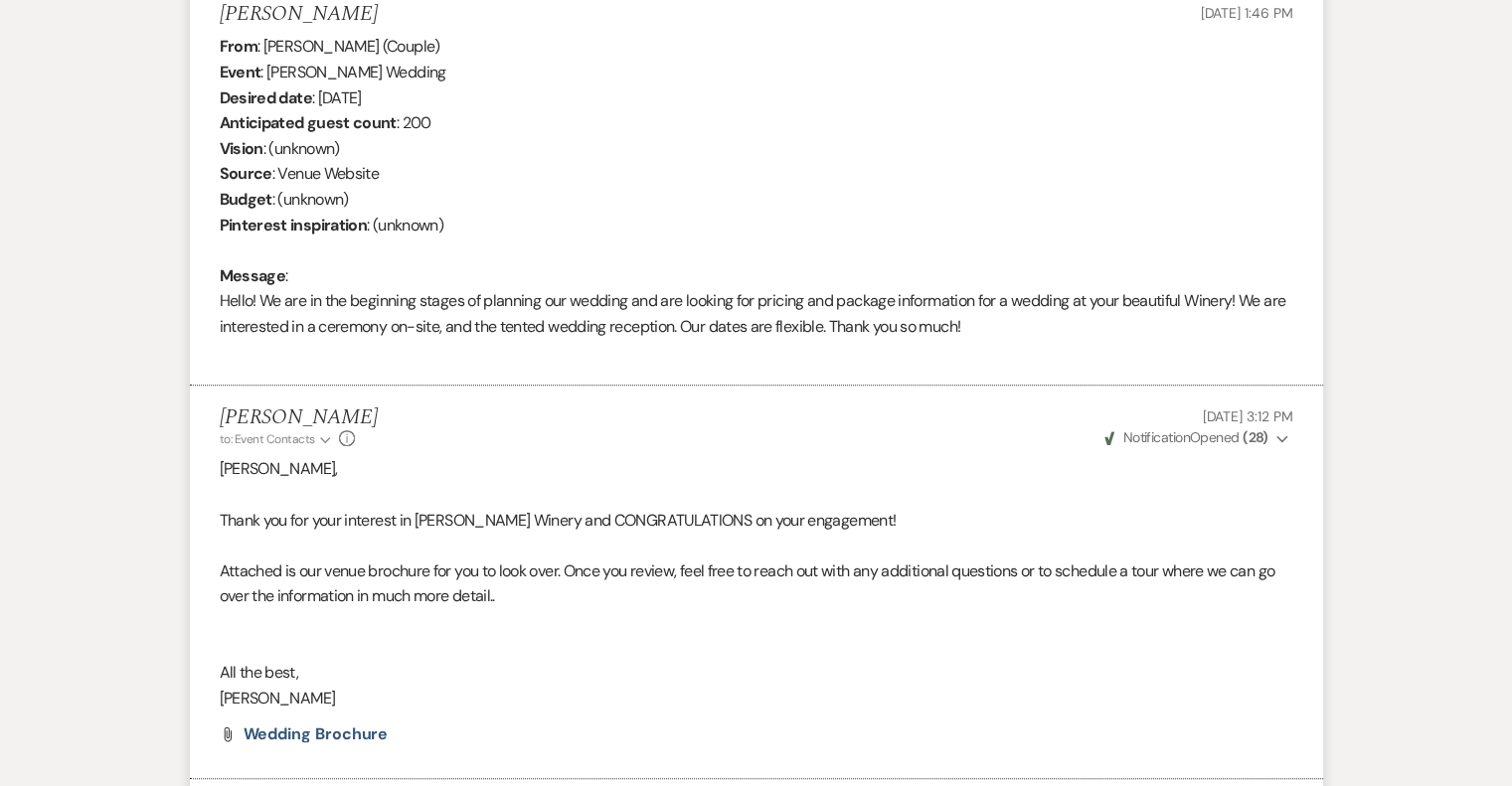 select on "4" 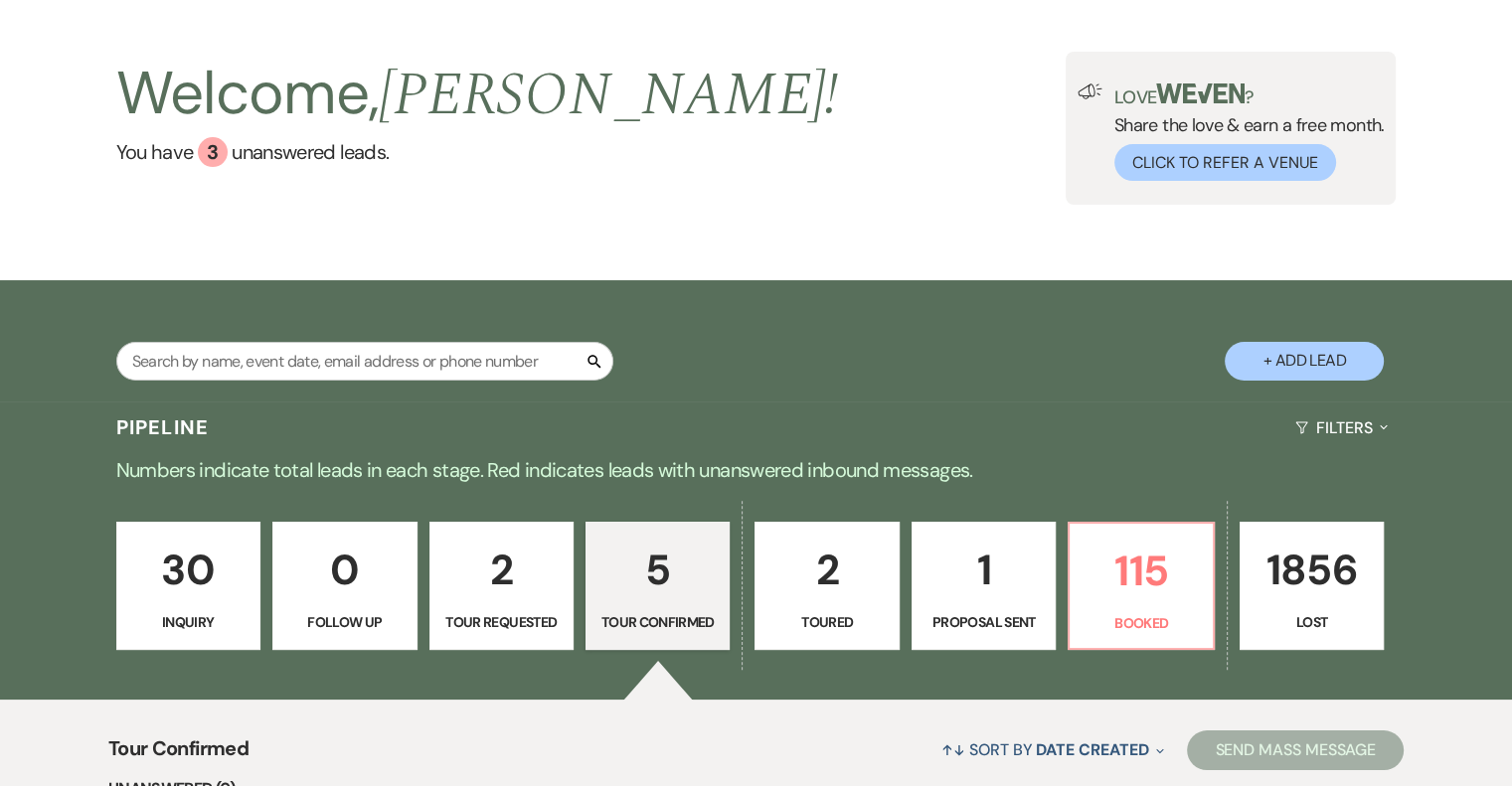 scroll, scrollTop: 0, scrollLeft: 0, axis: both 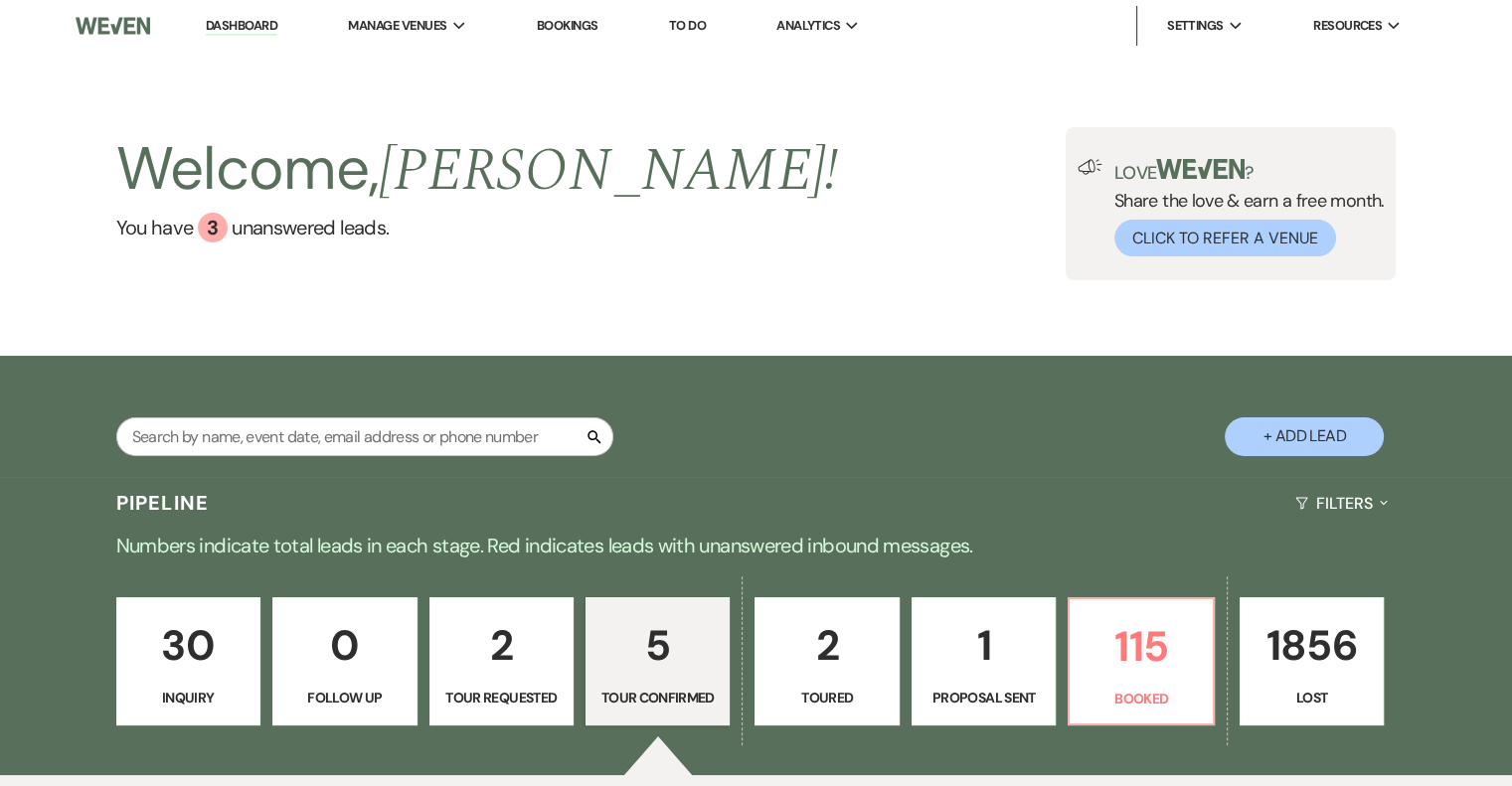 click on "Dashboard" at bounding box center [242, 26] 